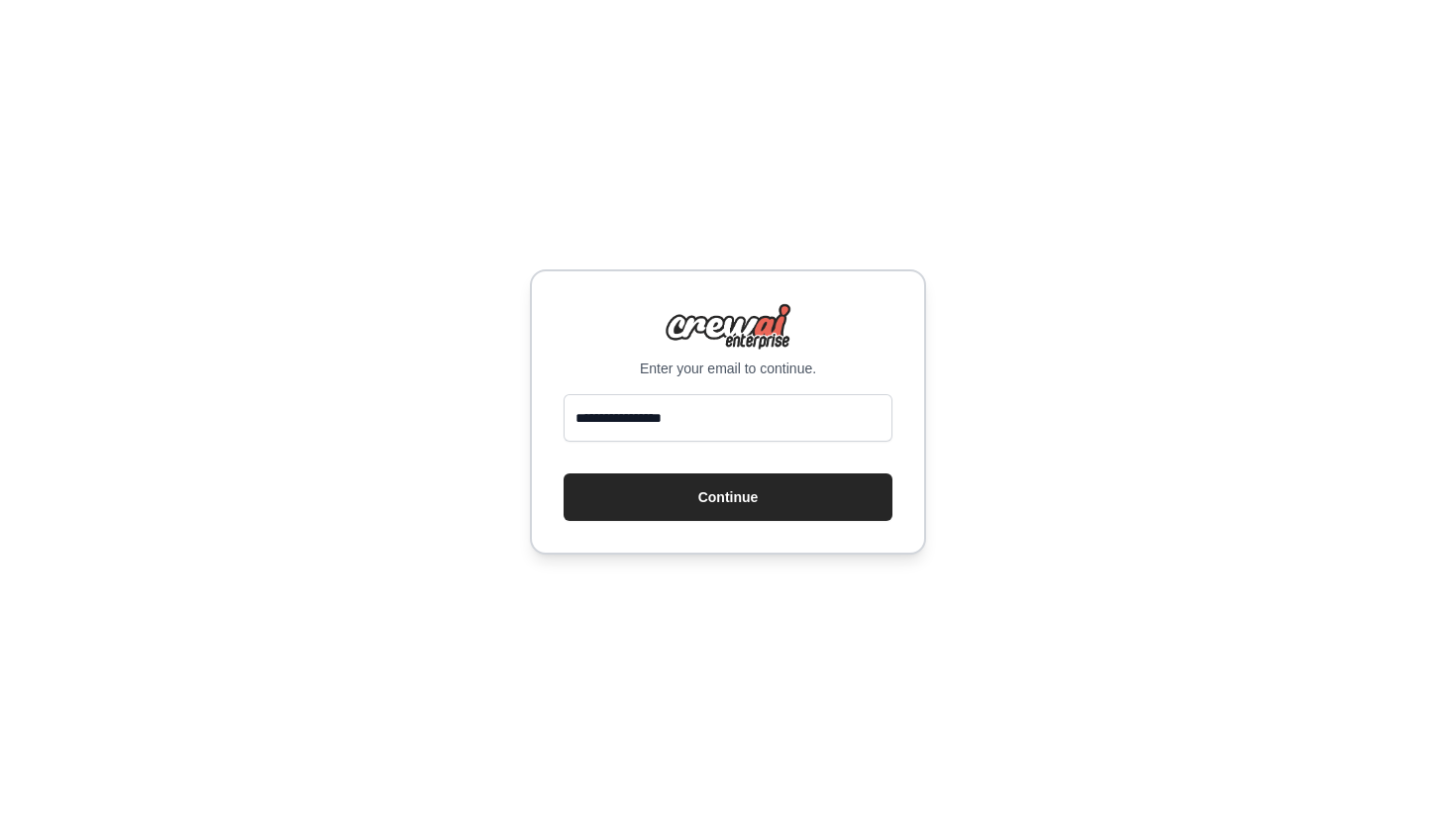 scroll, scrollTop: 0, scrollLeft: 0, axis: both 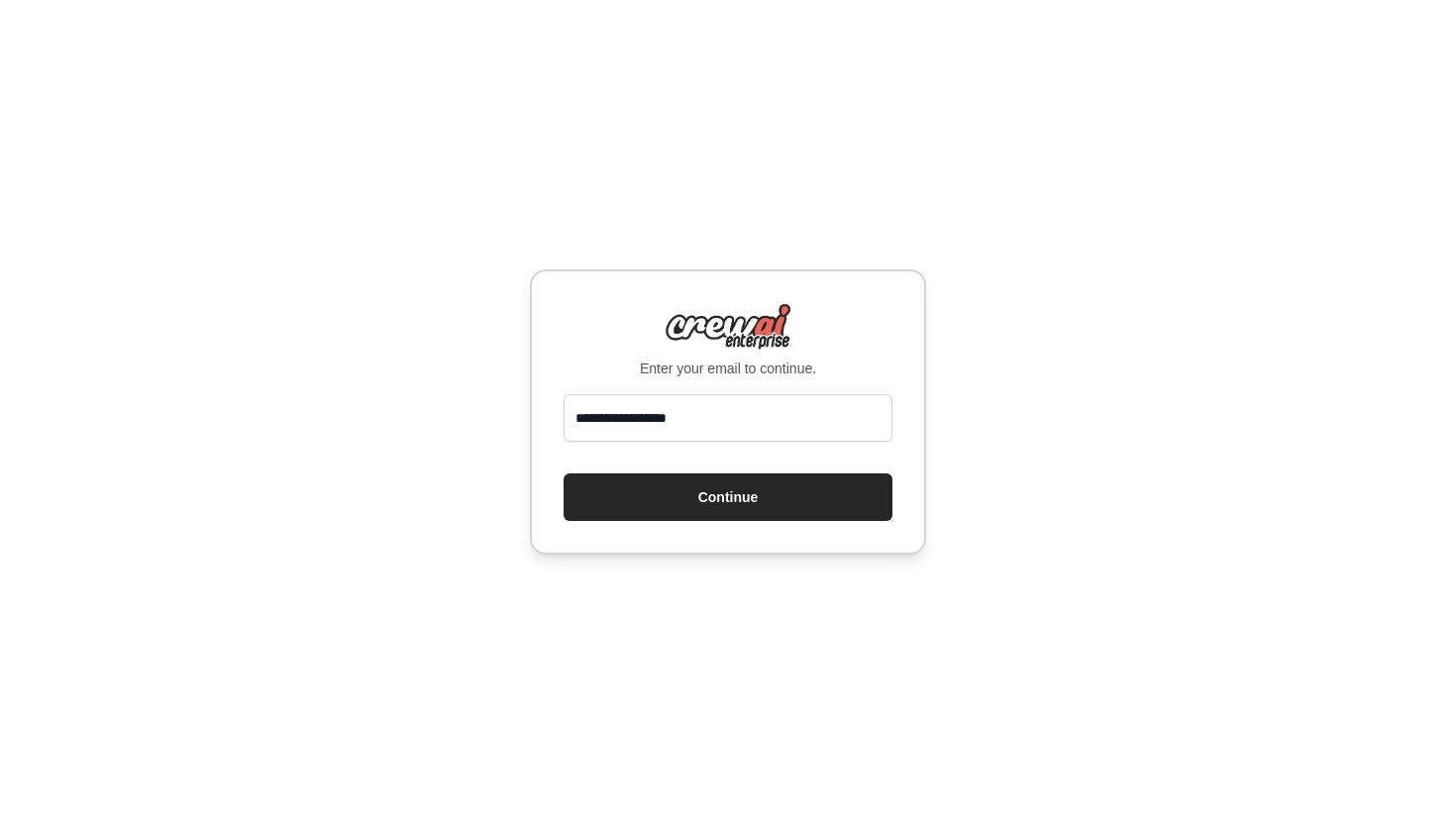type on "**********" 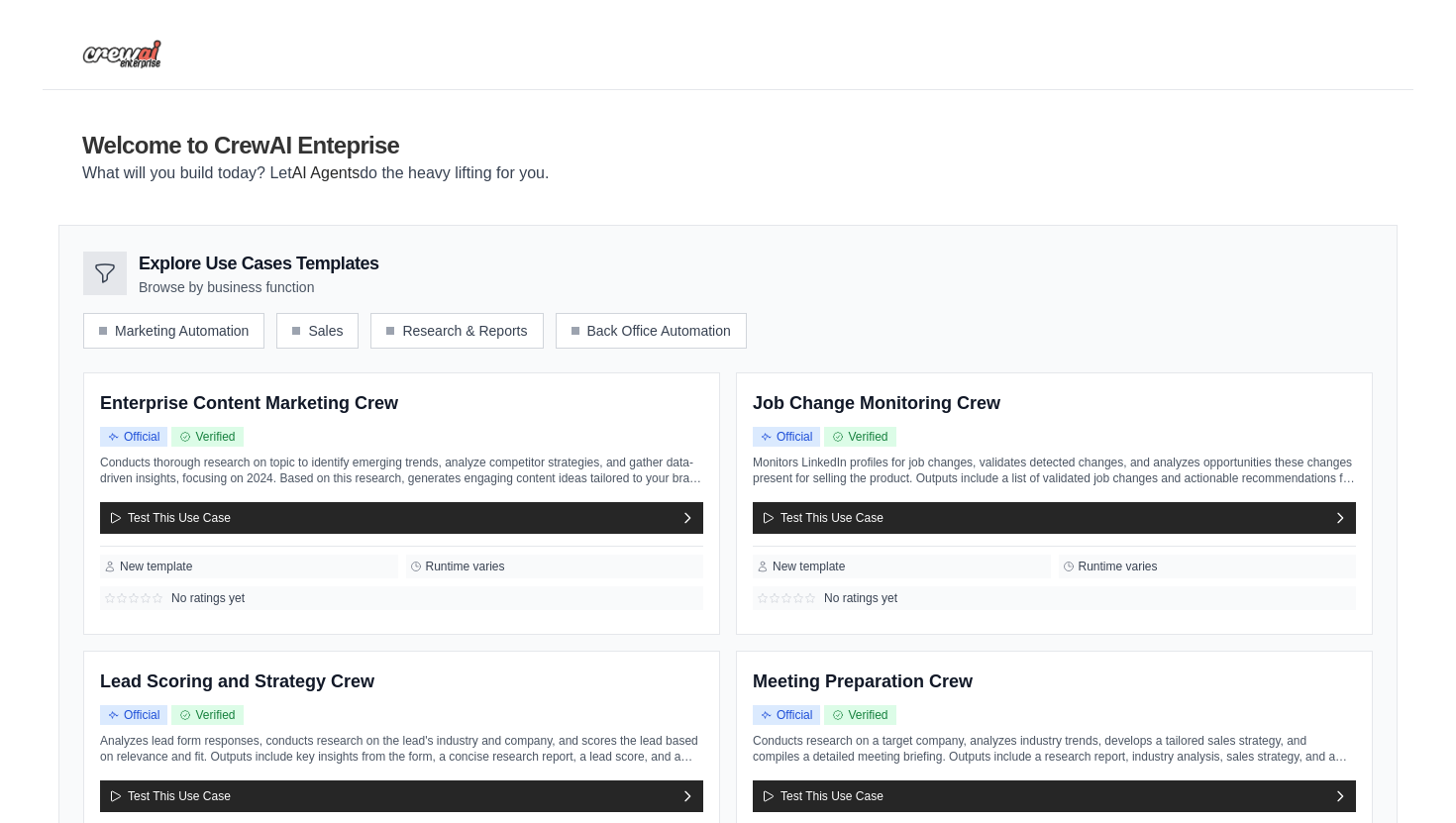 scroll, scrollTop: 0, scrollLeft: 0, axis: both 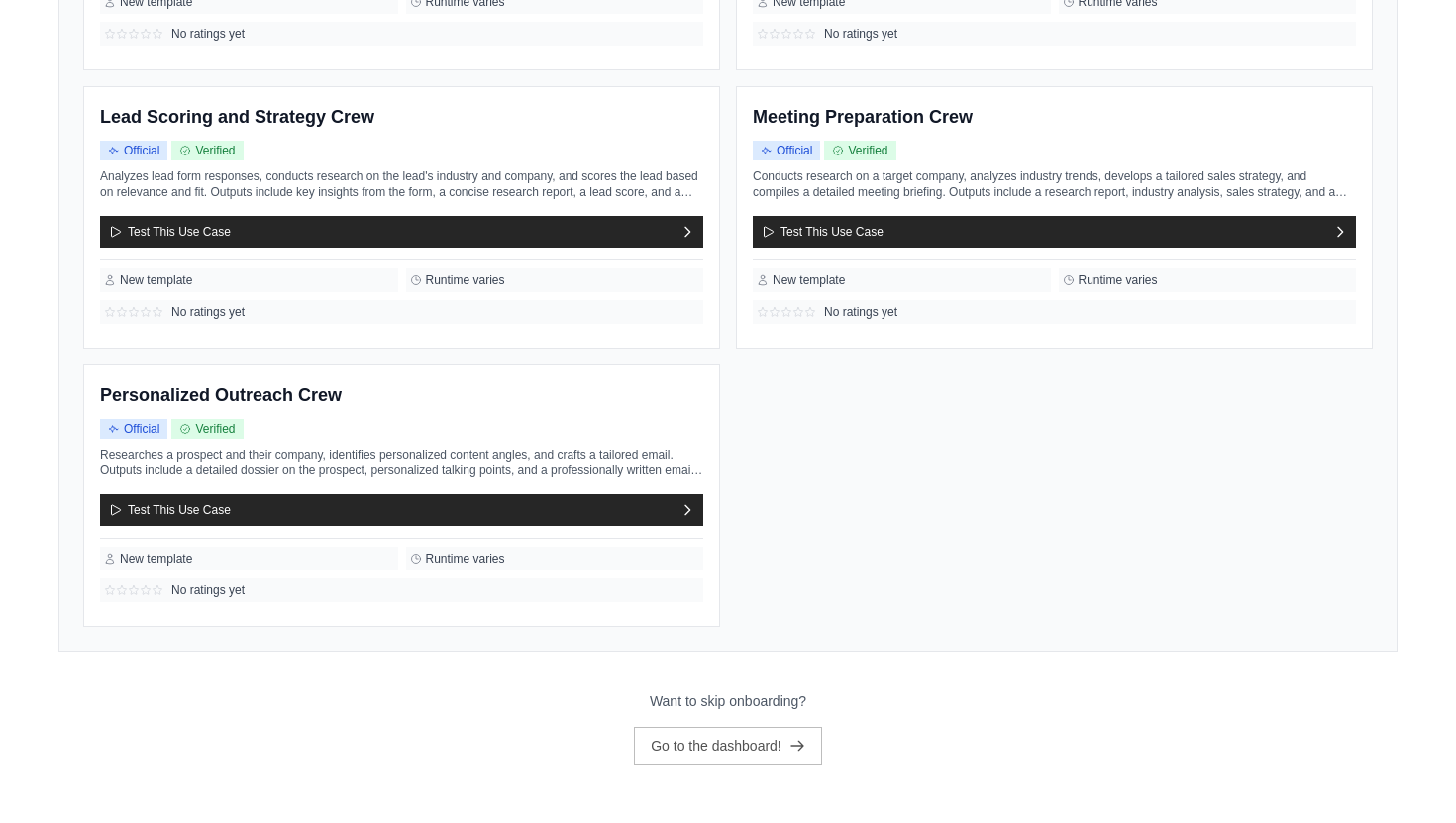 click on "Want to skip onboarding?" at bounding box center [728, 701] 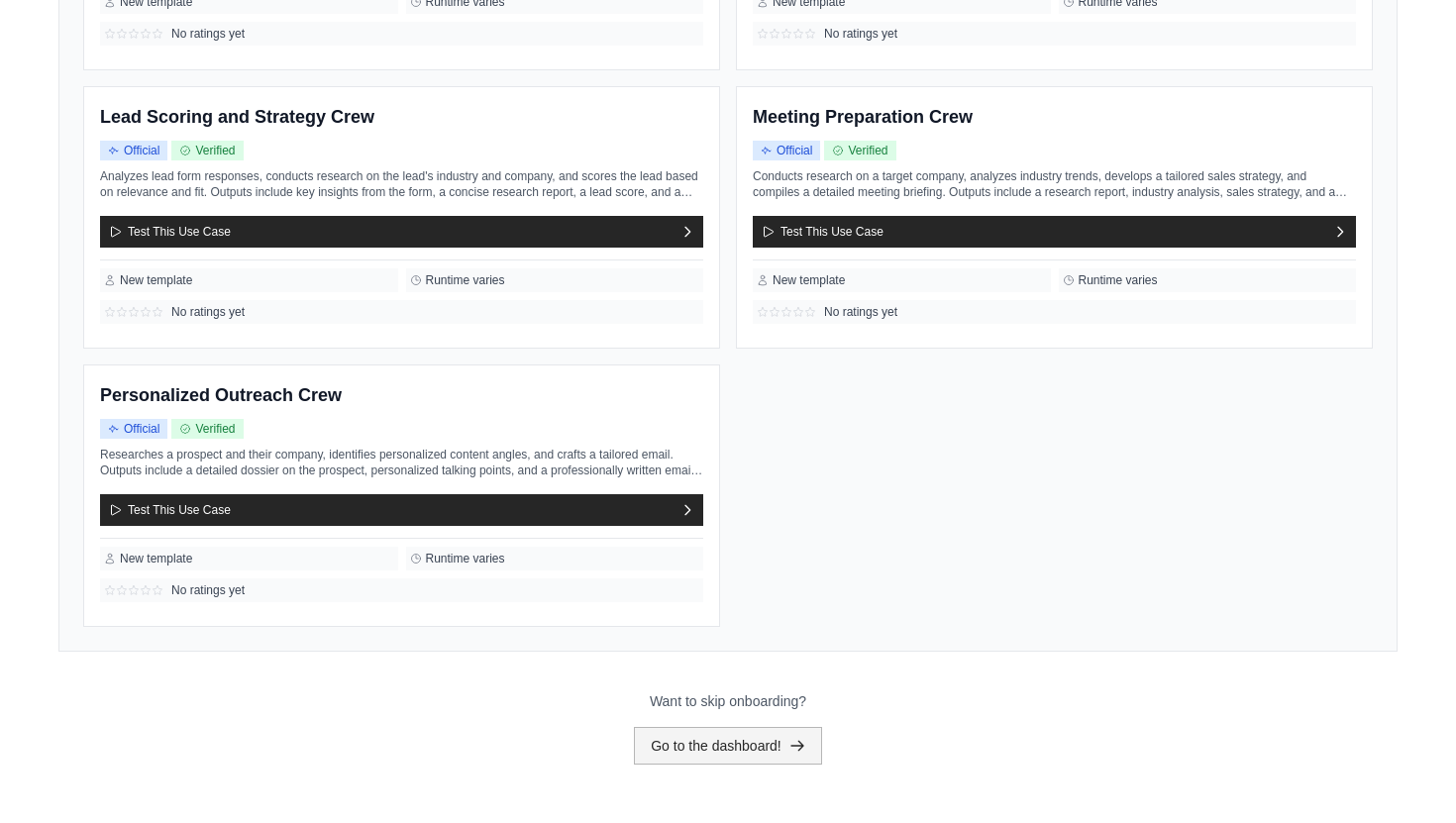 click on "Go to the dashboard!" at bounding box center [728, 746] 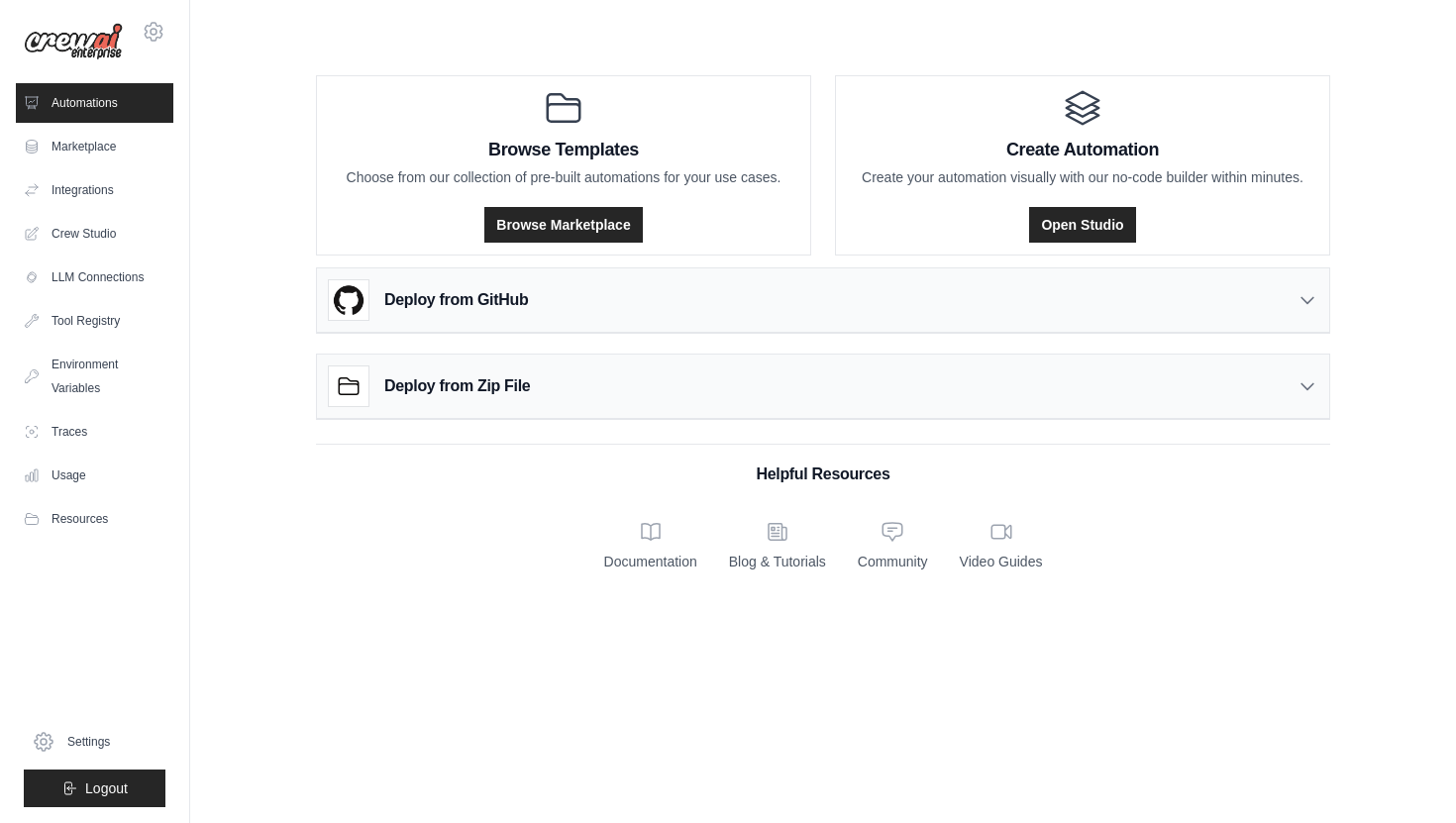scroll, scrollTop: 0, scrollLeft: 0, axis: both 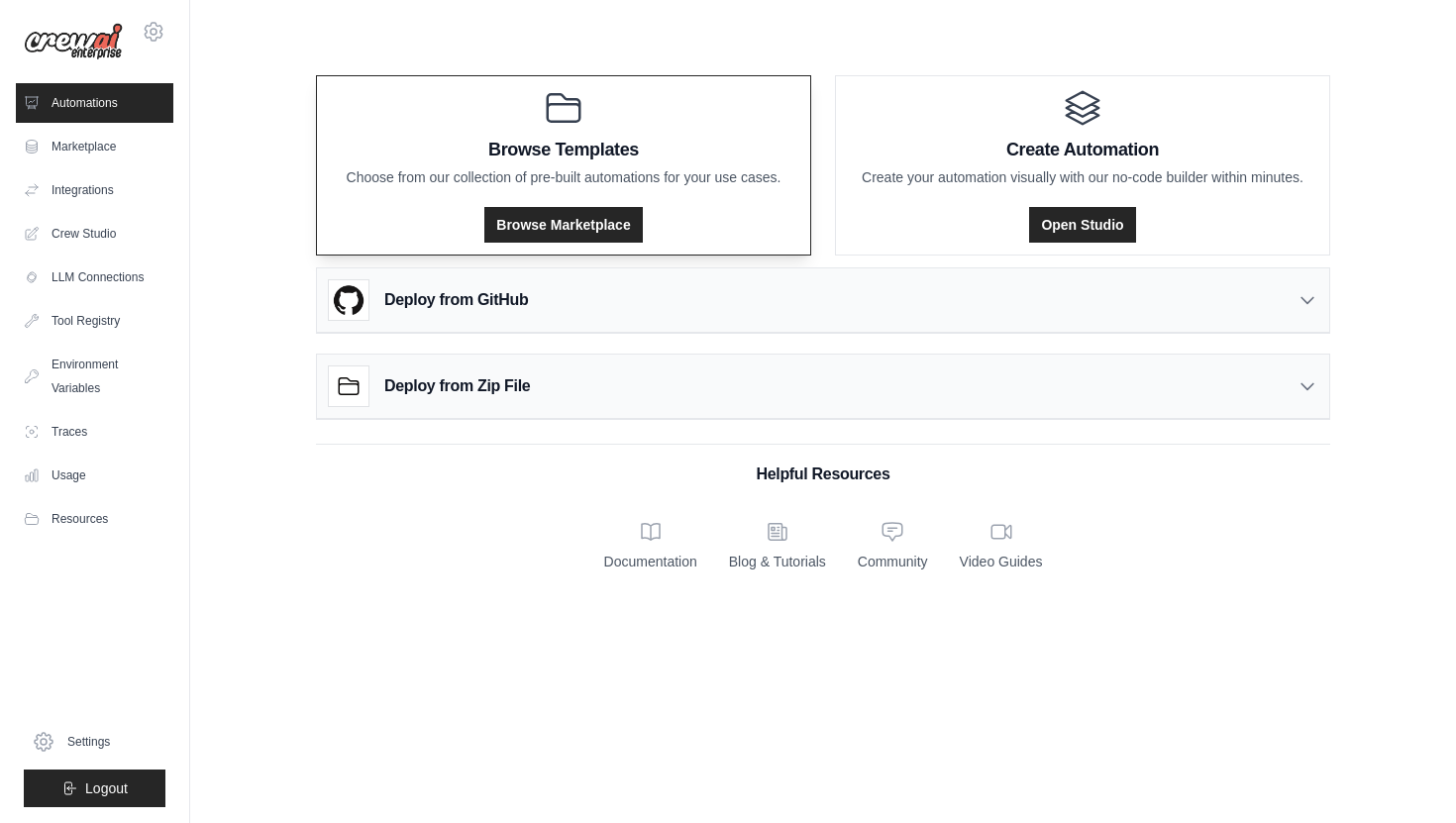 click on "Browse Templates
Choose from our collection of pre-built automations for your use
cases.
Browse Marketplace" at bounding box center (564, 165) 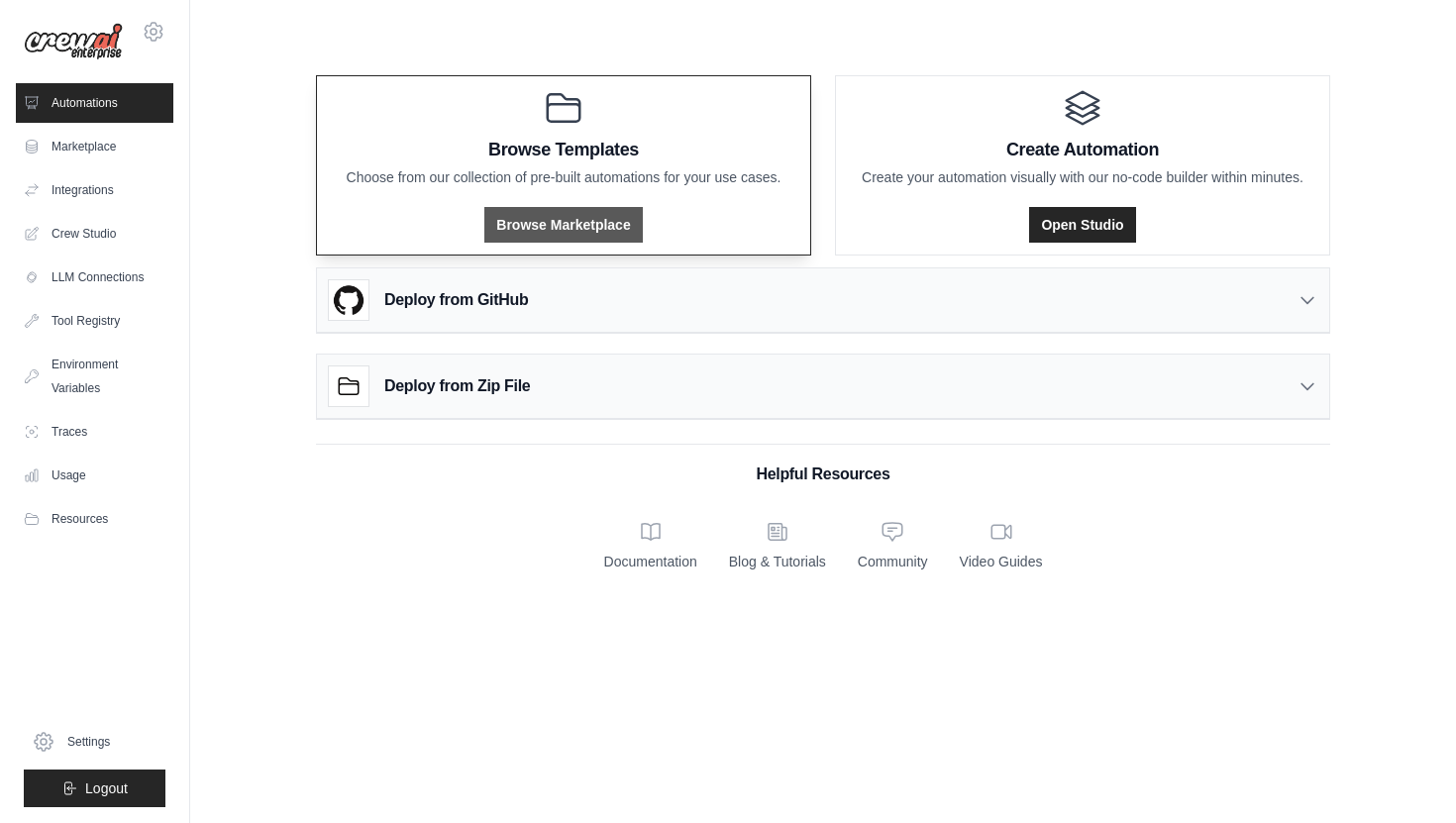 click on "Browse Marketplace" at bounding box center [563, 225] 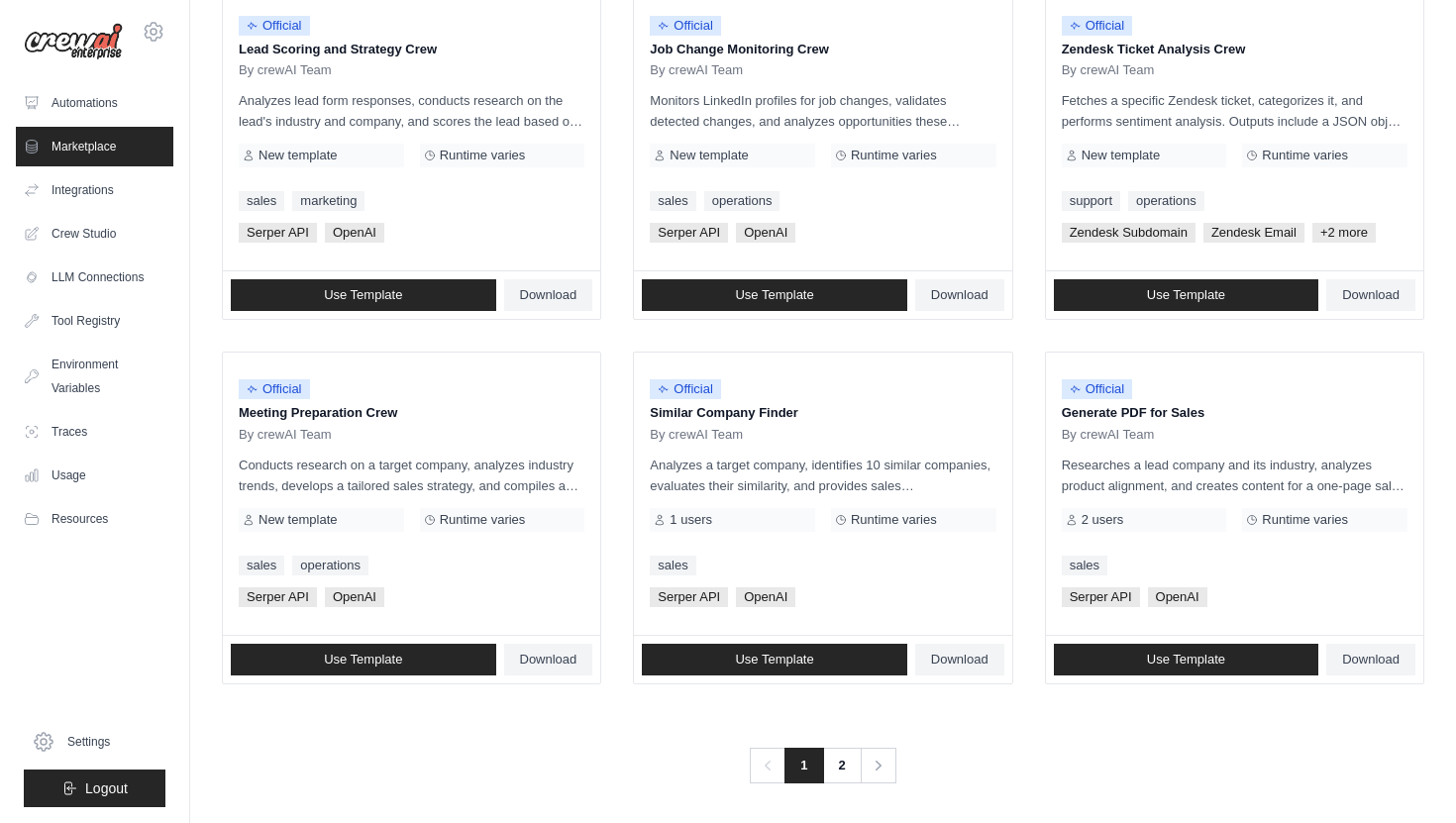 scroll, scrollTop: 1012, scrollLeft: 0, axis: vertical 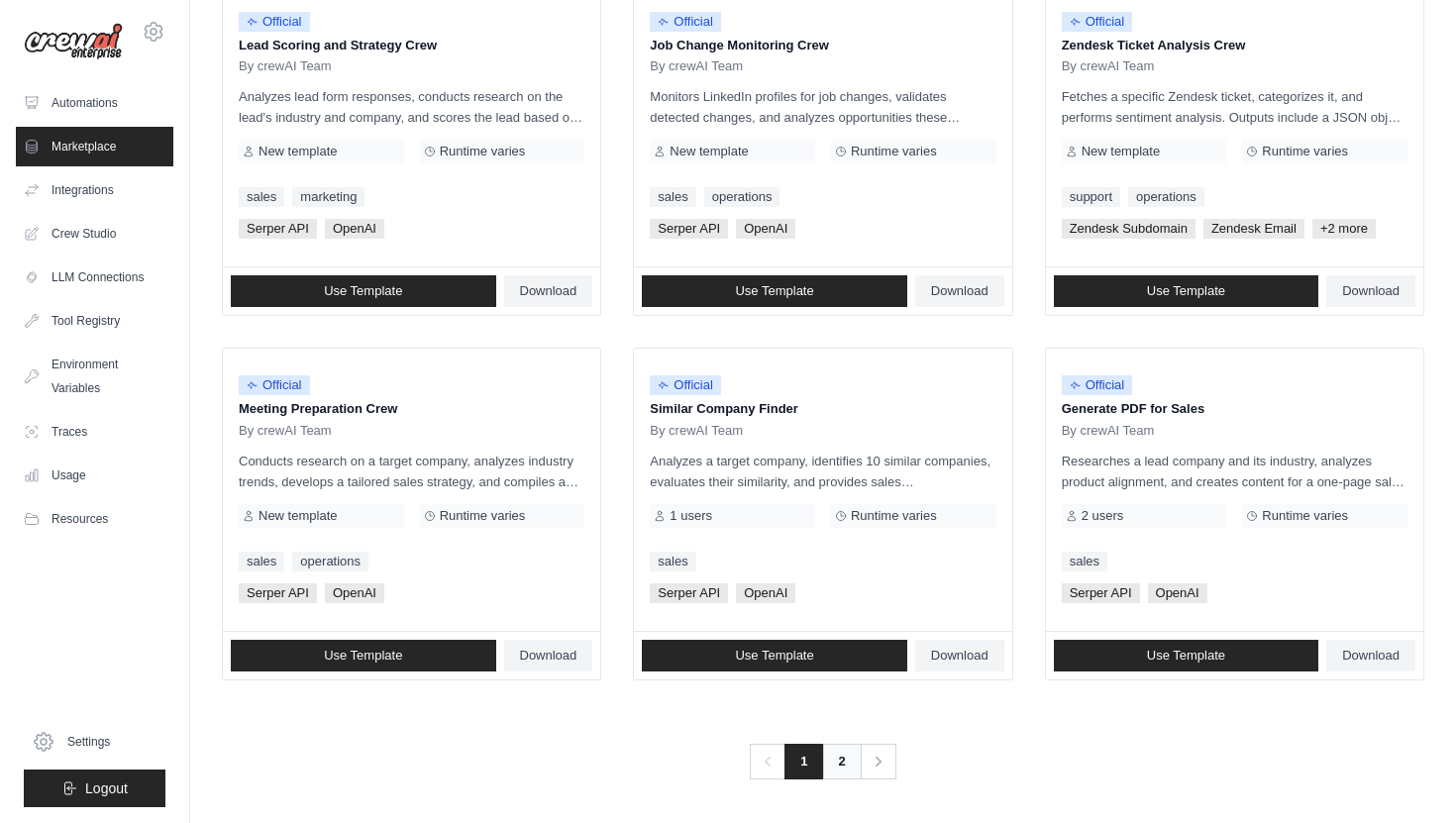 click on "2" at bounding box center [842, 762] 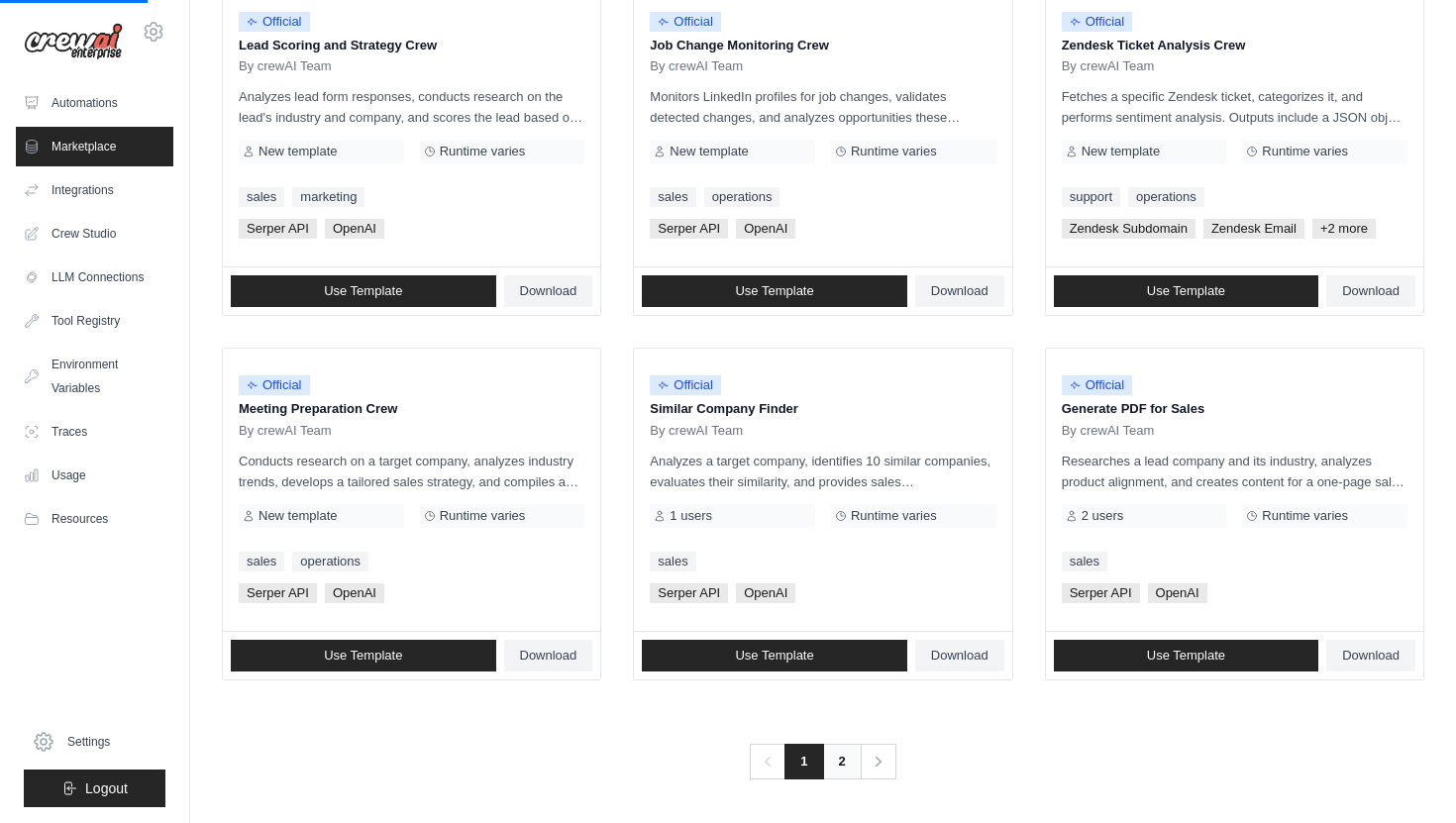 scroll, scrollTop: 0, scrollLeft: 0, axis: both 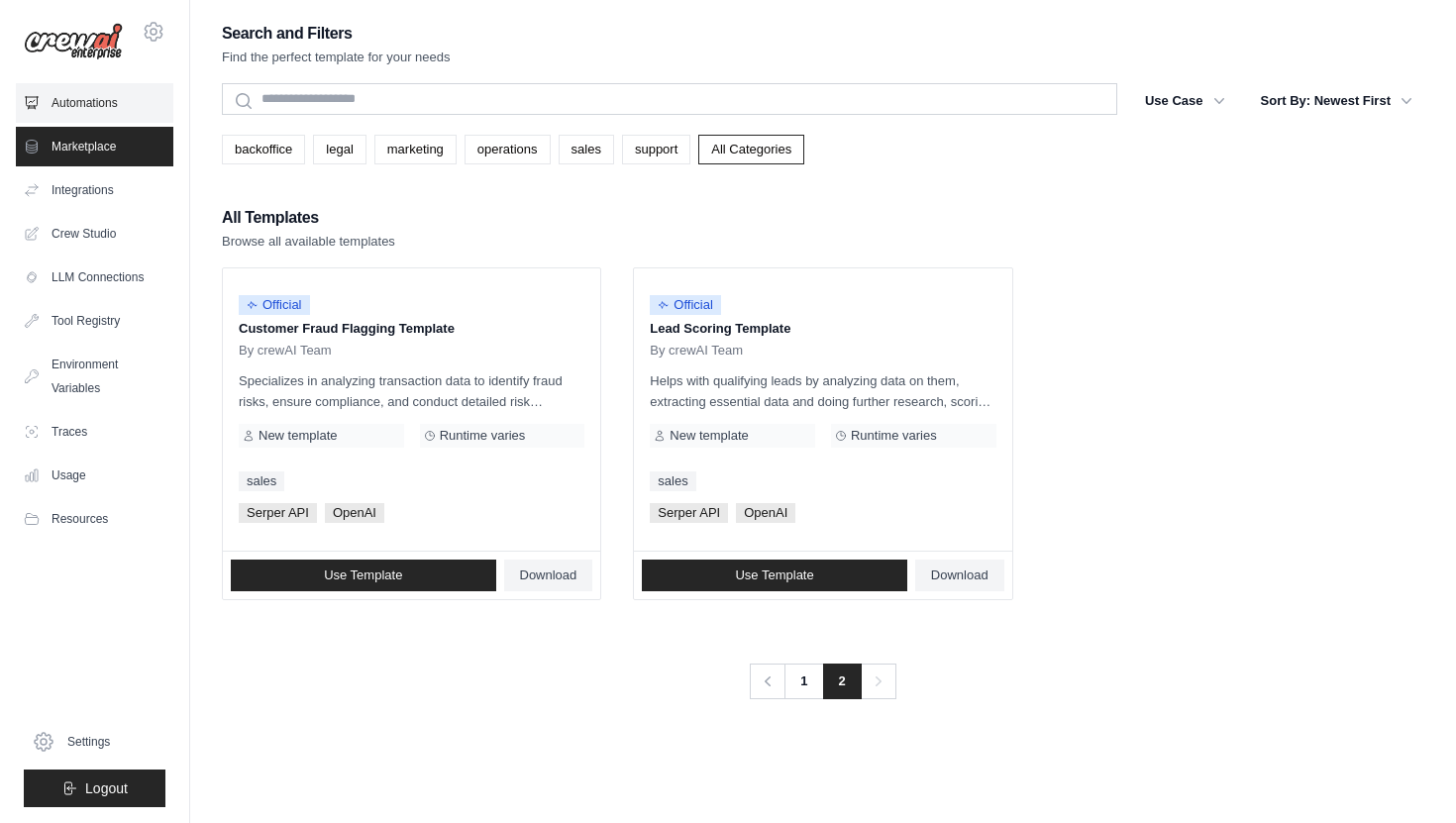 click on "Automations" at bounding box center (94, 103) 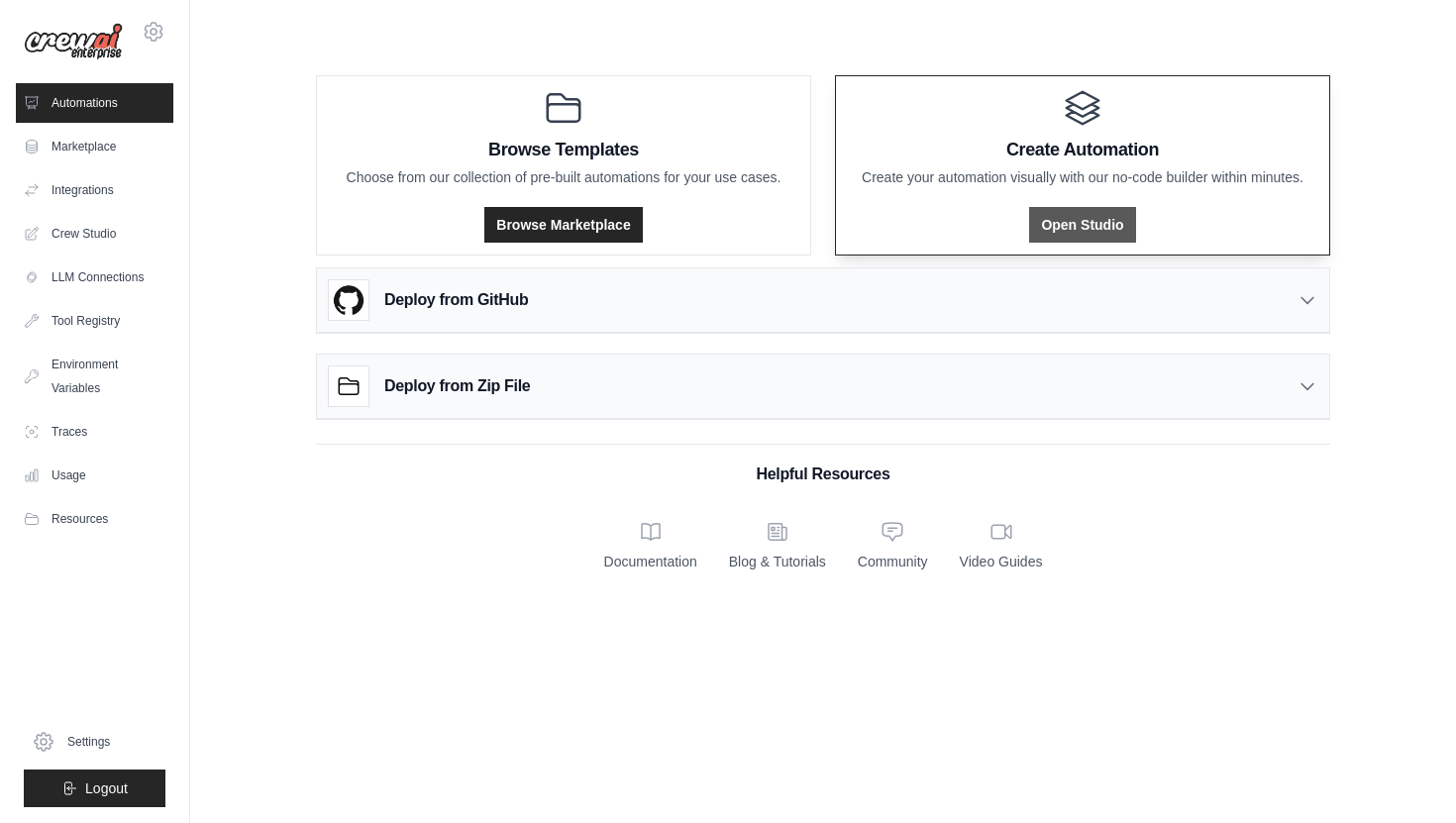 click on "Open Studio" at bounding box center [1082, 225] 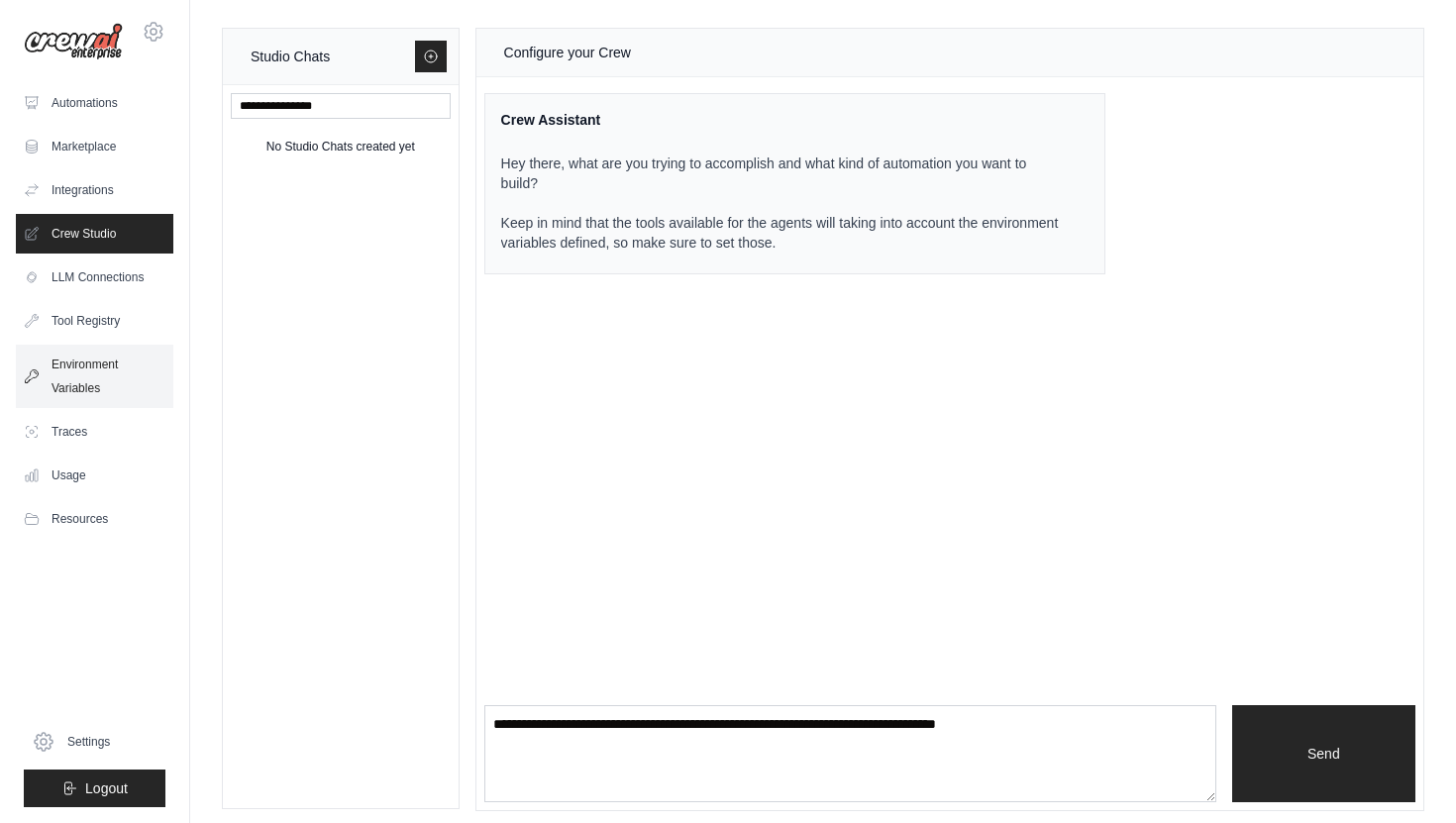 click on "Environment Variables" at bounding box center [94, 376] 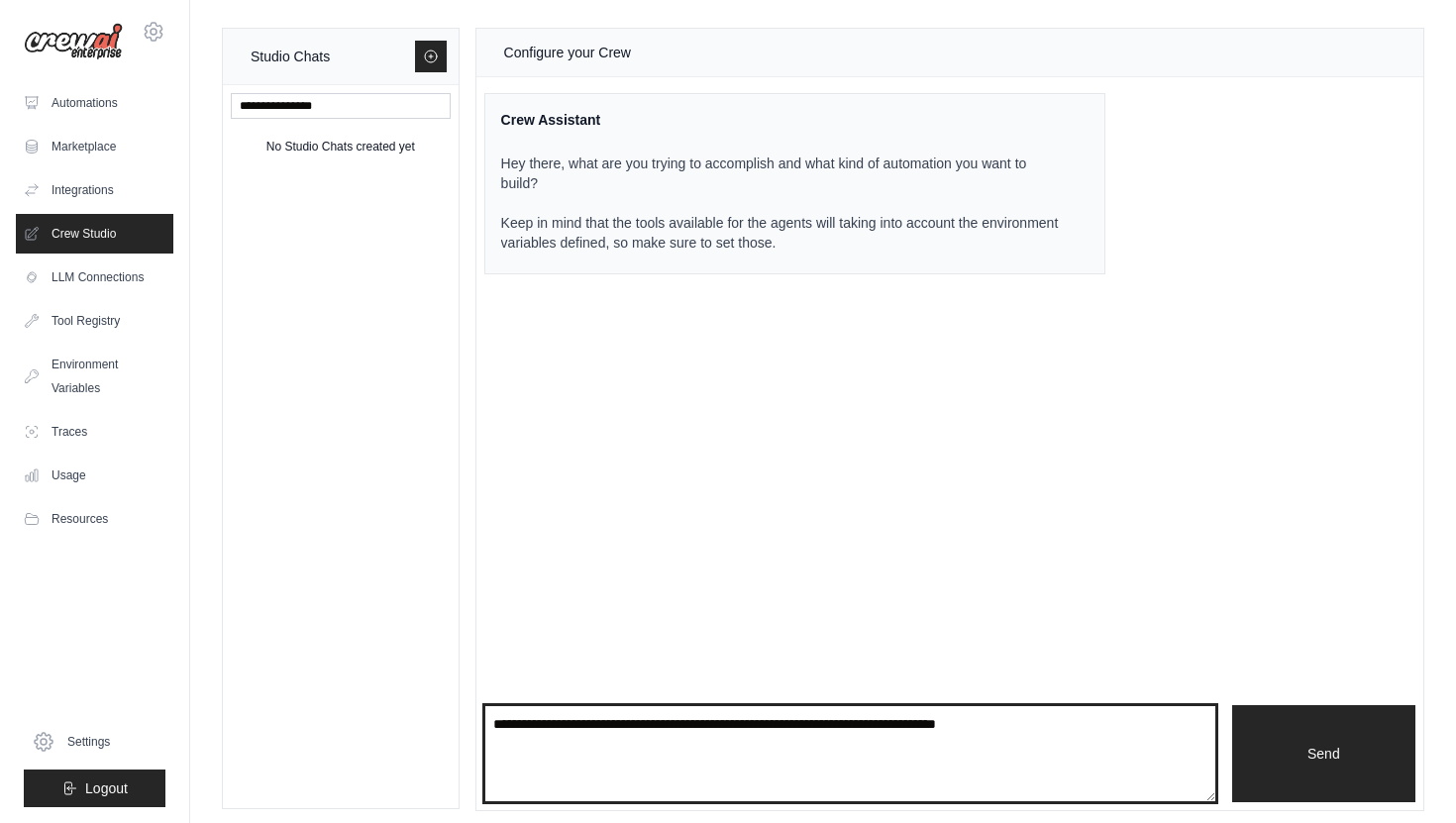 click at bounding box center (850, 754) 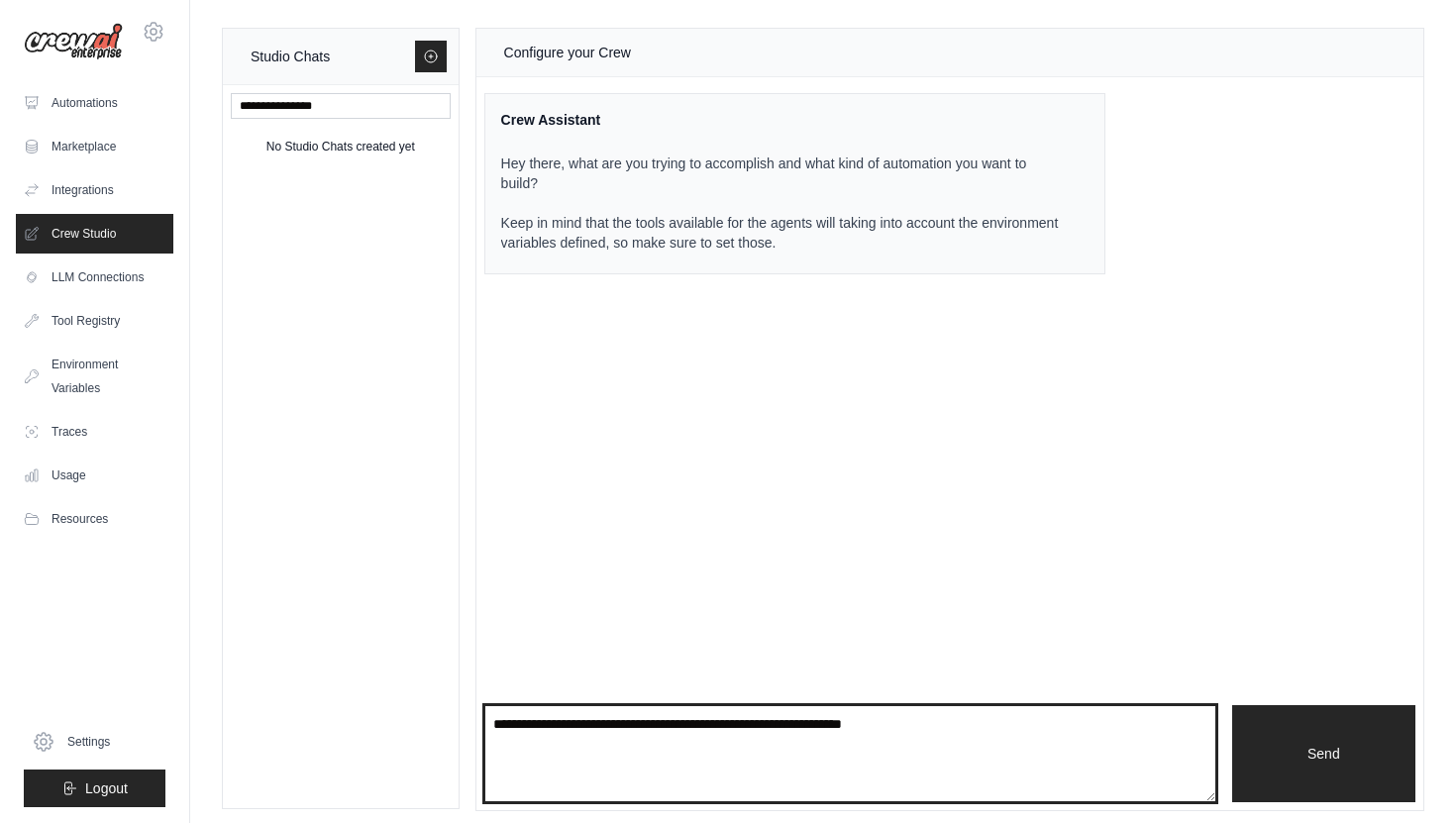 type on "**********" 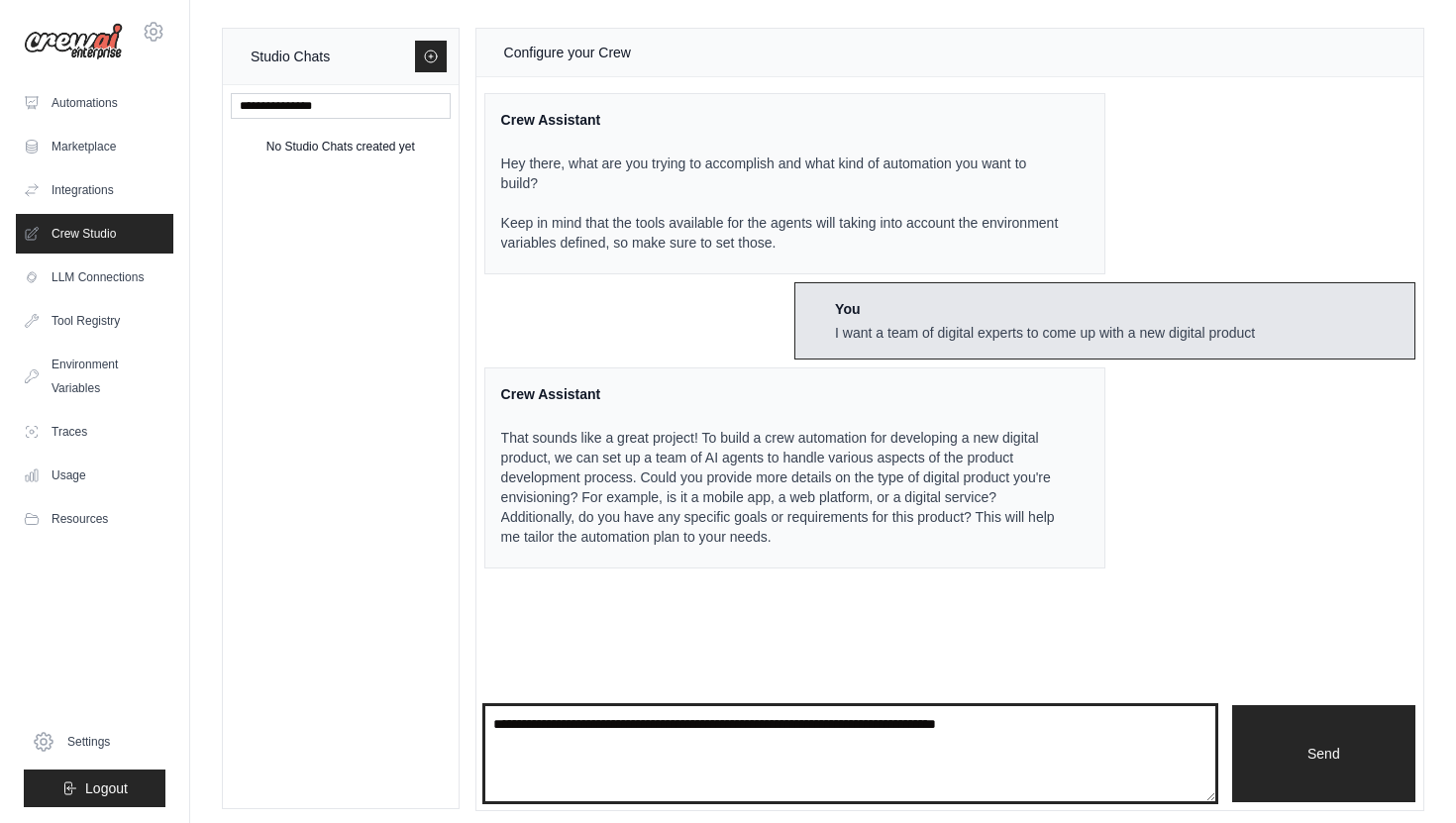 click at bounding box center [850, 754] 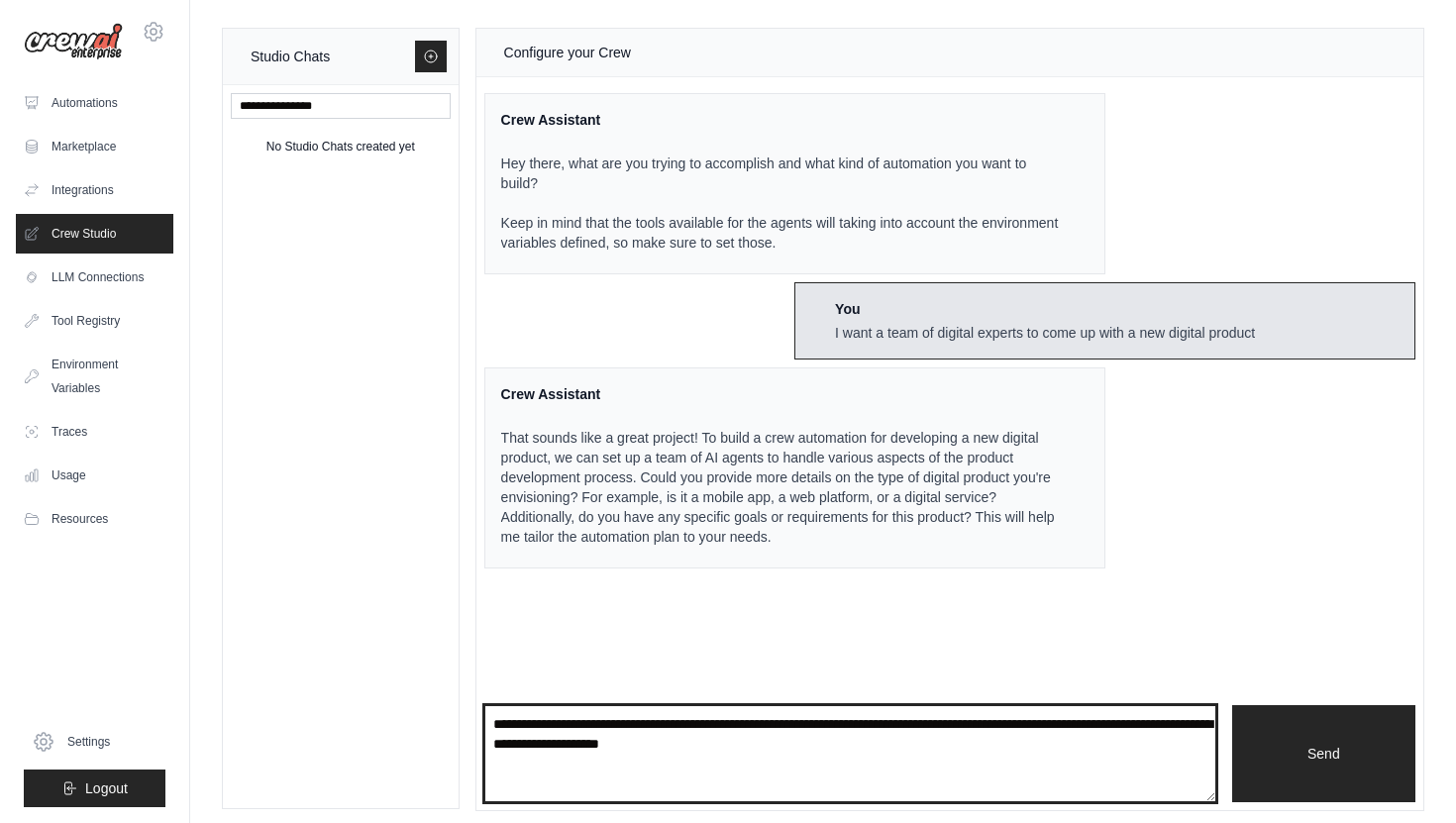 type on "**********" 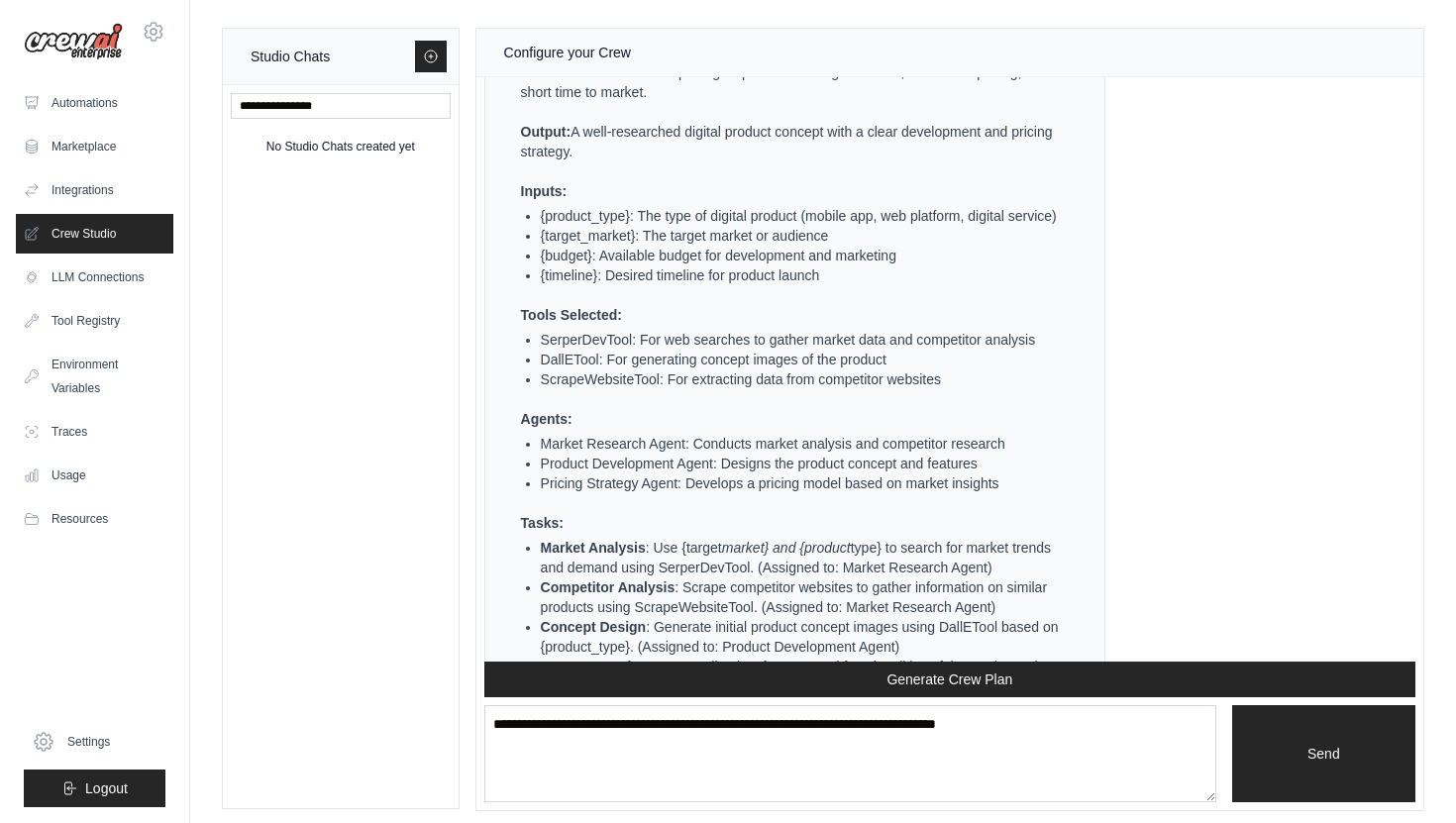 scroll, scrollTop: 969, scrollLeft: 0, axis: vertical 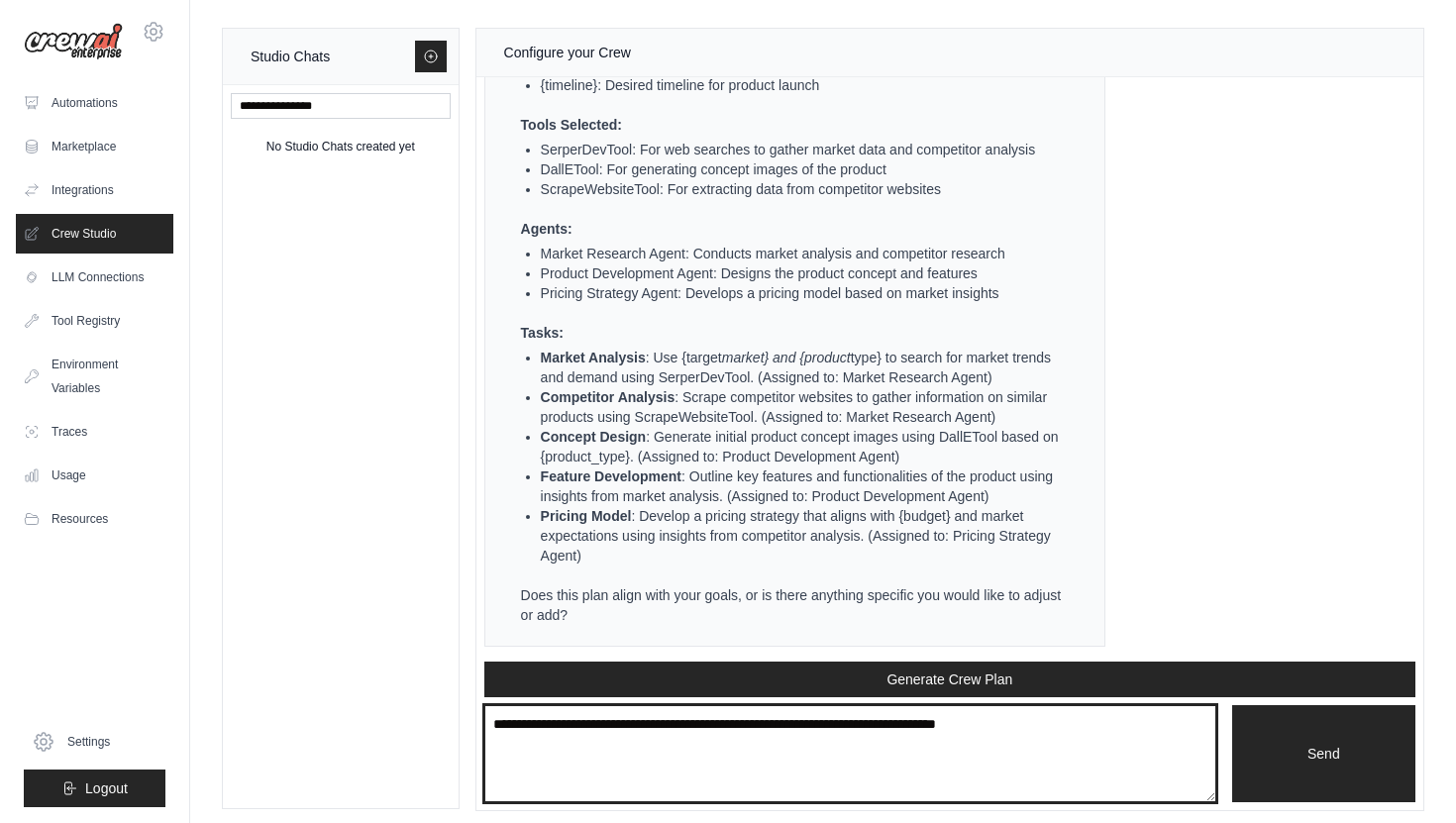 click at bounding box center [850, 754] 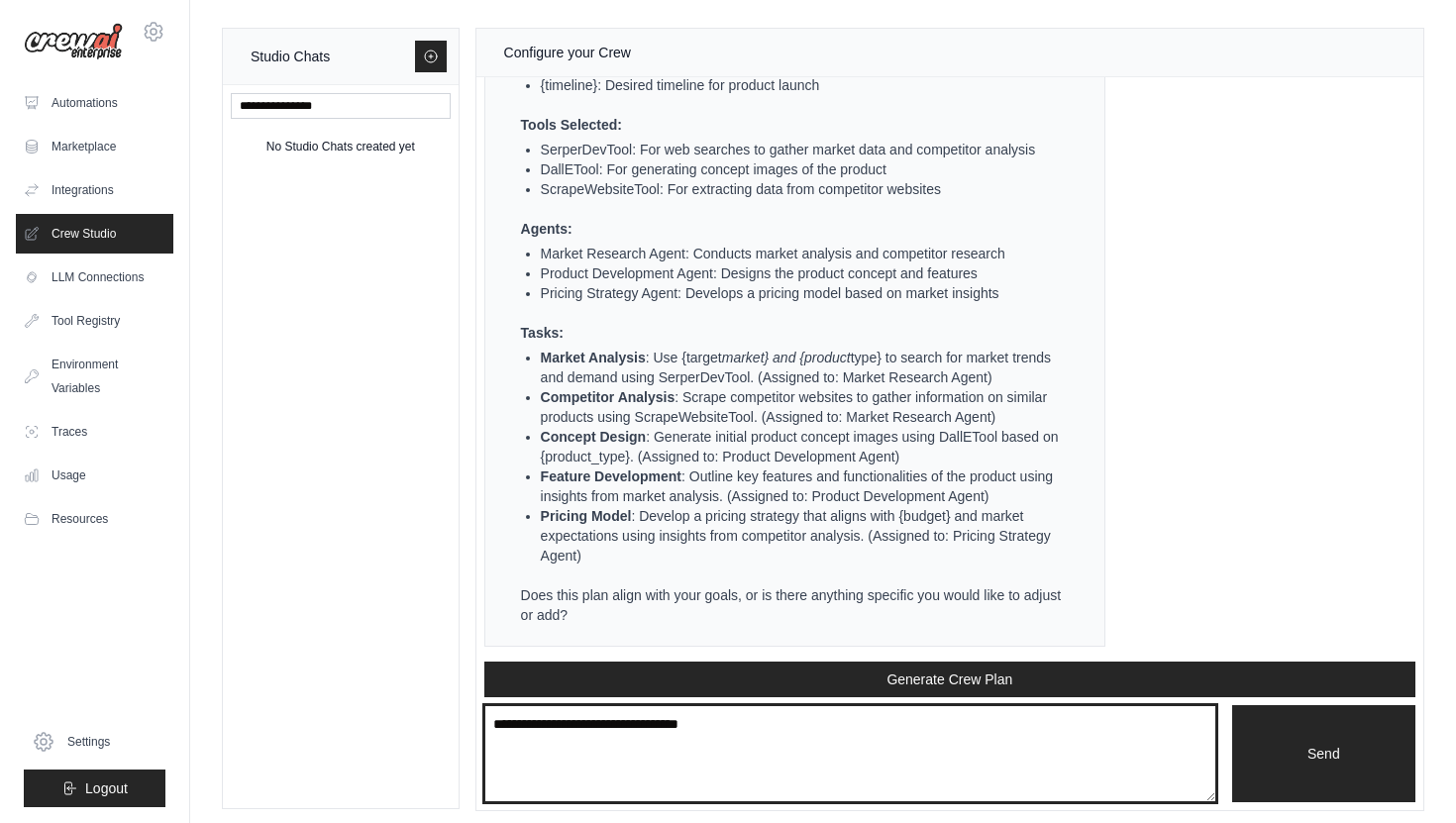 type on "**********" 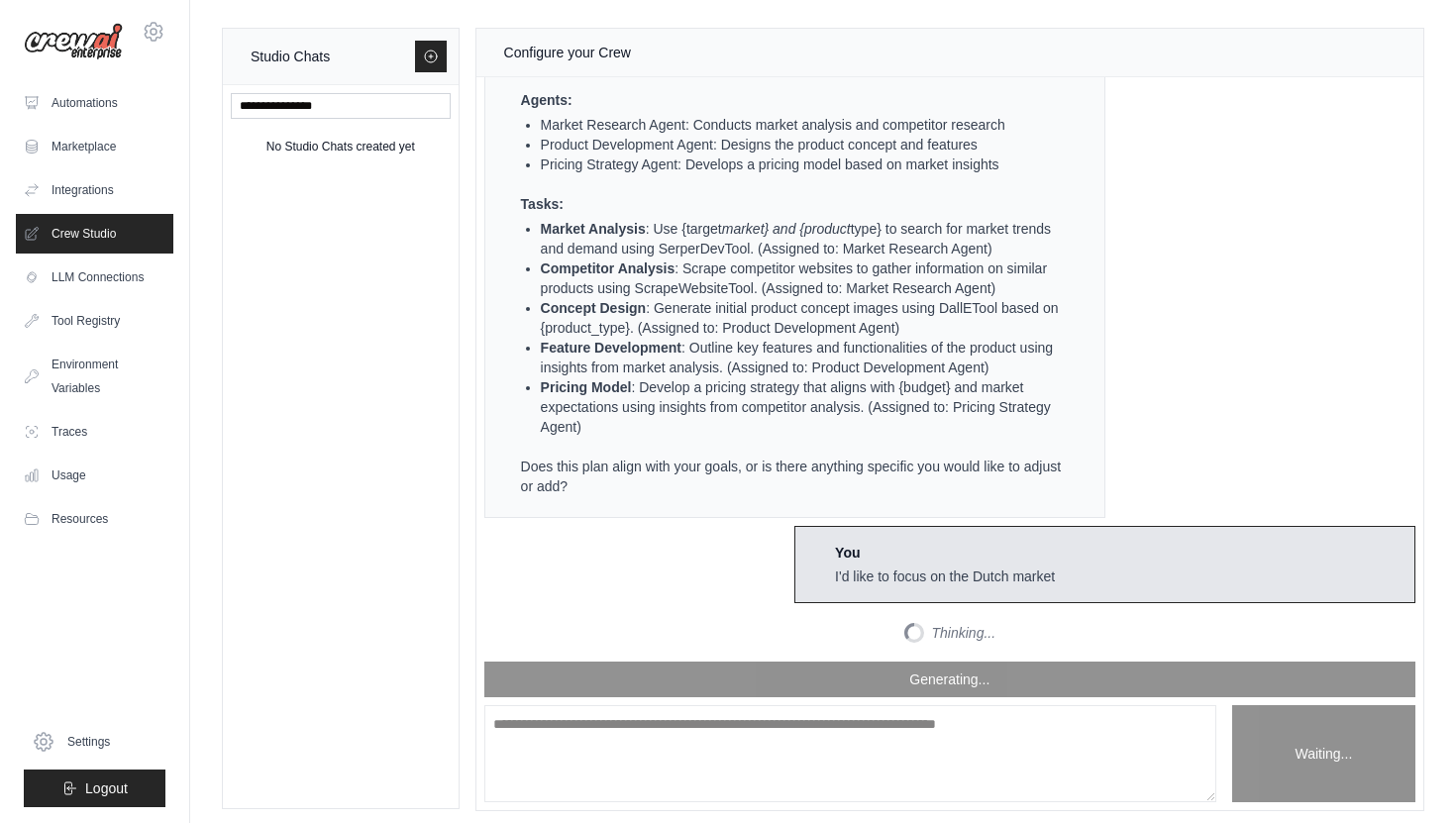 scroll, scrollTop: 2075, scrollLeft: 0, axis: vertical 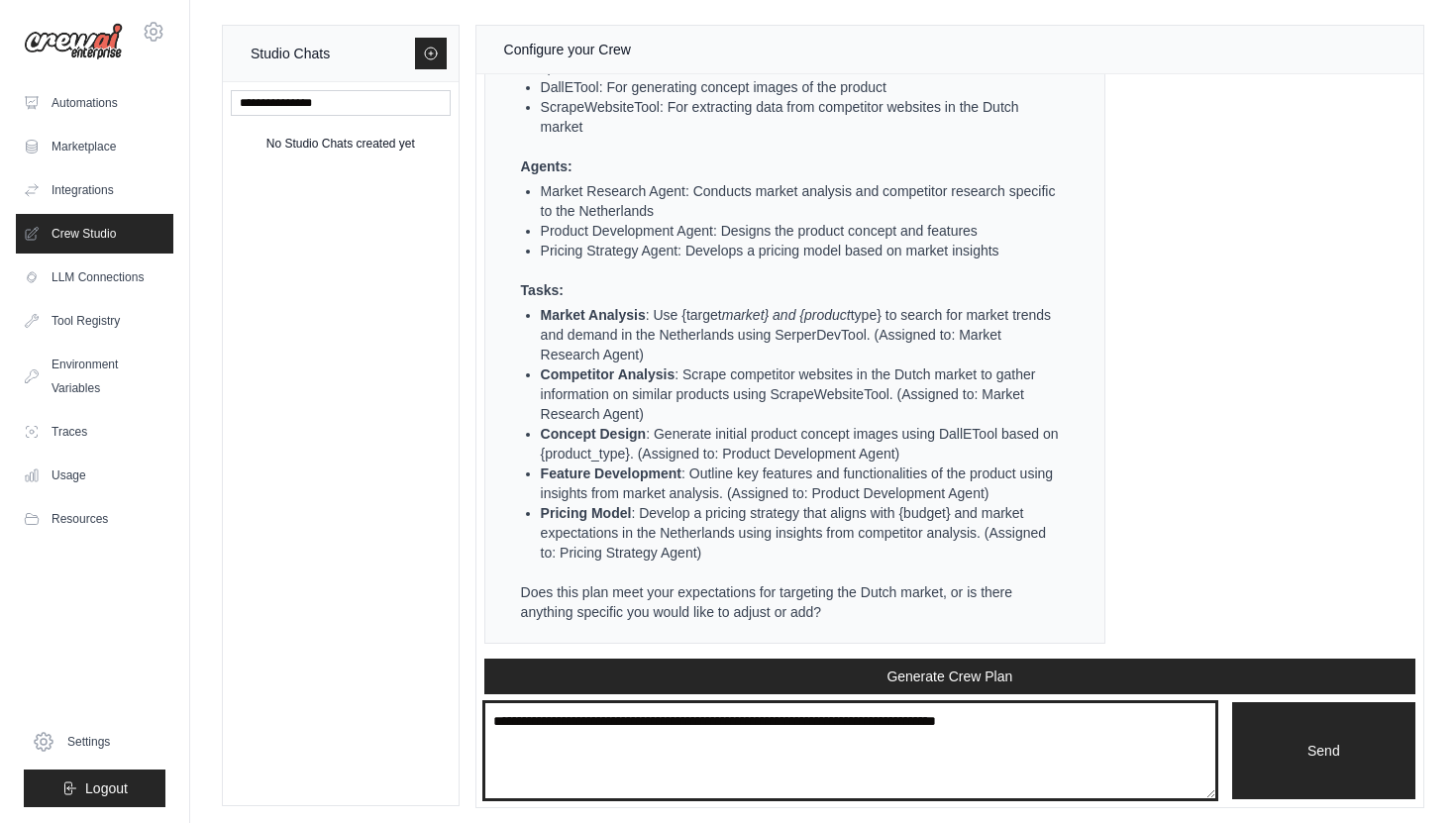 click at bounding box center [850, 751] 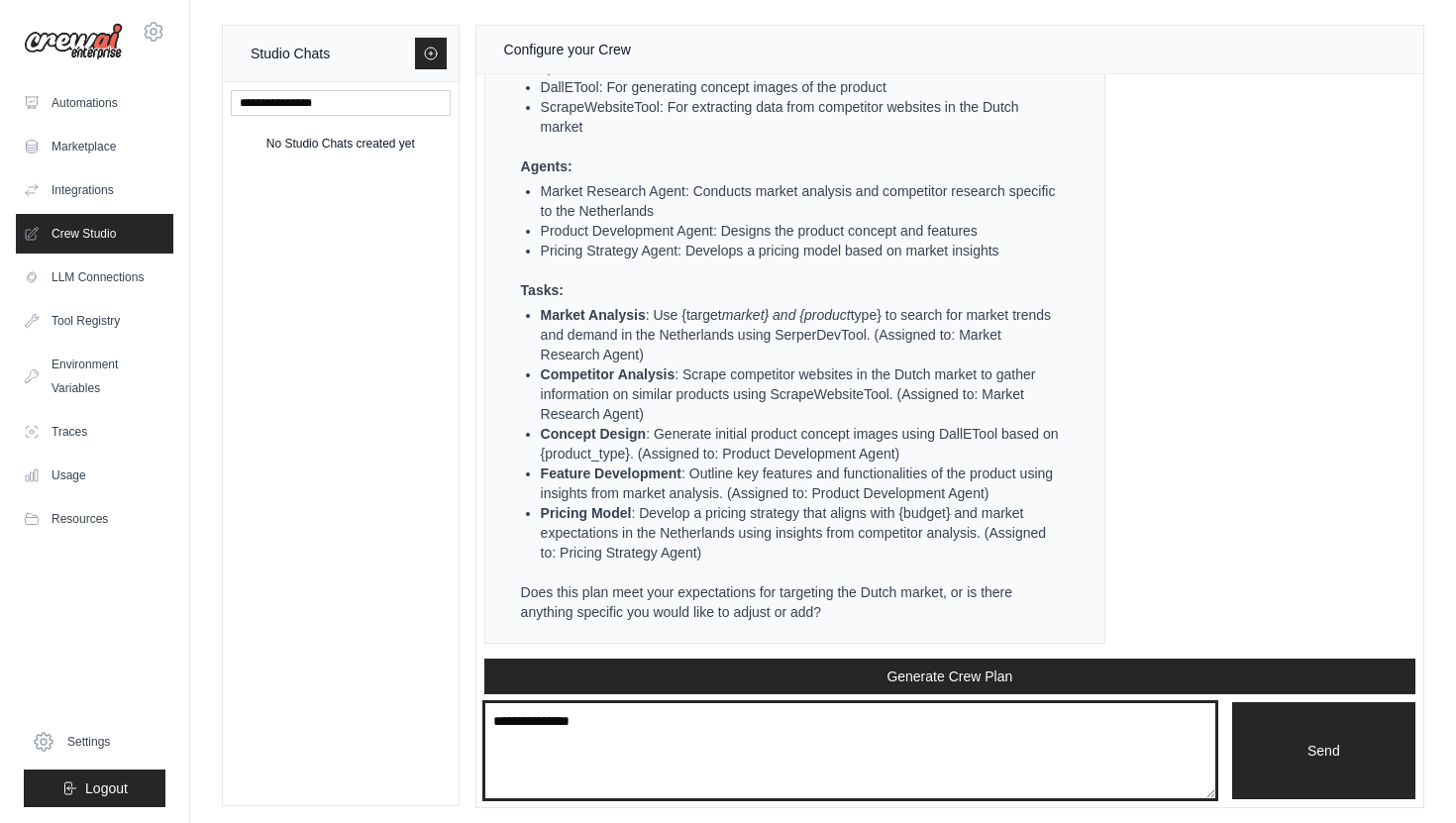 type on "**********" 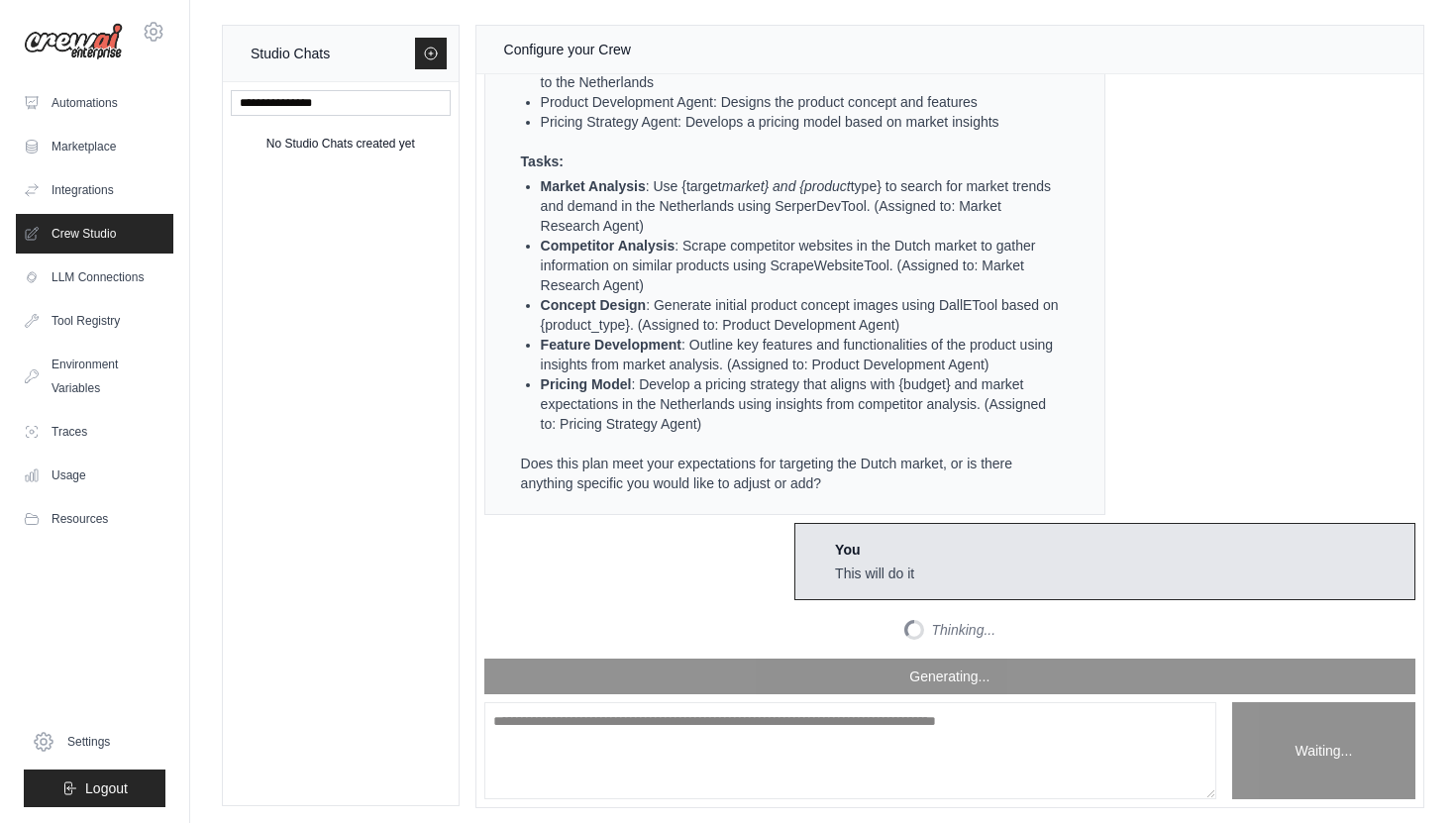 scroll, scrollTop: 2310, scrollLeft: 0, axis: vertical 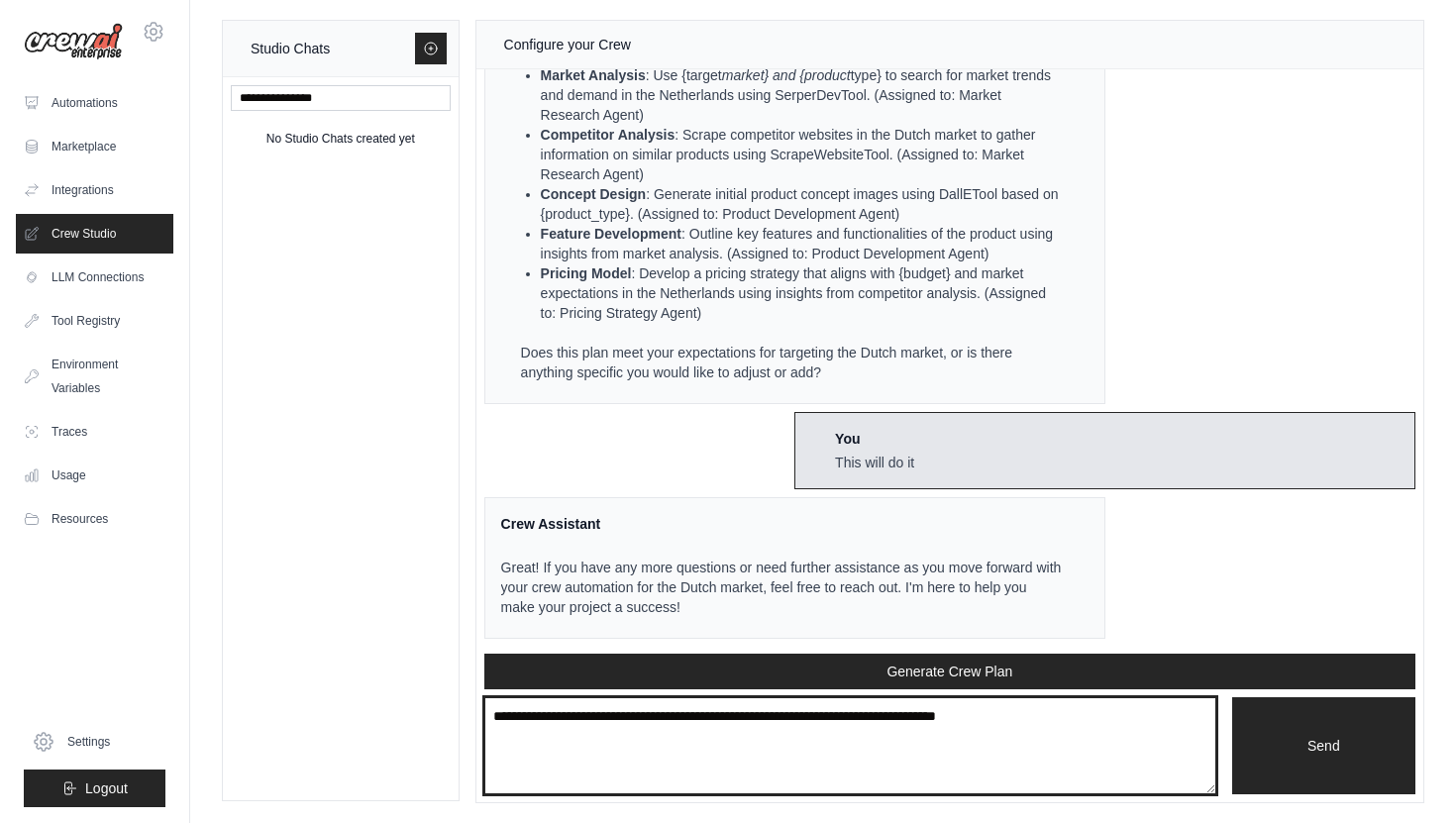 click at bounding box center [850, 746] 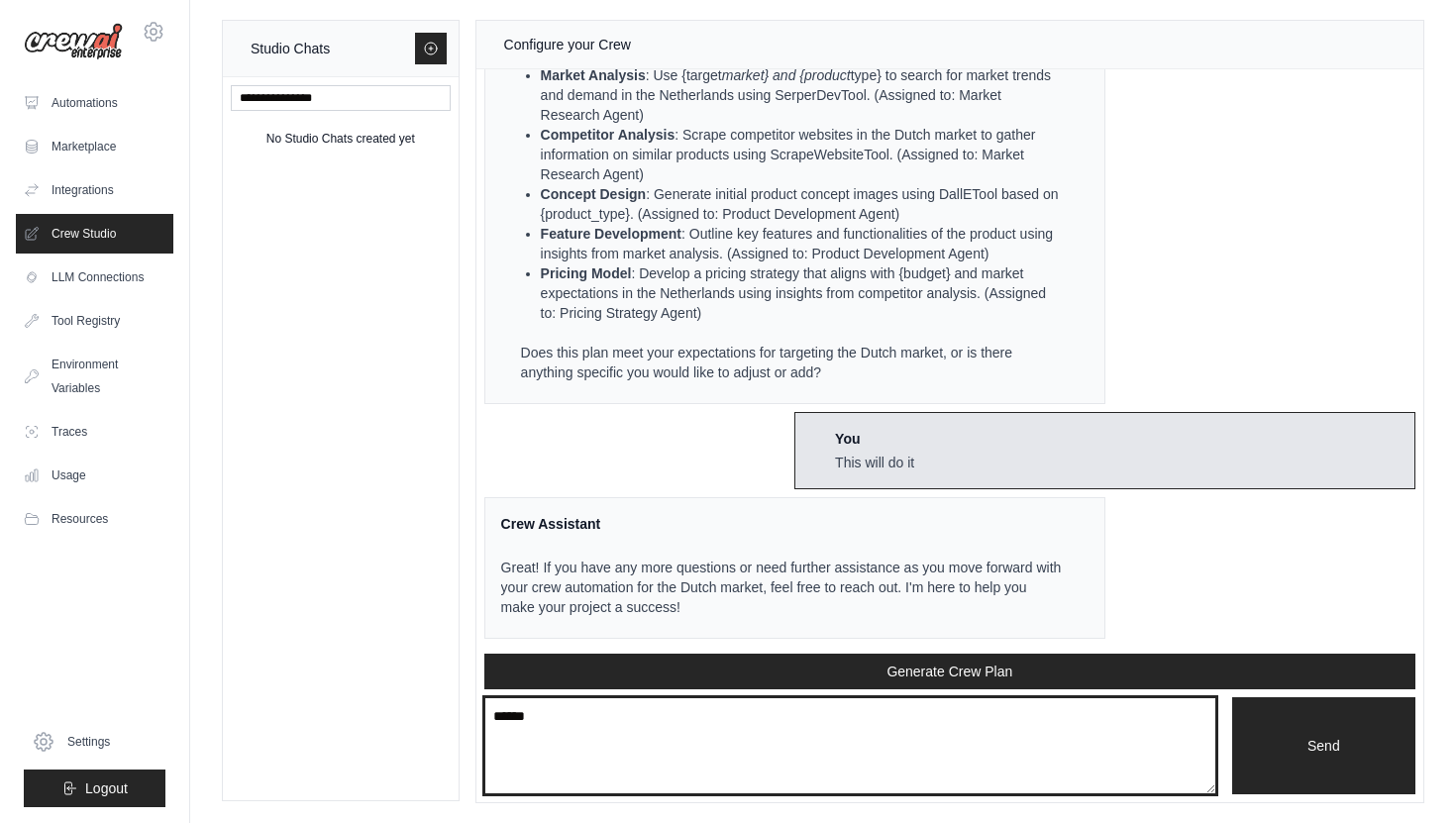 type on "******" 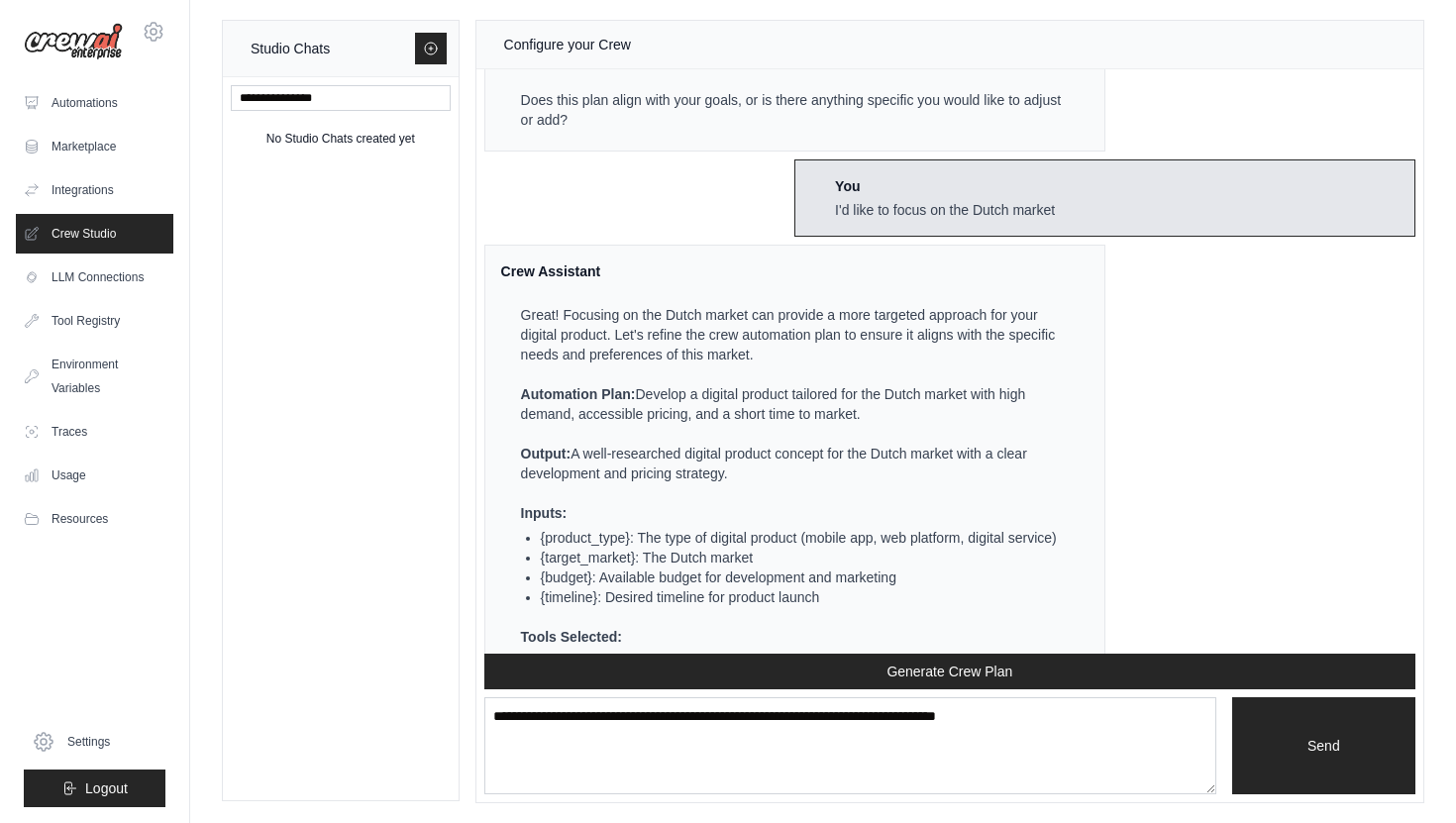 scroll, scrollTop: 1417, scrollLeft: 0, axis: vertical 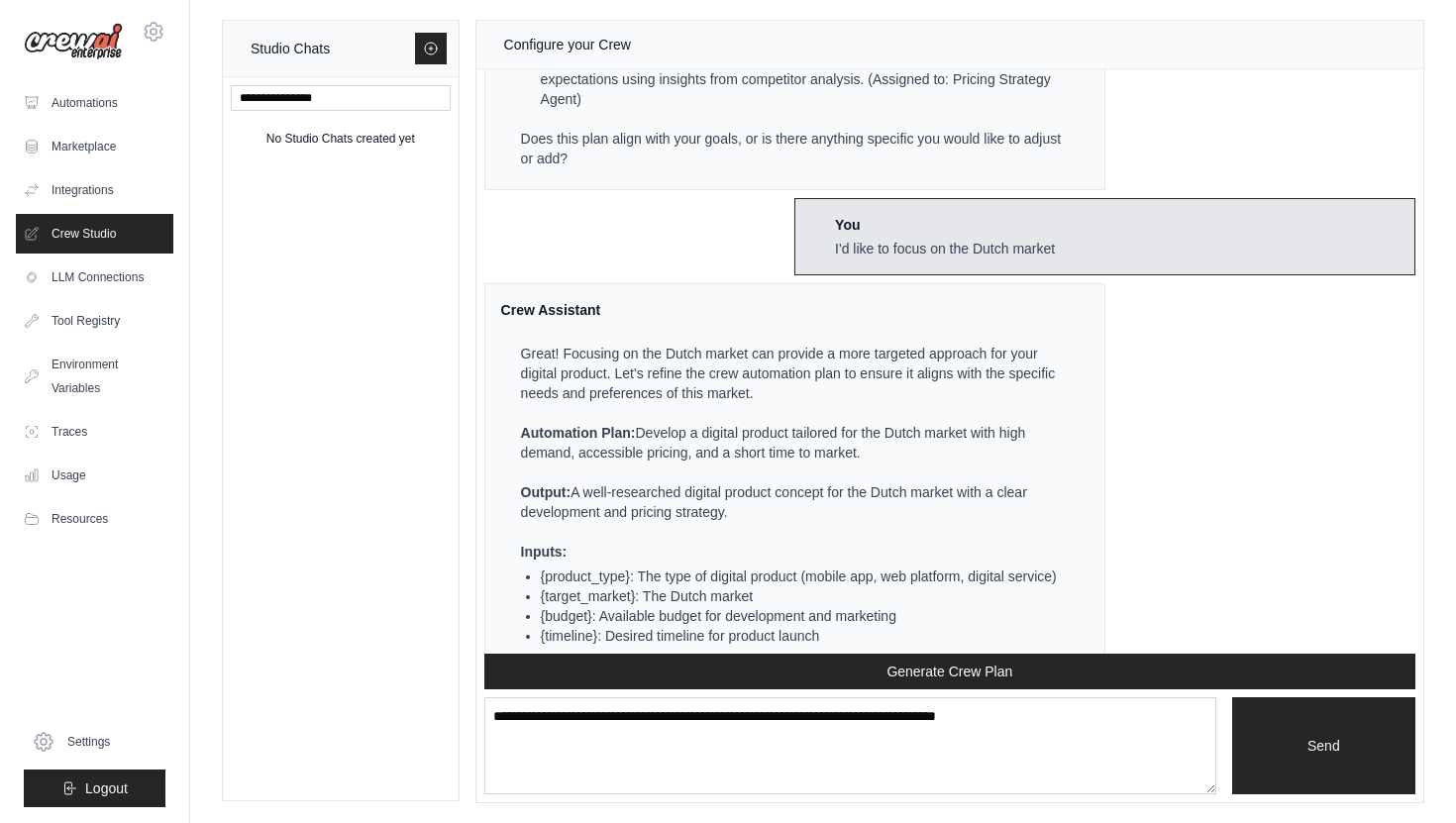 click on "Crew Assistant" at bounding box center (782, 310) 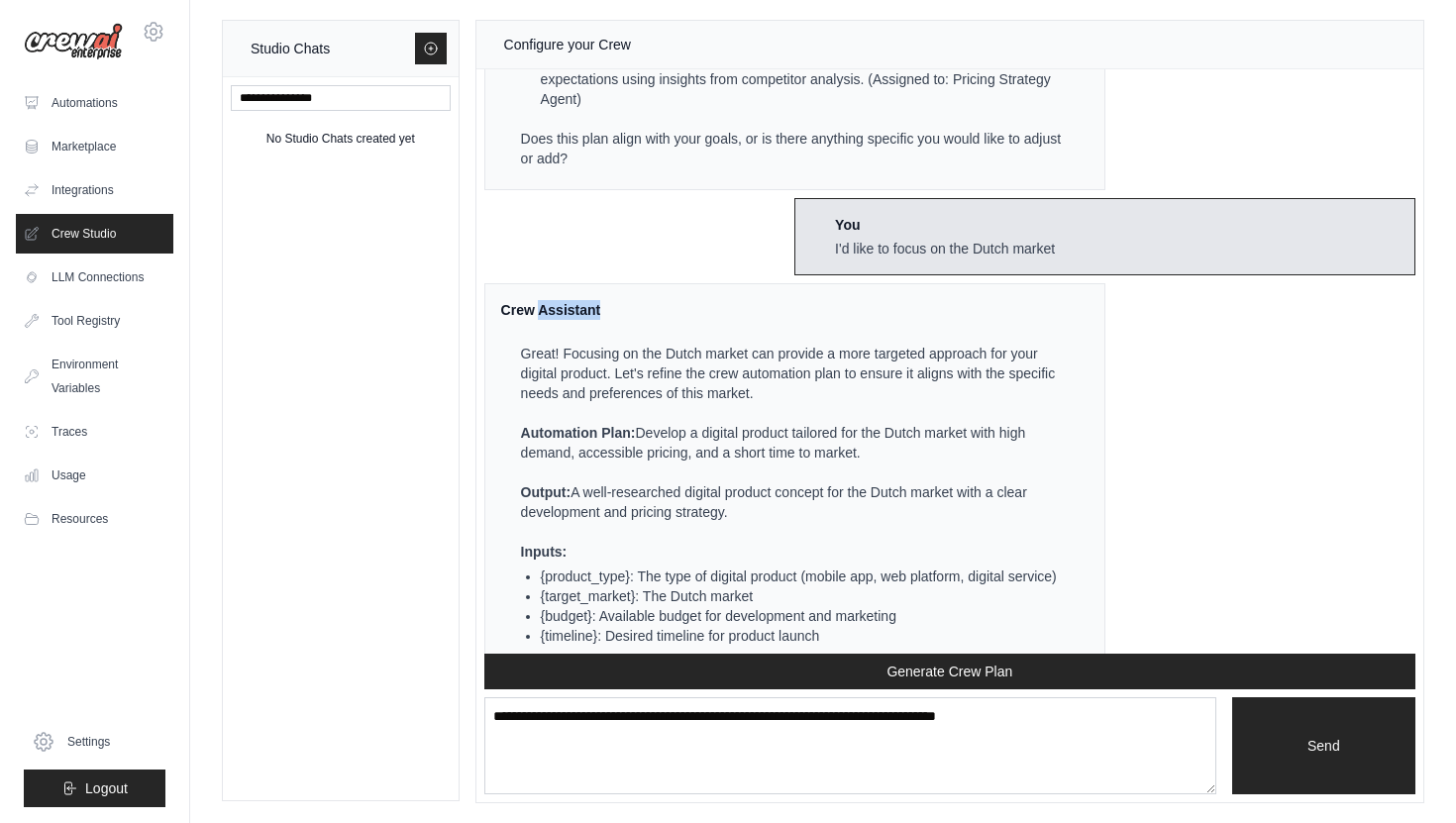 click on "Crew Assistant" at bounding box center [782, 310] 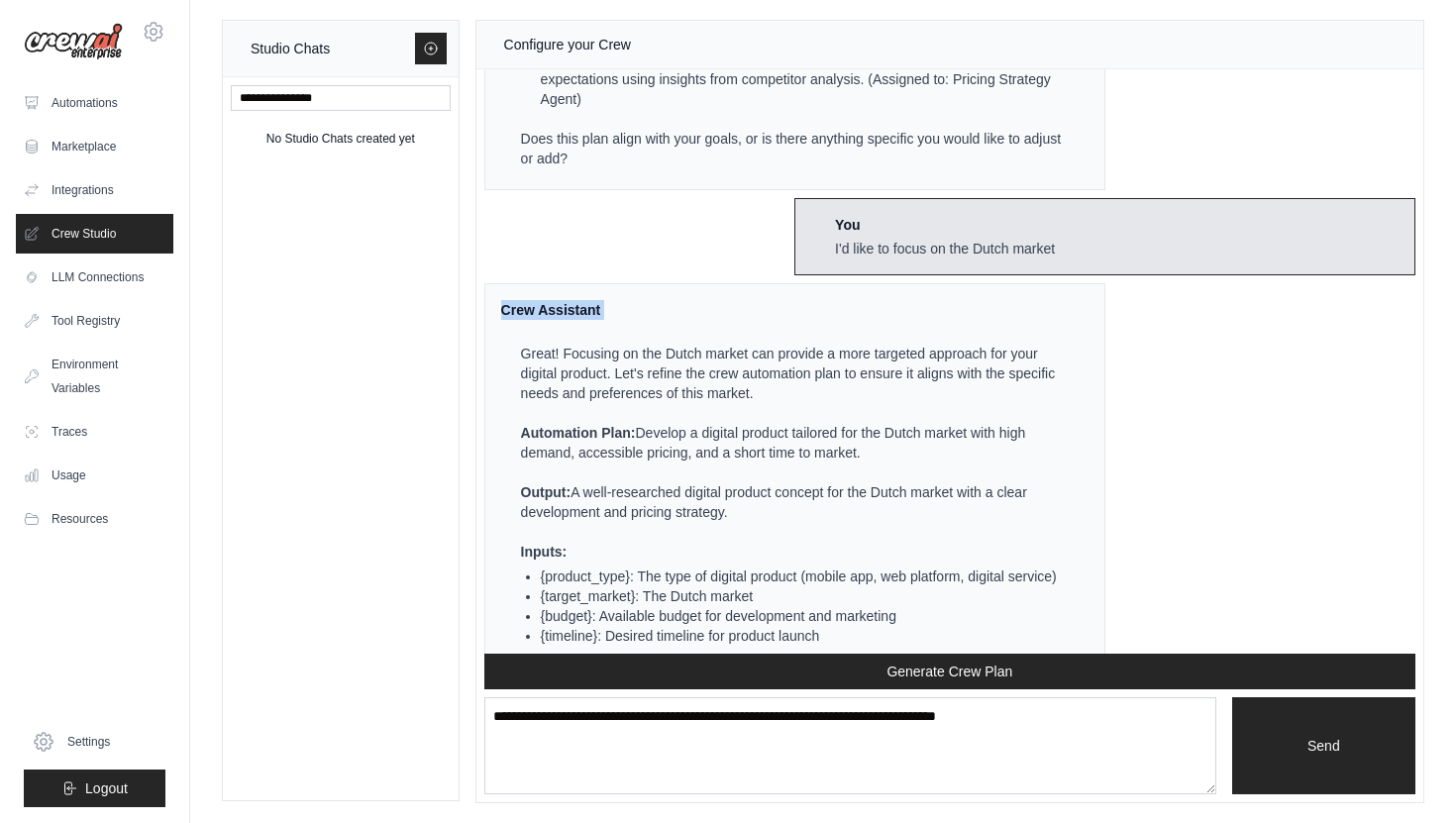 click on "Crew Assistant" at bounding box center (782, 310) 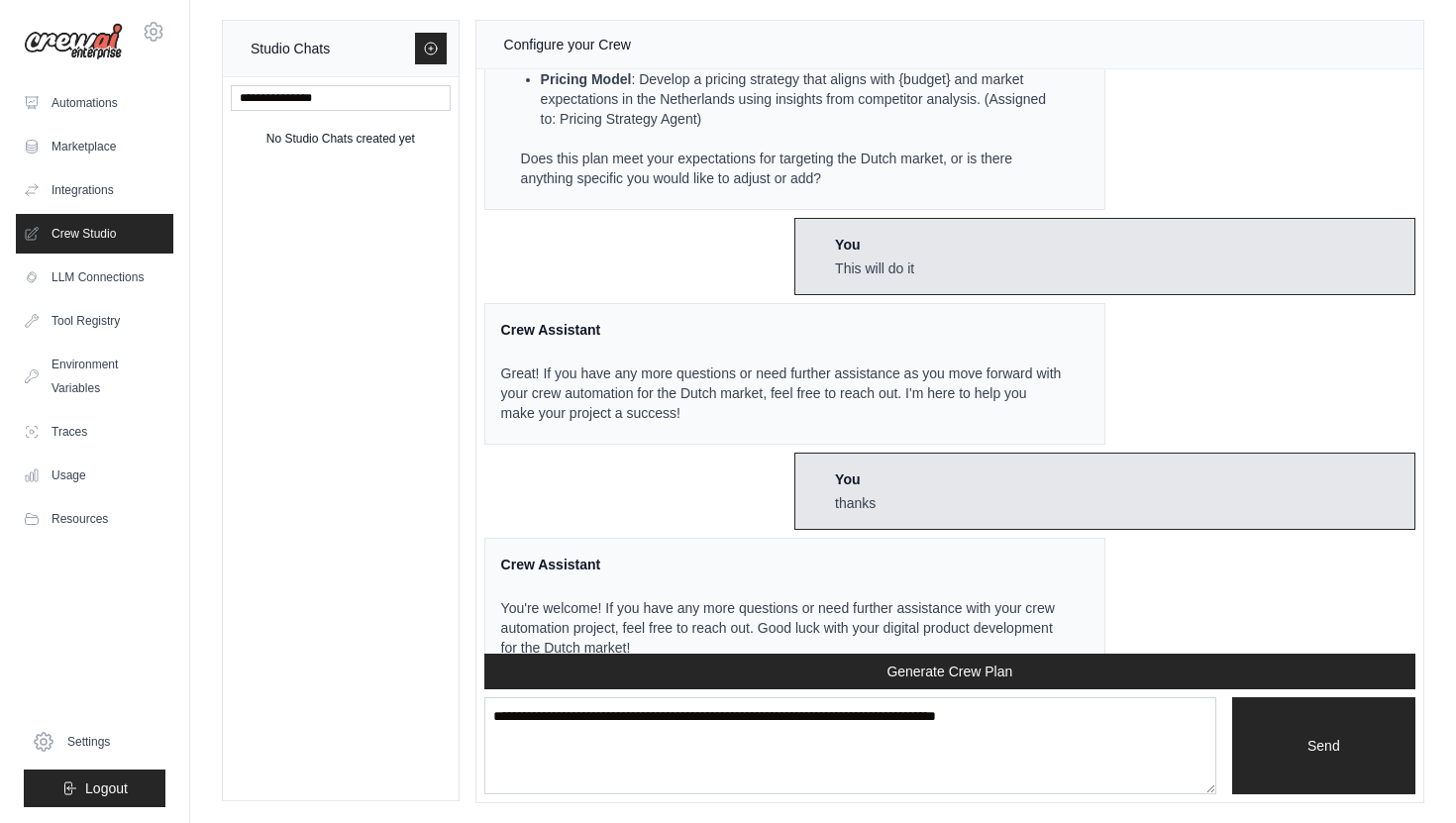 scroll, scrollTop: 2544, scrollLeft: 0, axis: vertical 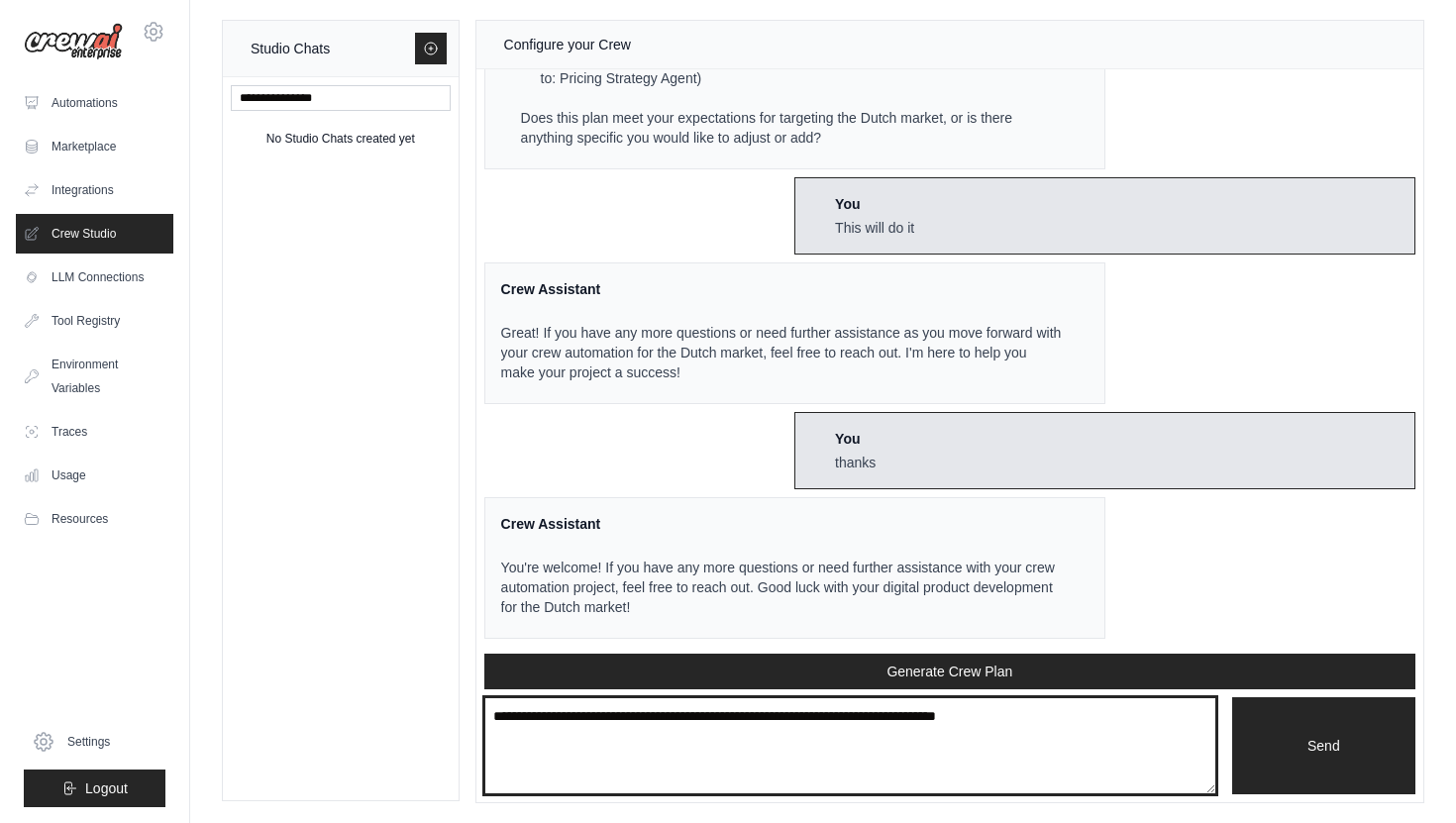 click at bounding box center [850, 746] 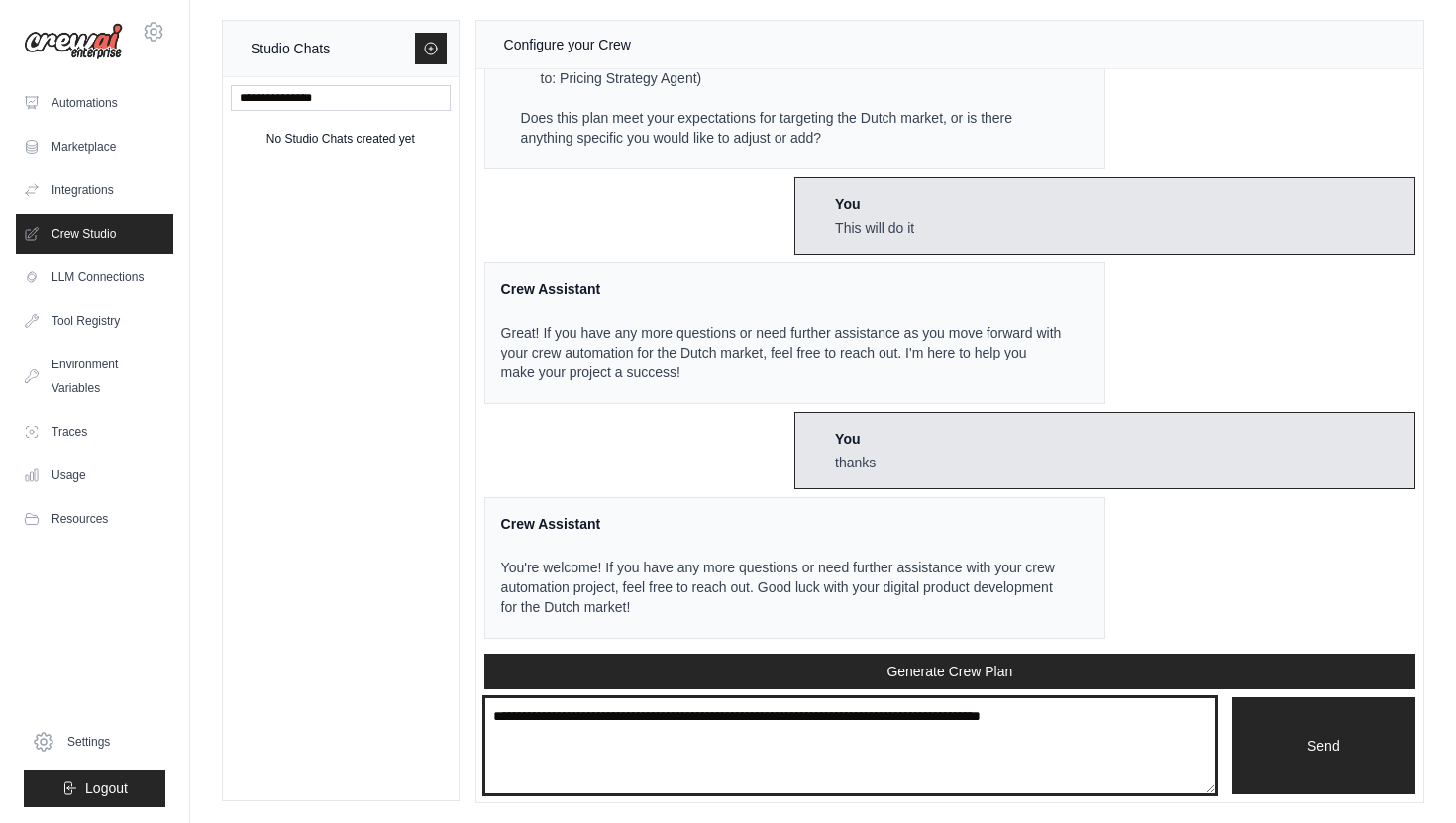 type on "**********" 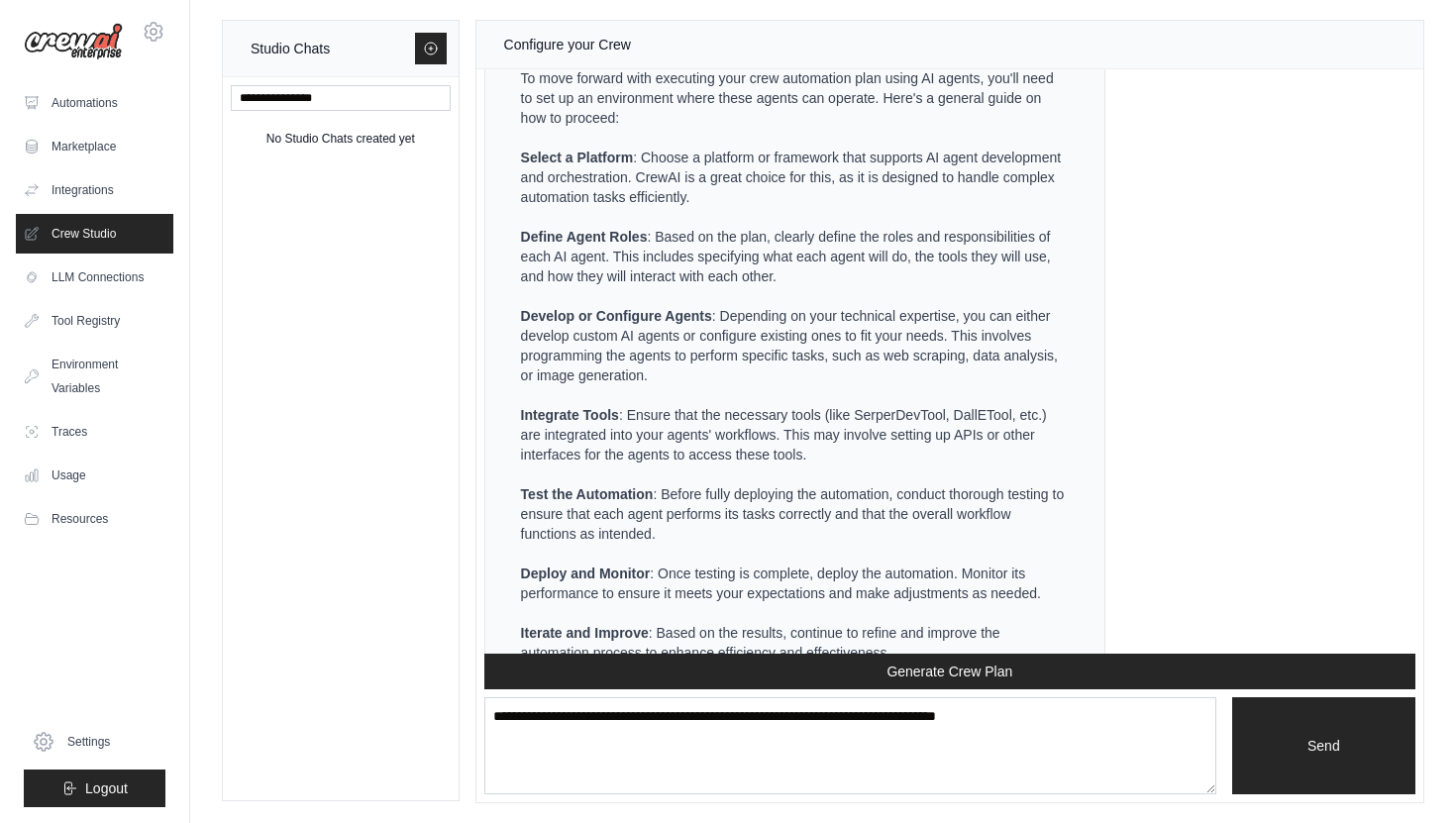 scroll, scrollTop: 3373, scrollLeft: 0, axis: vertical 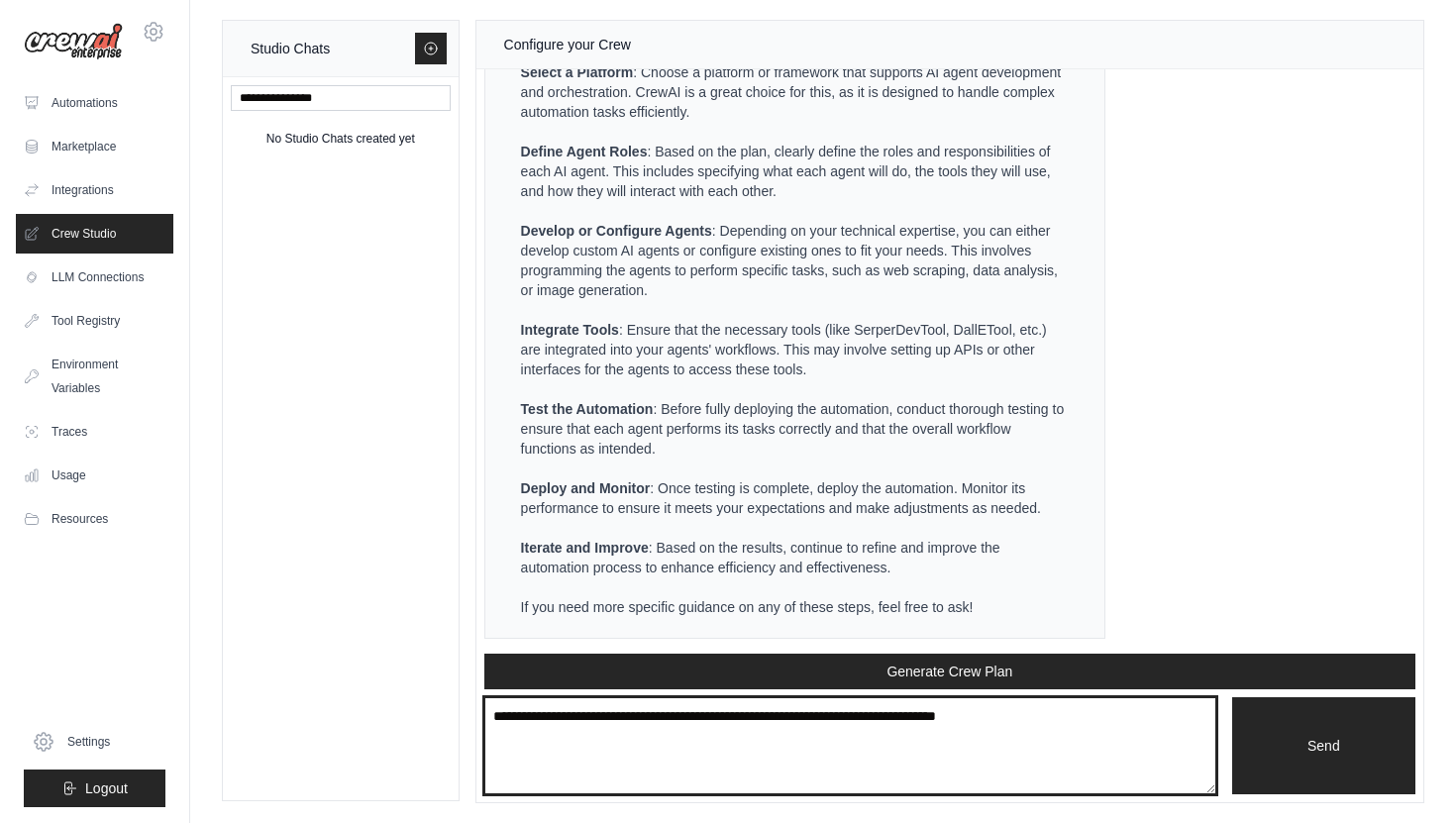 click at bounding box center [850, 746] 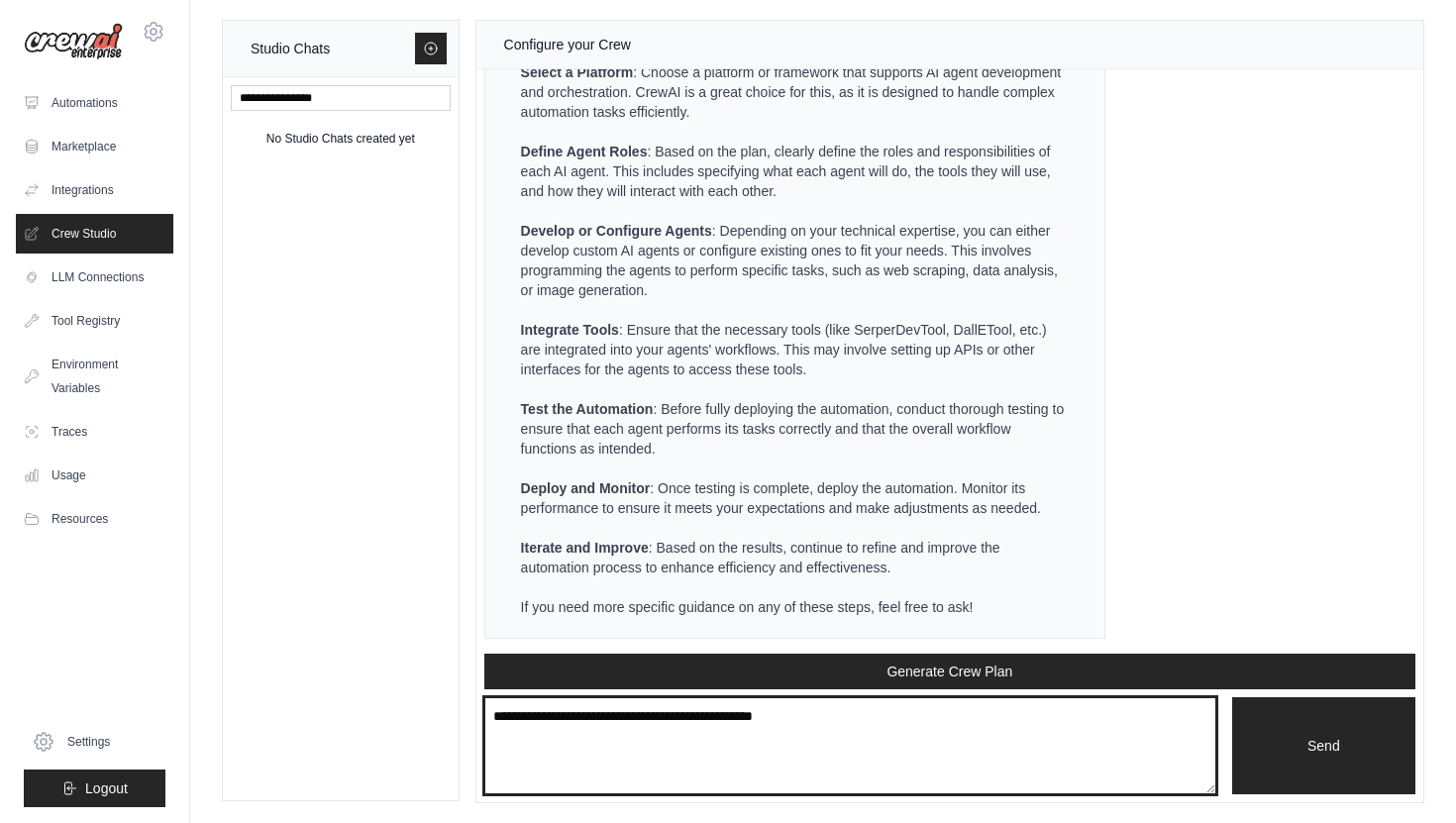 type on "**********" 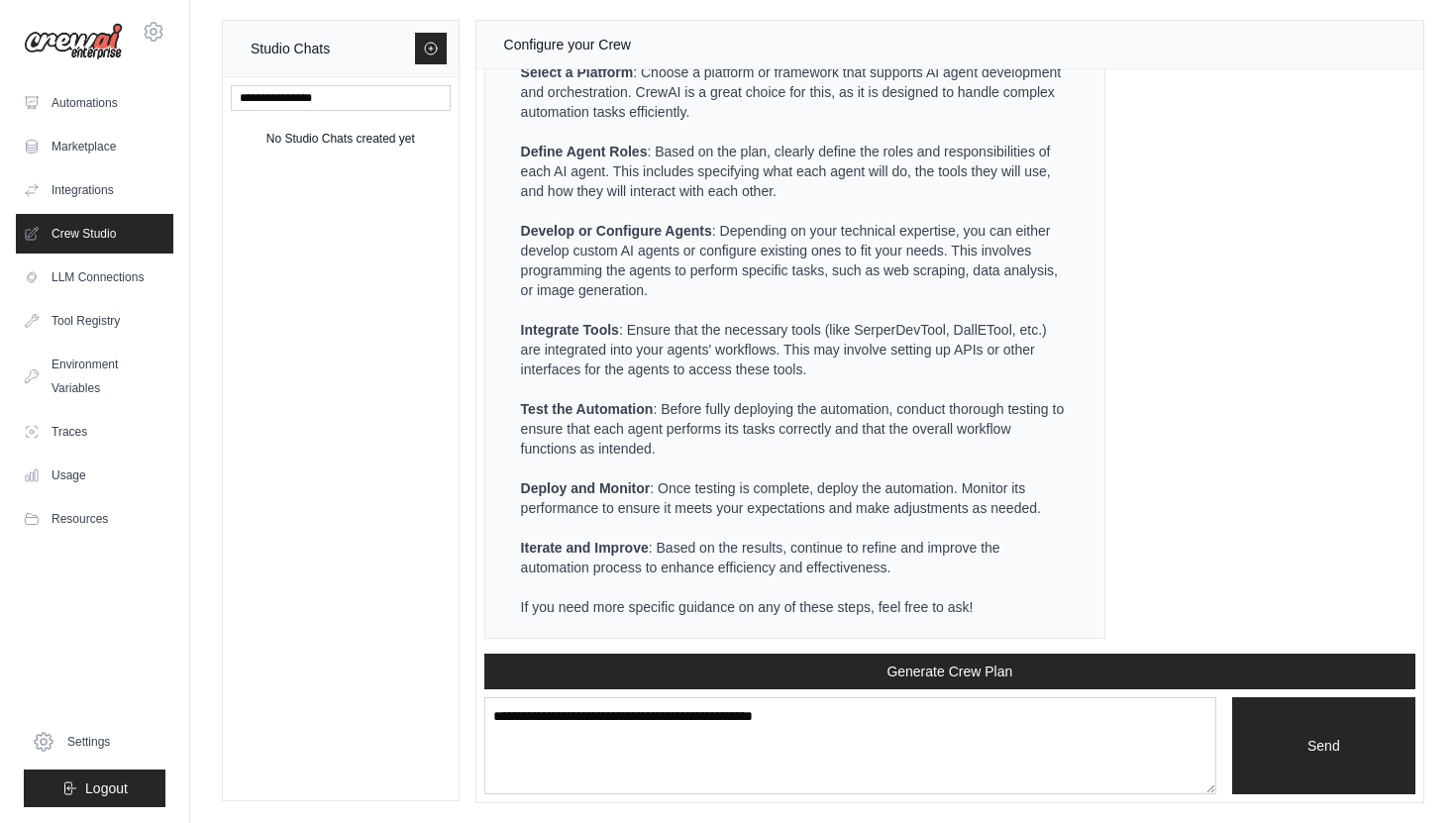 type 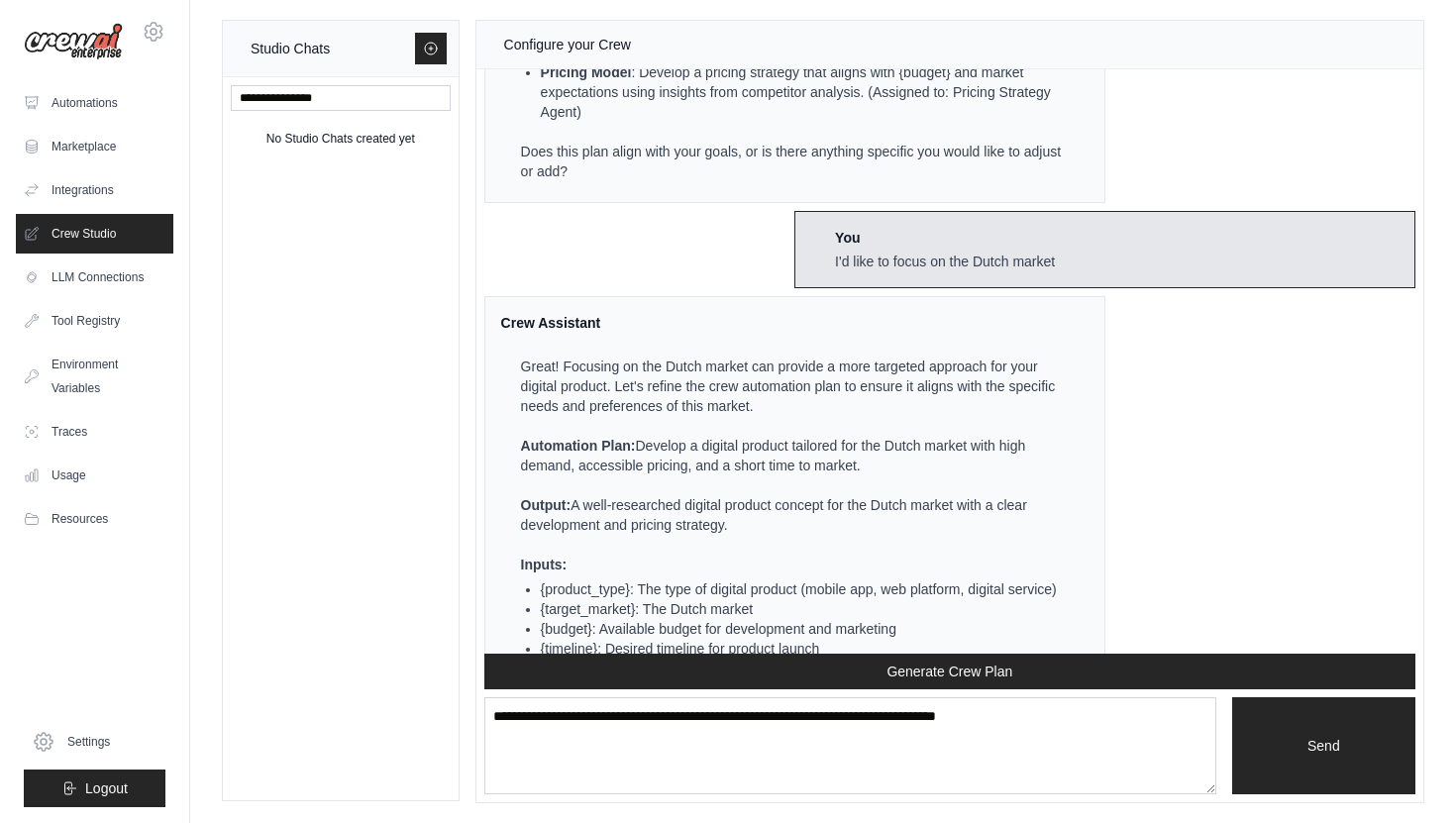 scroll, scrollTop: 1344, scrollLeft: 0, axis: vertical 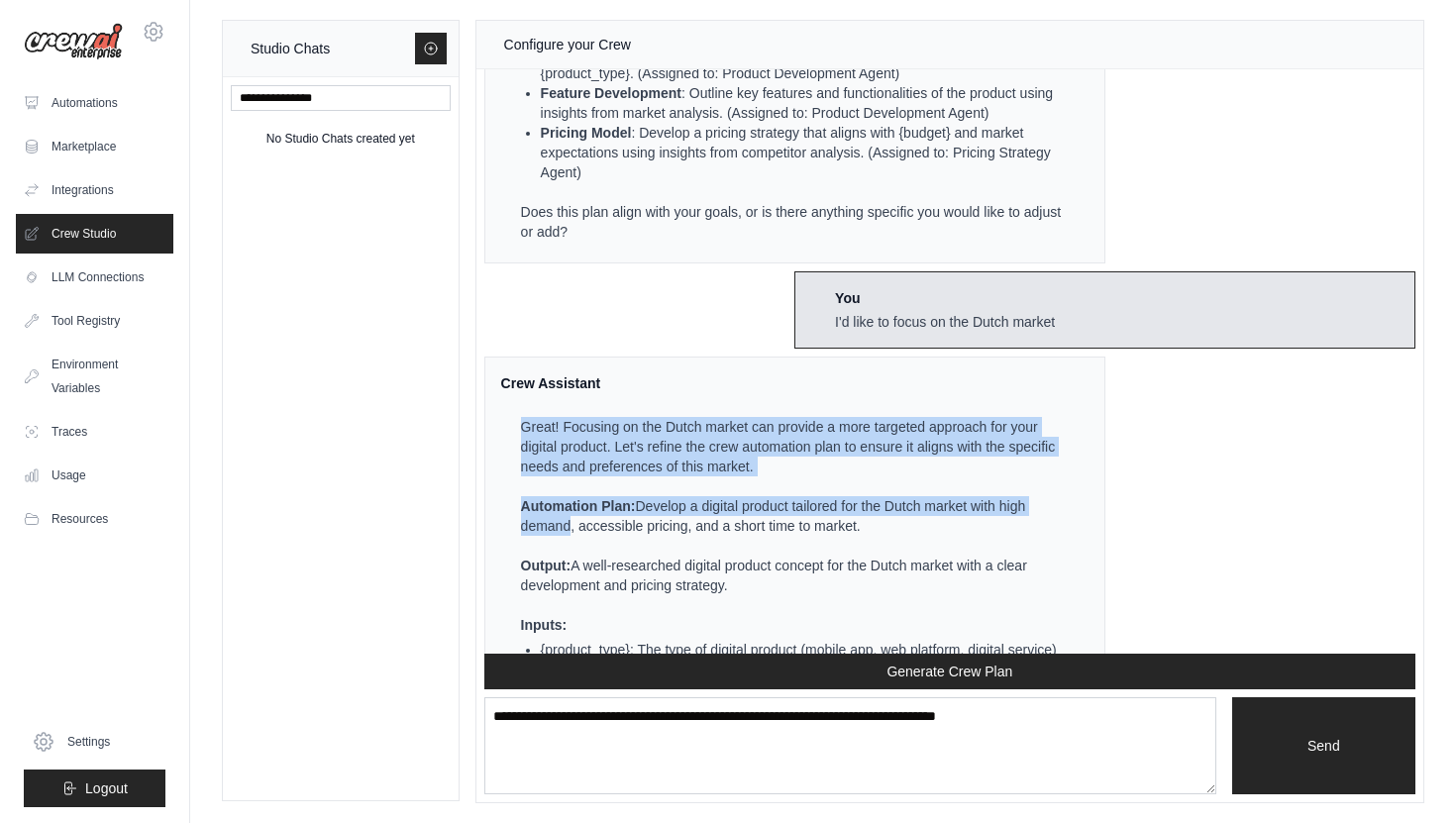 drag, startPoint x: 521, startPoint y: 429, endPoint x: 565, endPoint y: 525, distance: 105.60303 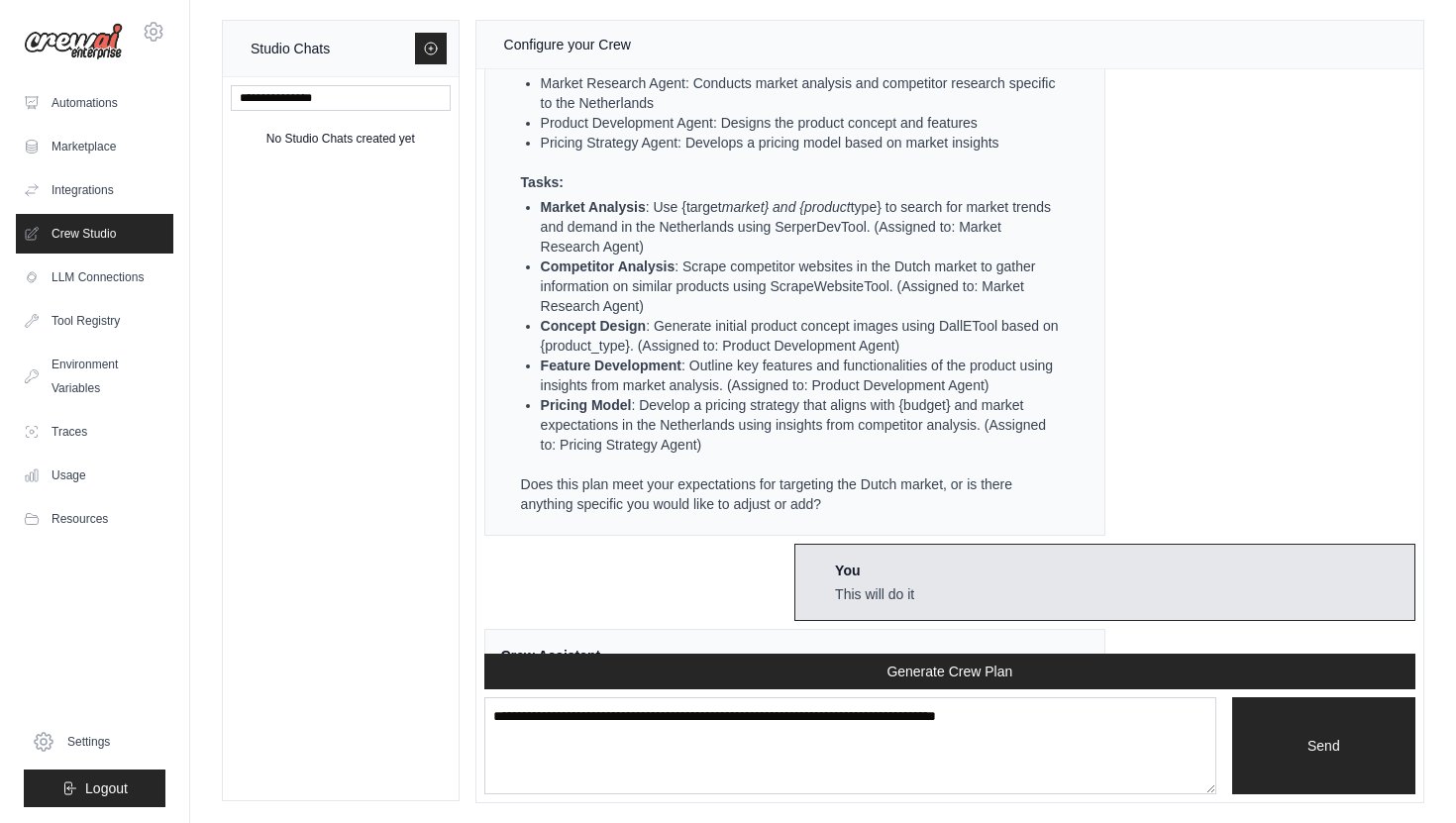 scroll, scrollTop: 2195, scrollLeft: 0, axis: vertical 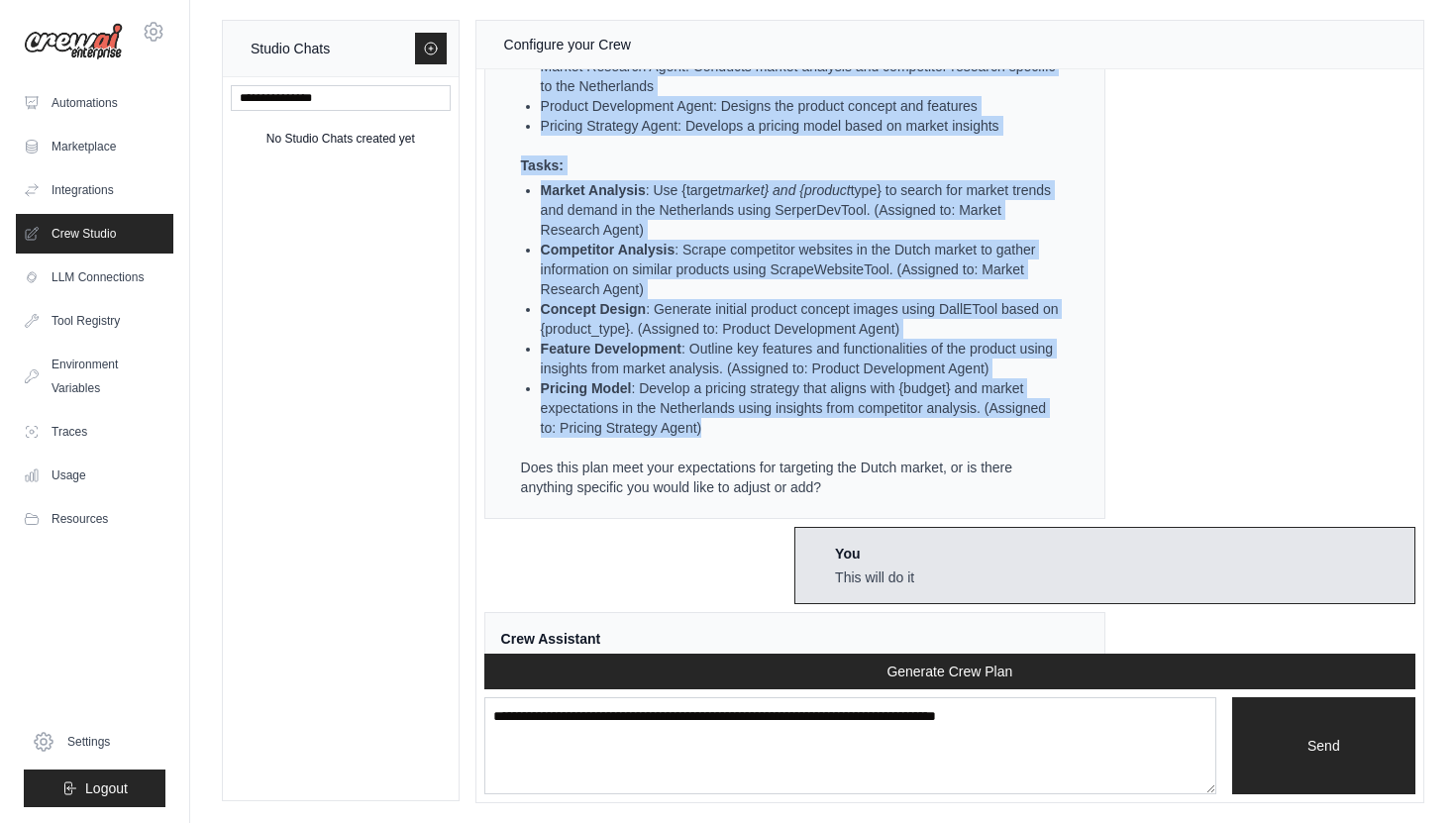 click on "Pricing Model : Develop a pricing strategy that aligns with {budget} and market expectations in the Netherlands using insights from competitor analysis. (Assigned to: Pricing Strategy Agent)" at bounding box center (802, 408) 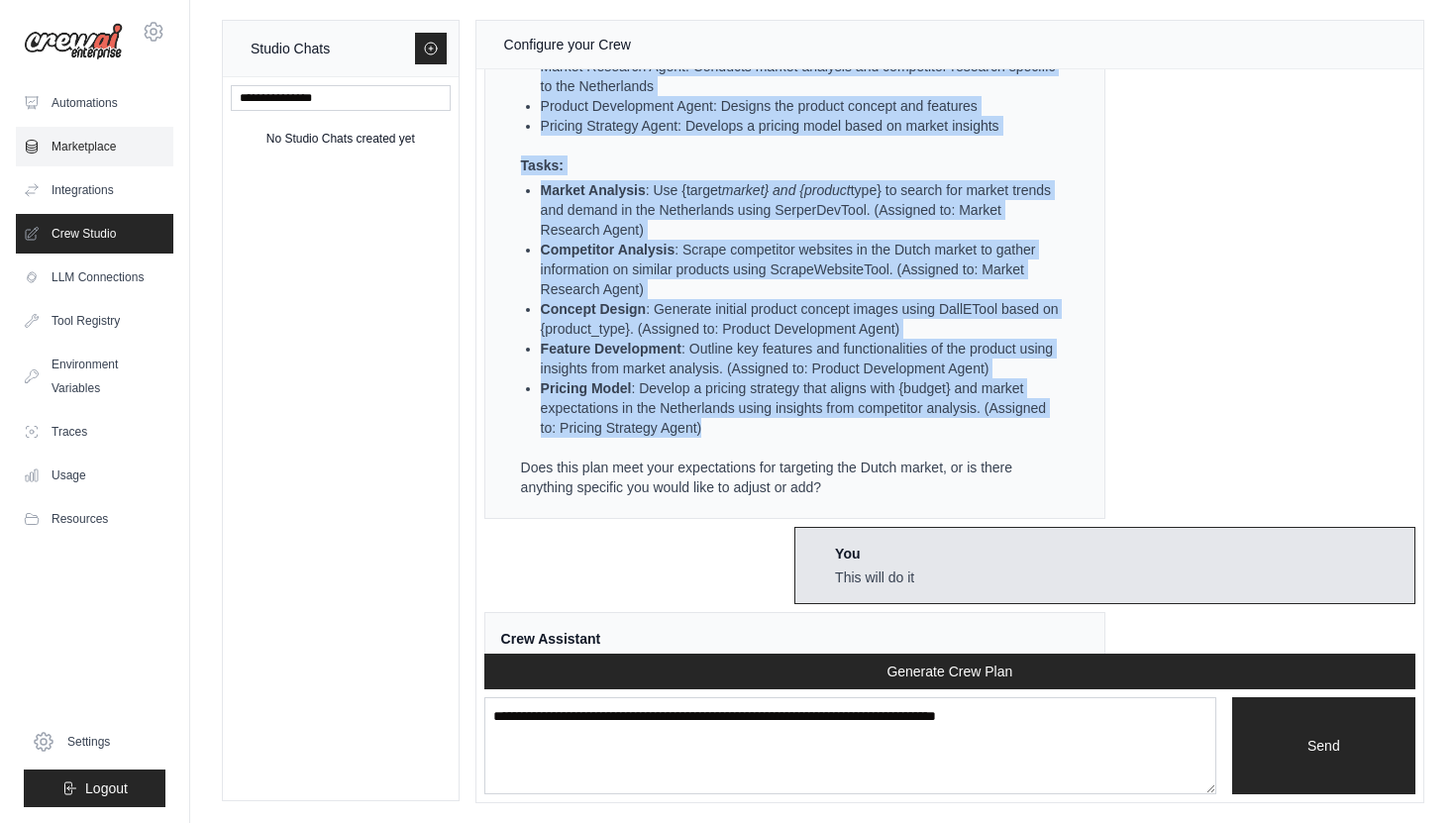 click on "Marketplace" at bounding box center [94, 147] 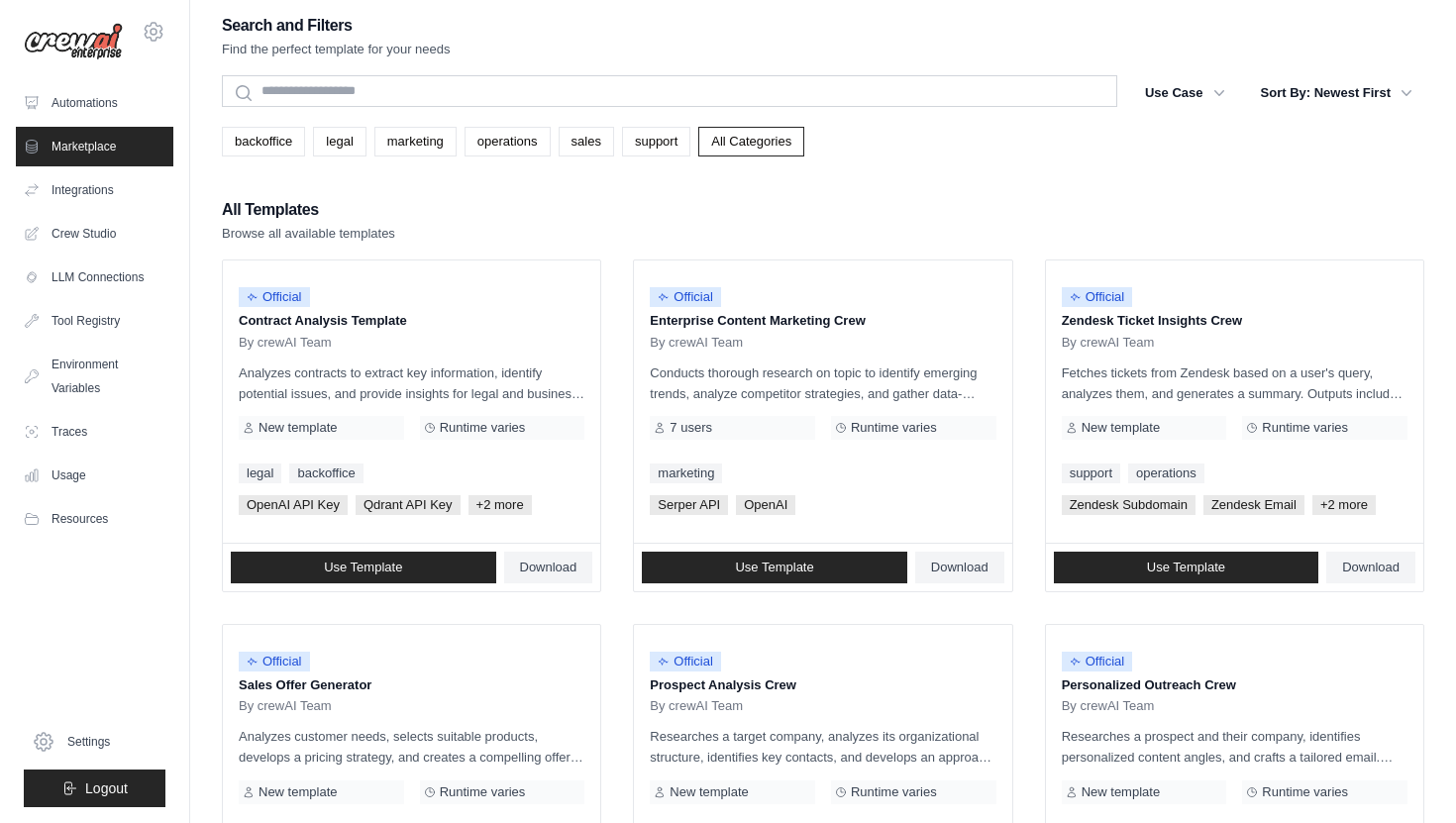 scroll, scrollTop: 0, scrollLeft: 0, axis: both 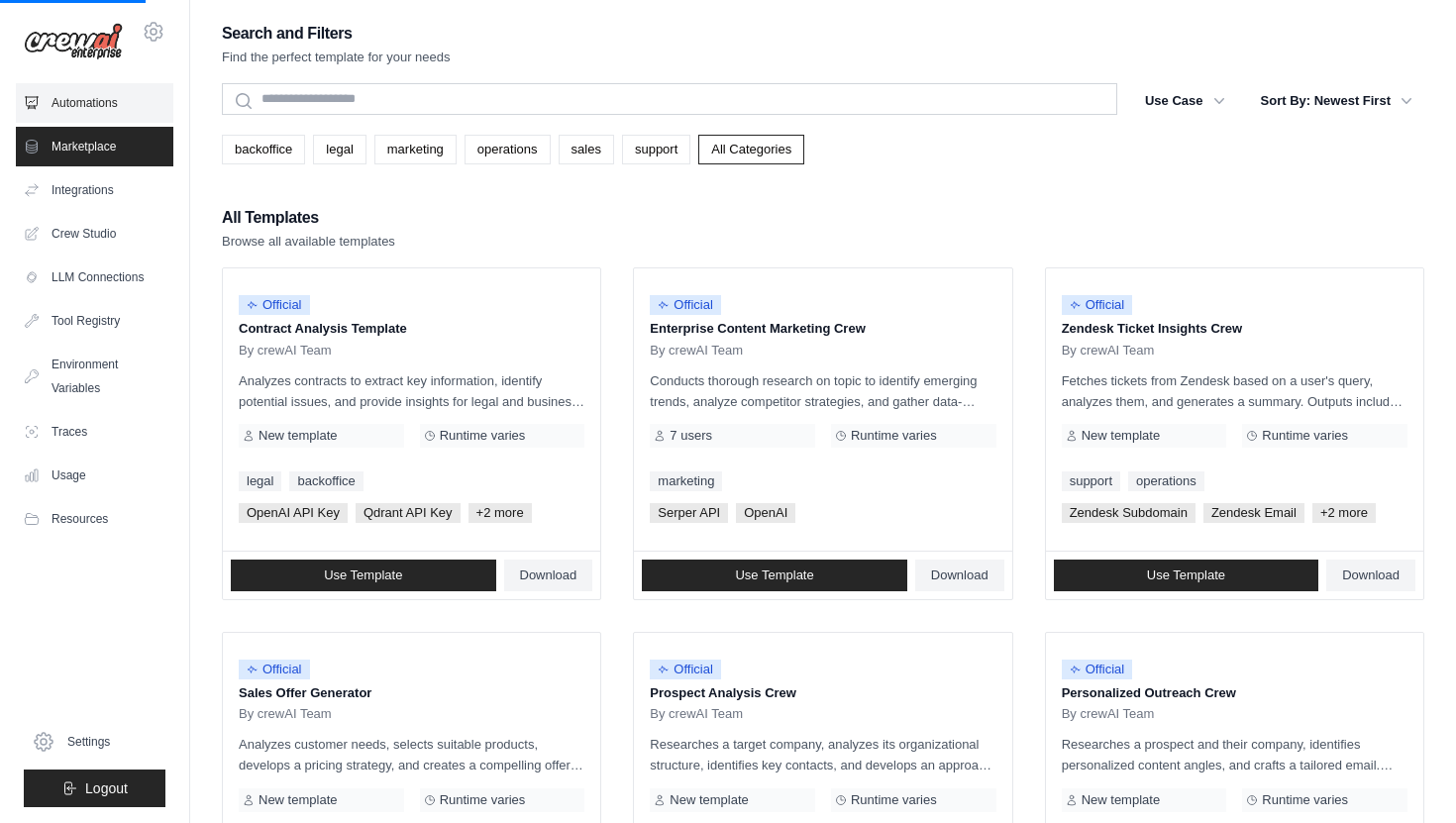 click on "Automations" at bounding box center [94, 103] 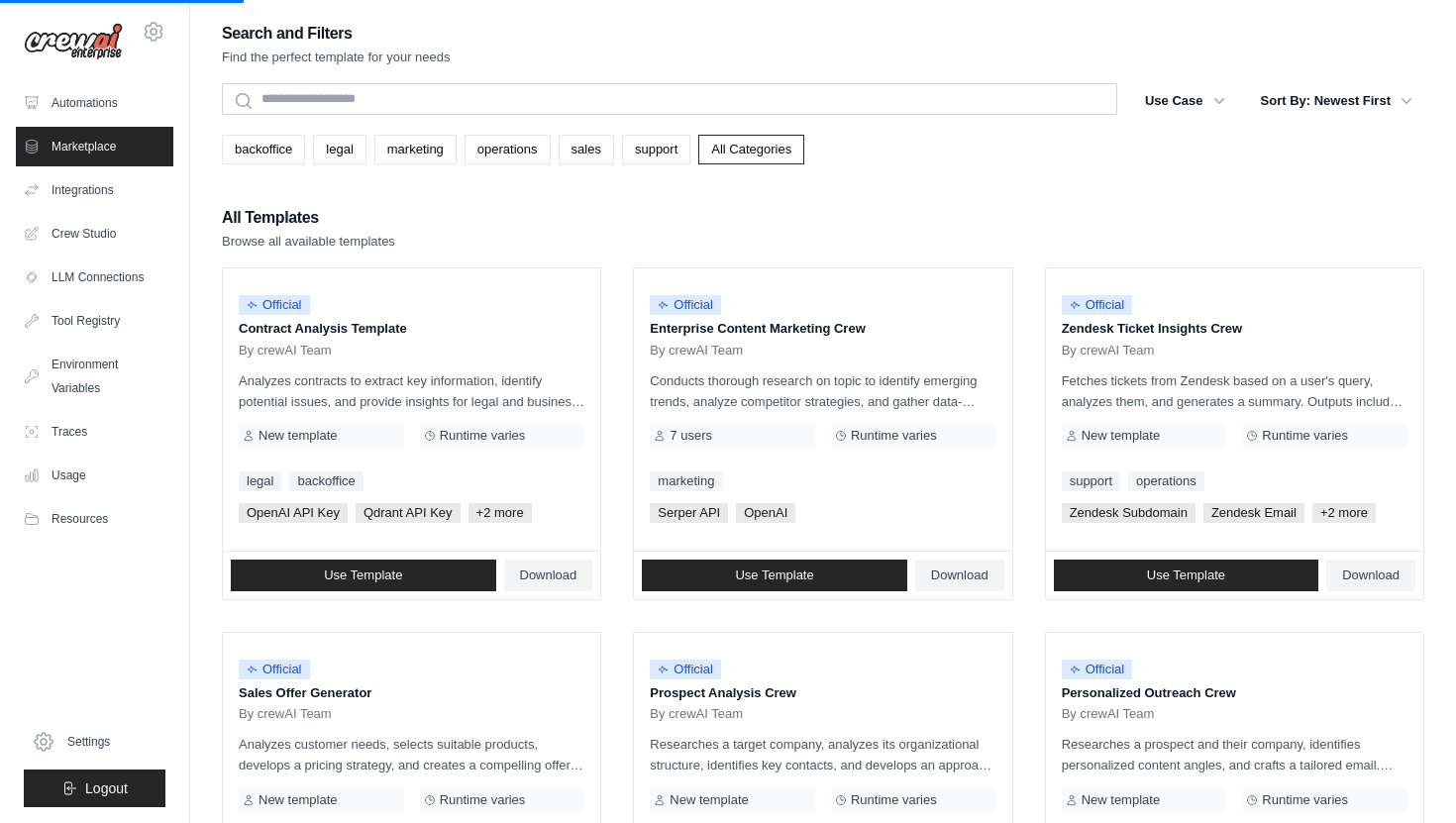 click on "Integrations" at bounding box center (94, 190) 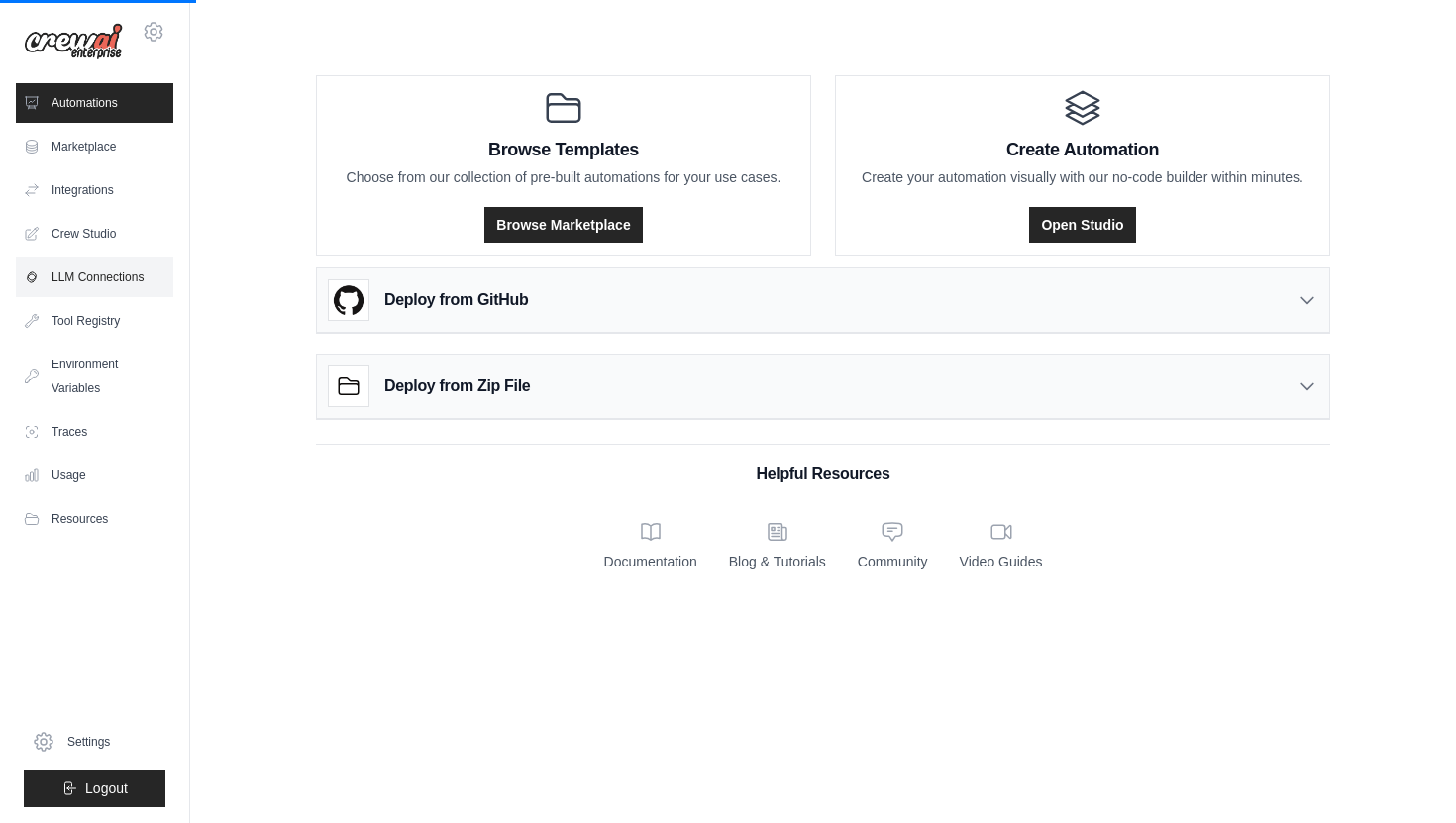 click on "LLM Connections" at bounding box center [94, 277] 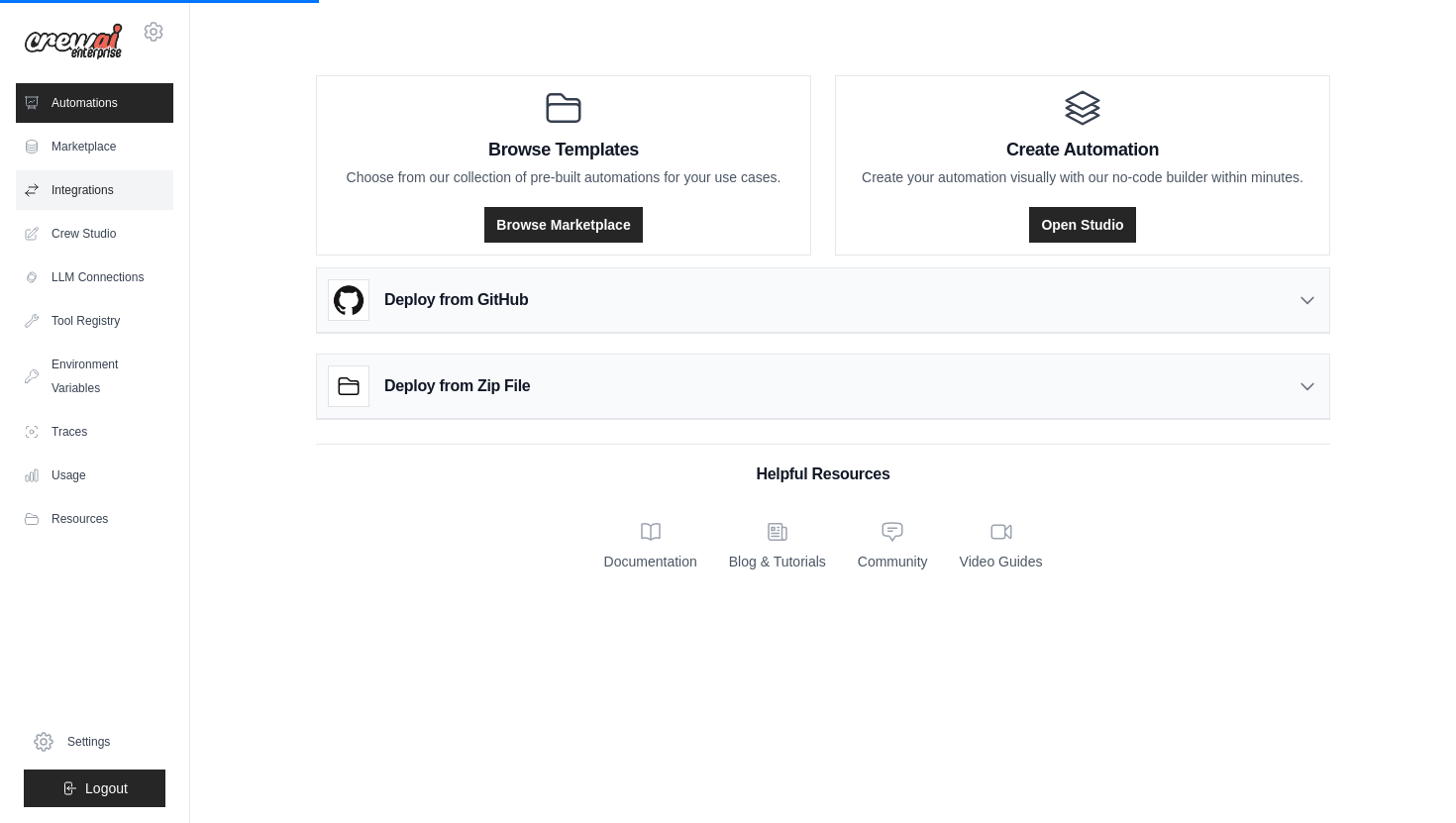 click on "Integrations" at bounding box center (94, 190) 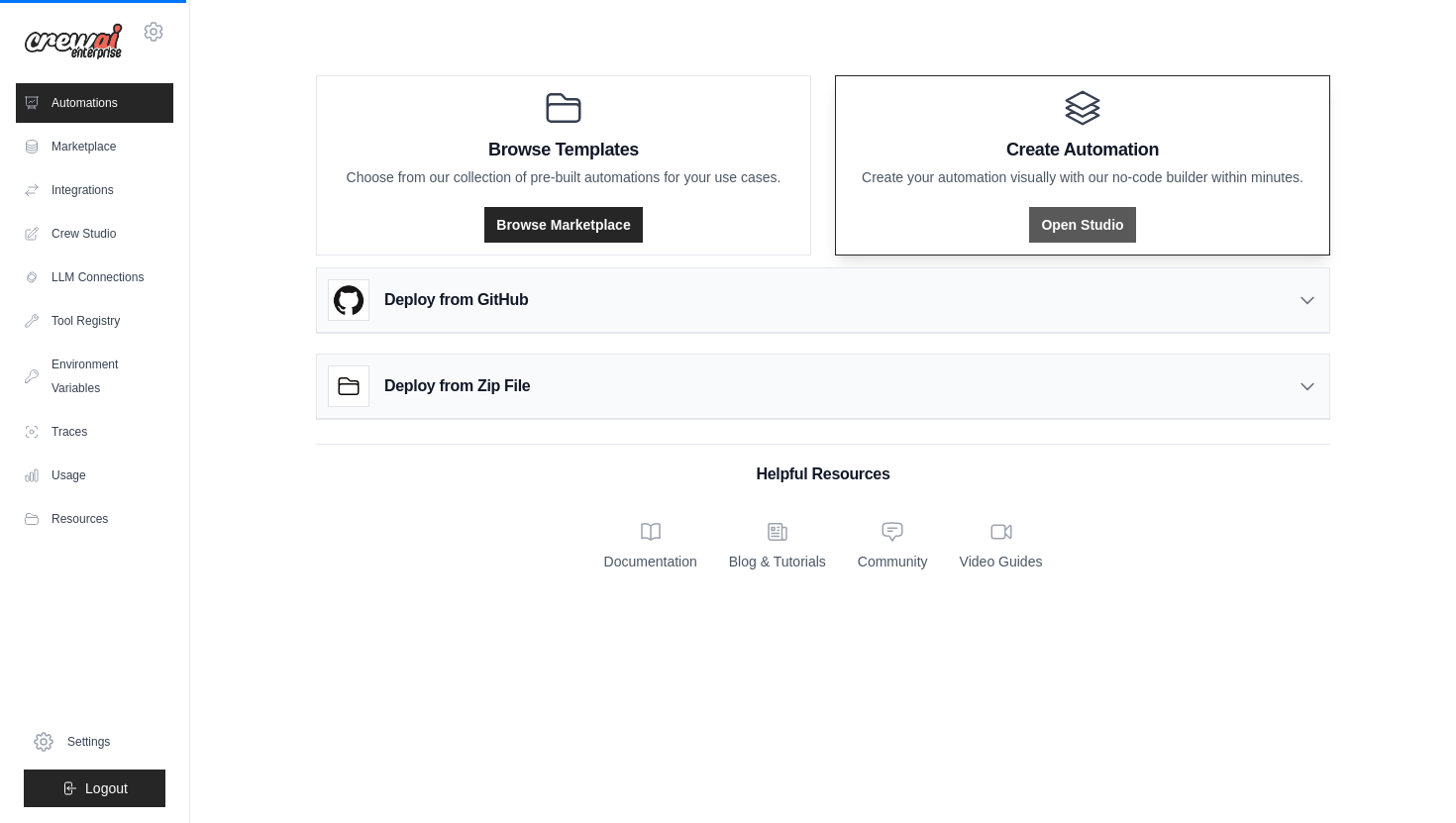 click on "Open Studio" at bounding box center (1082, 225) 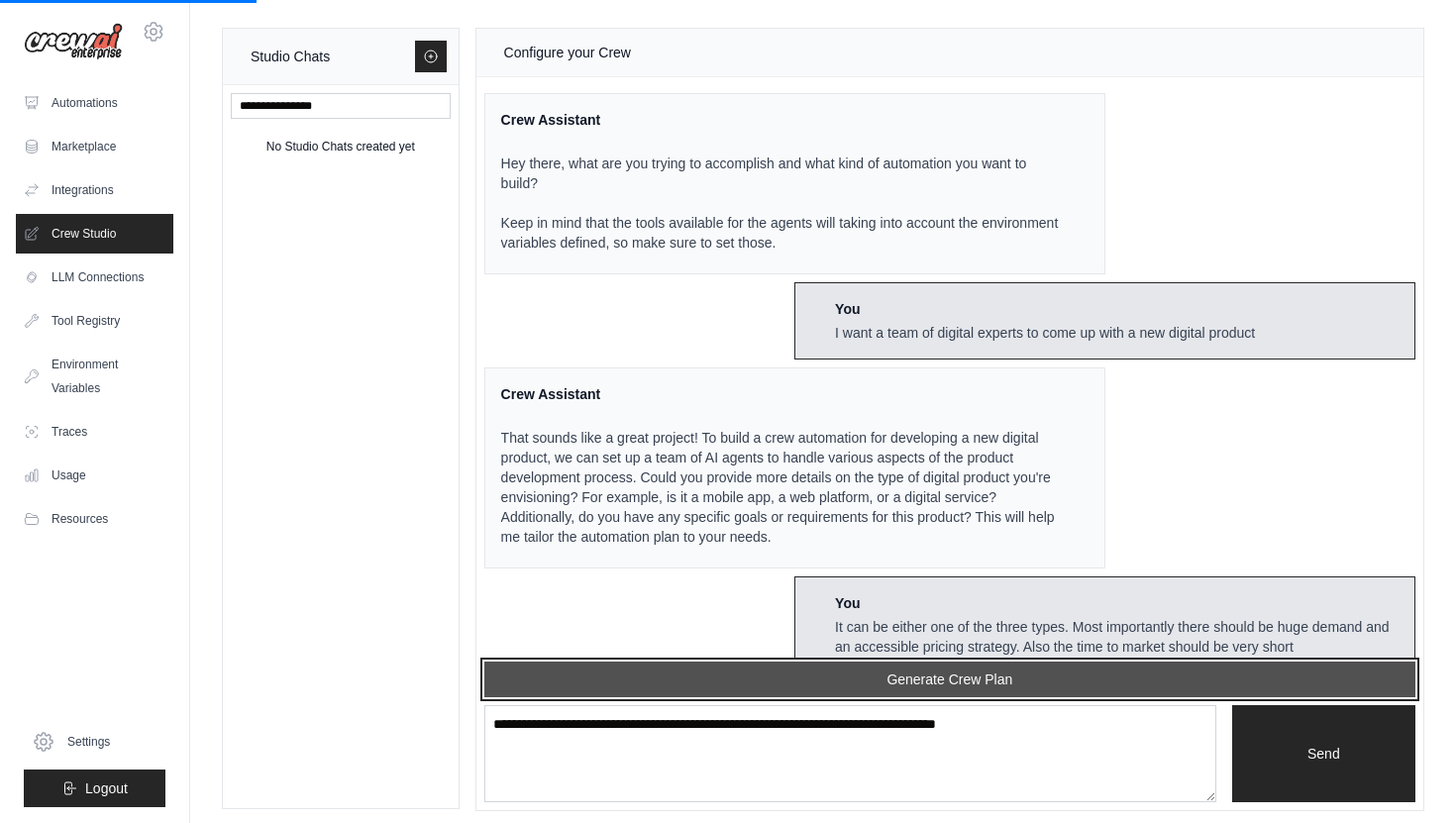 click on "Generate Crew Plan" at bounding box center [950, 679] 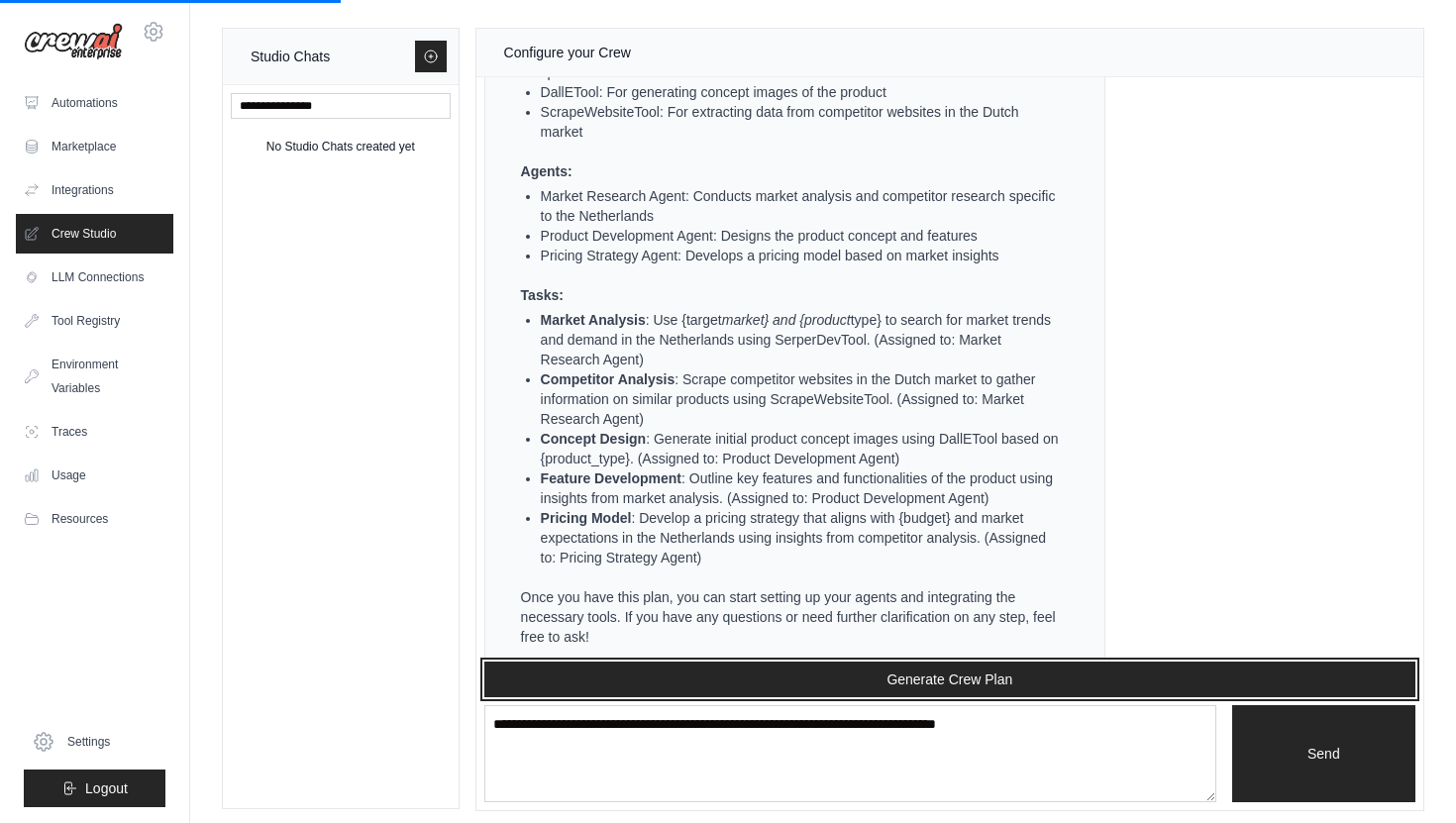 scroll, scrollTop: 4905, scrollLeft: 0, axis: vertical 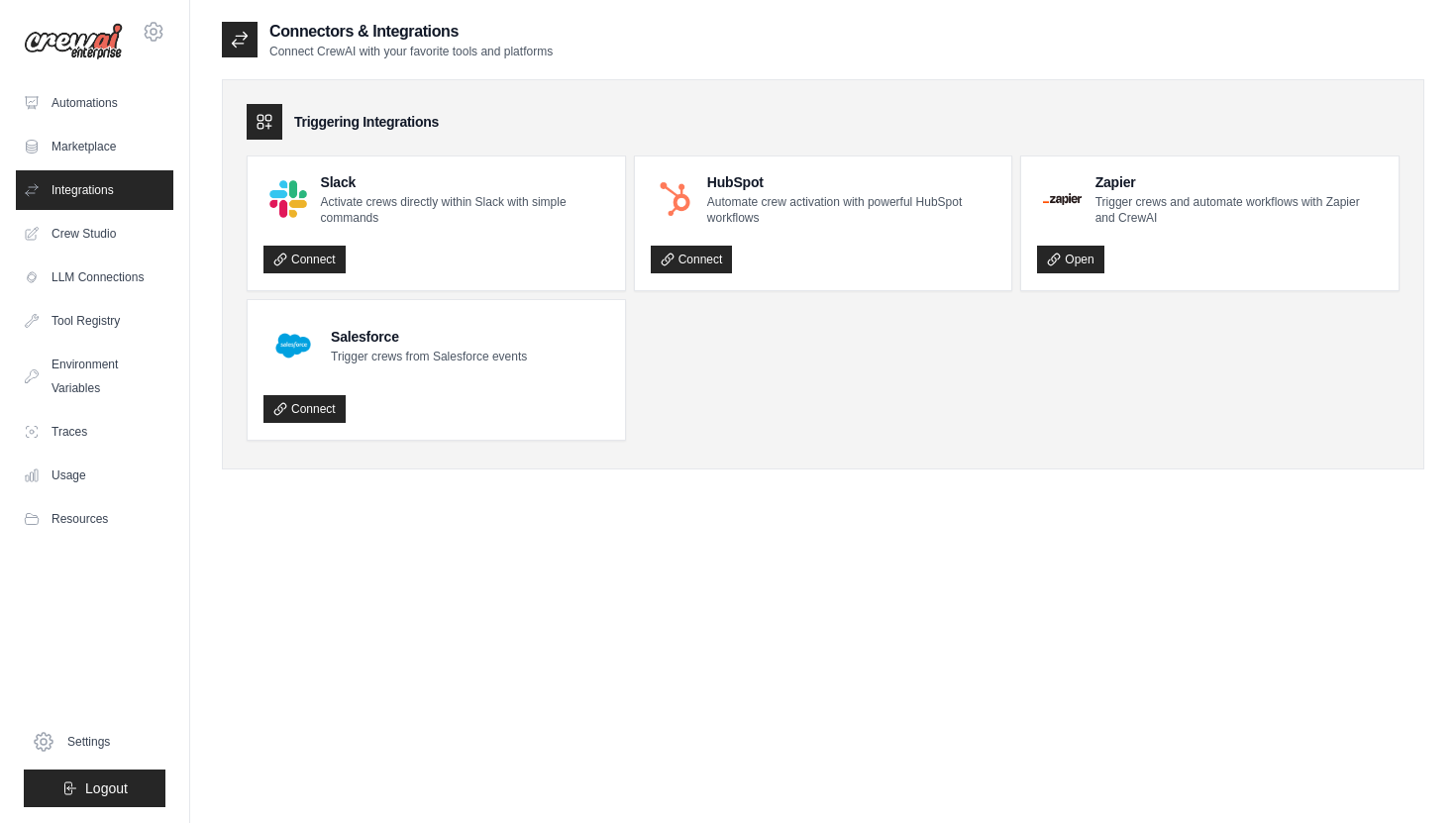 click 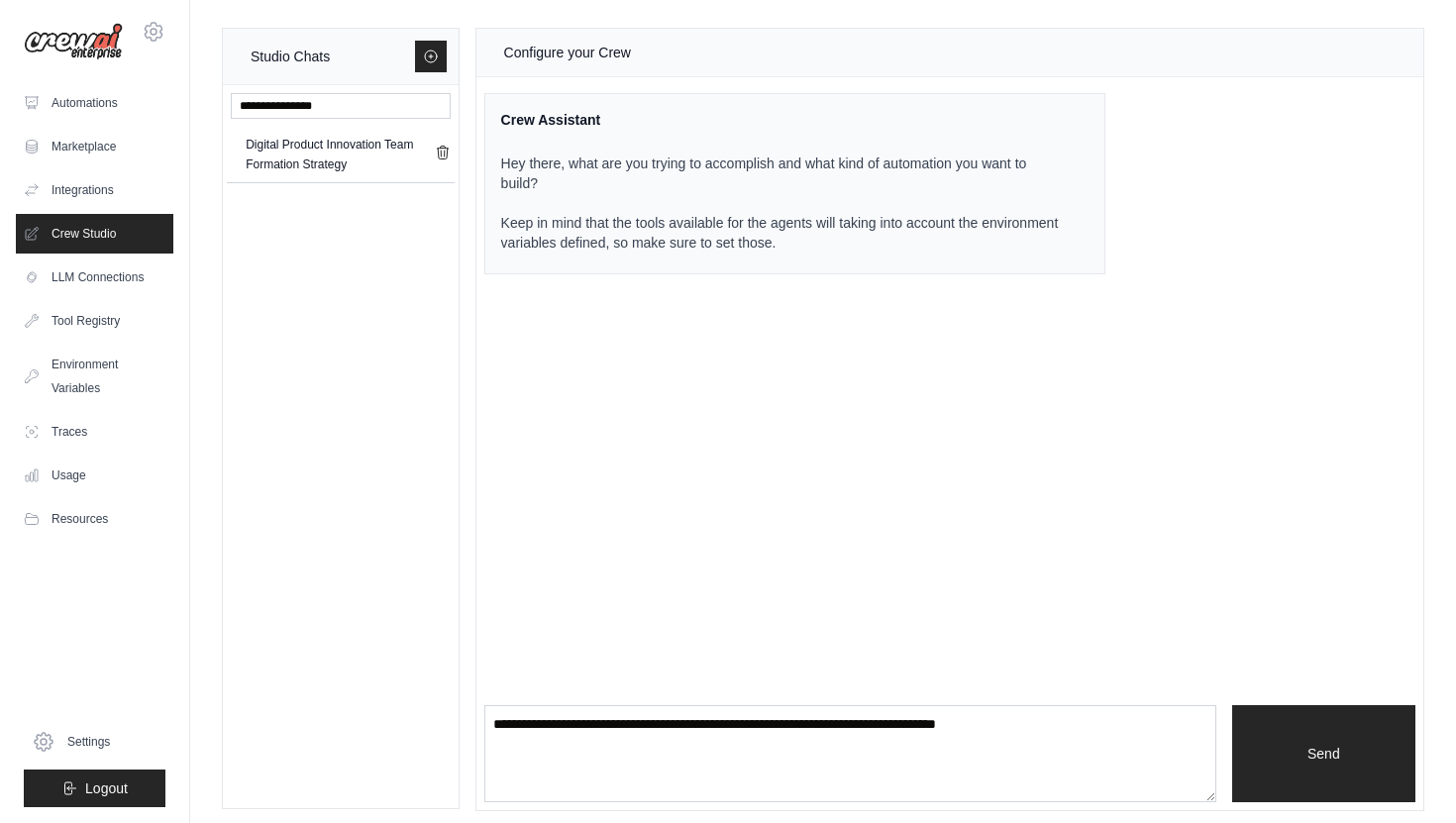 scroll, scrollTop: 0, scrollLeft: 0, axis: both 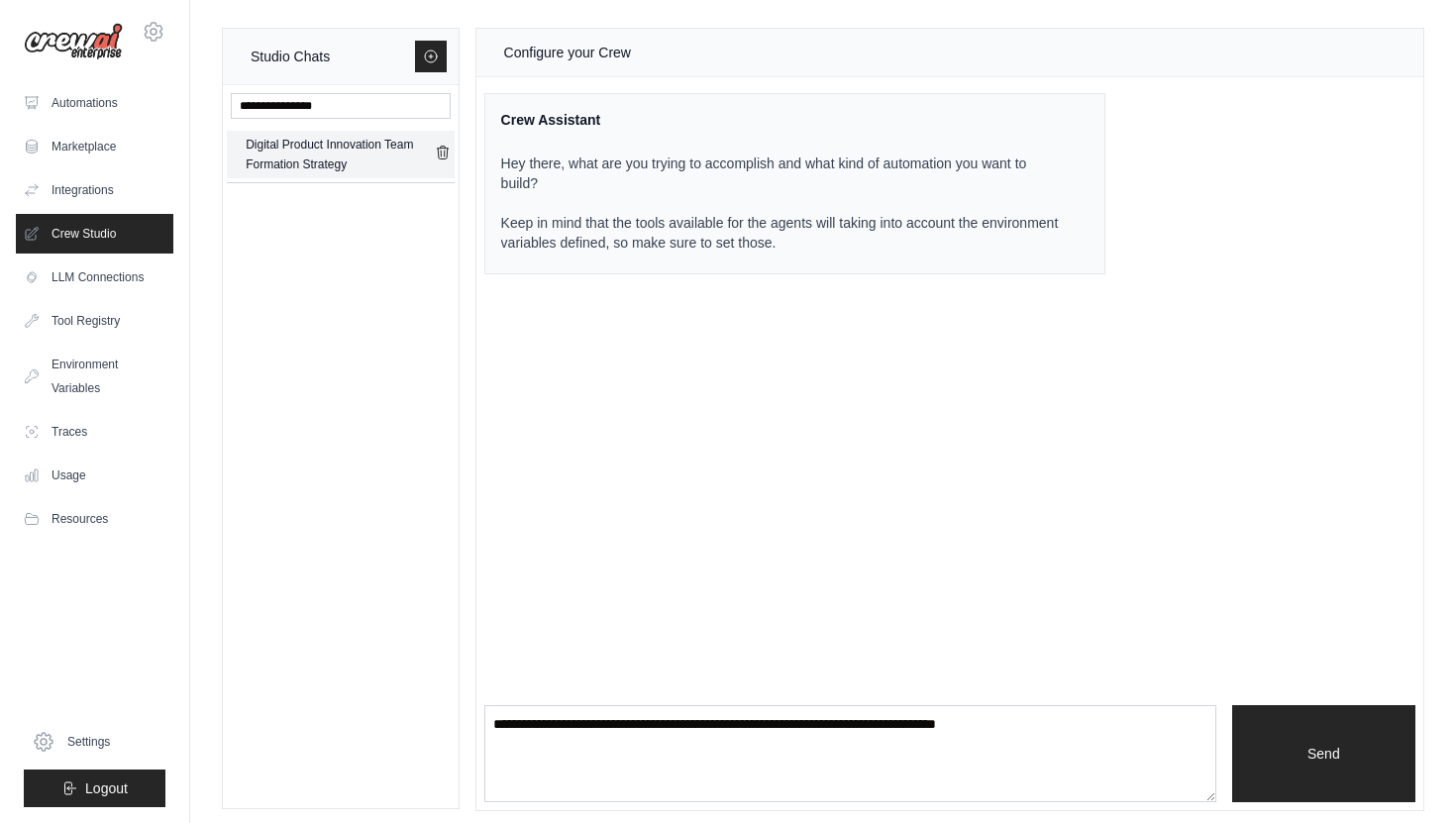 click on "Digital Product Innovation Team Formation Strategy" at bounding box center (340, 154) 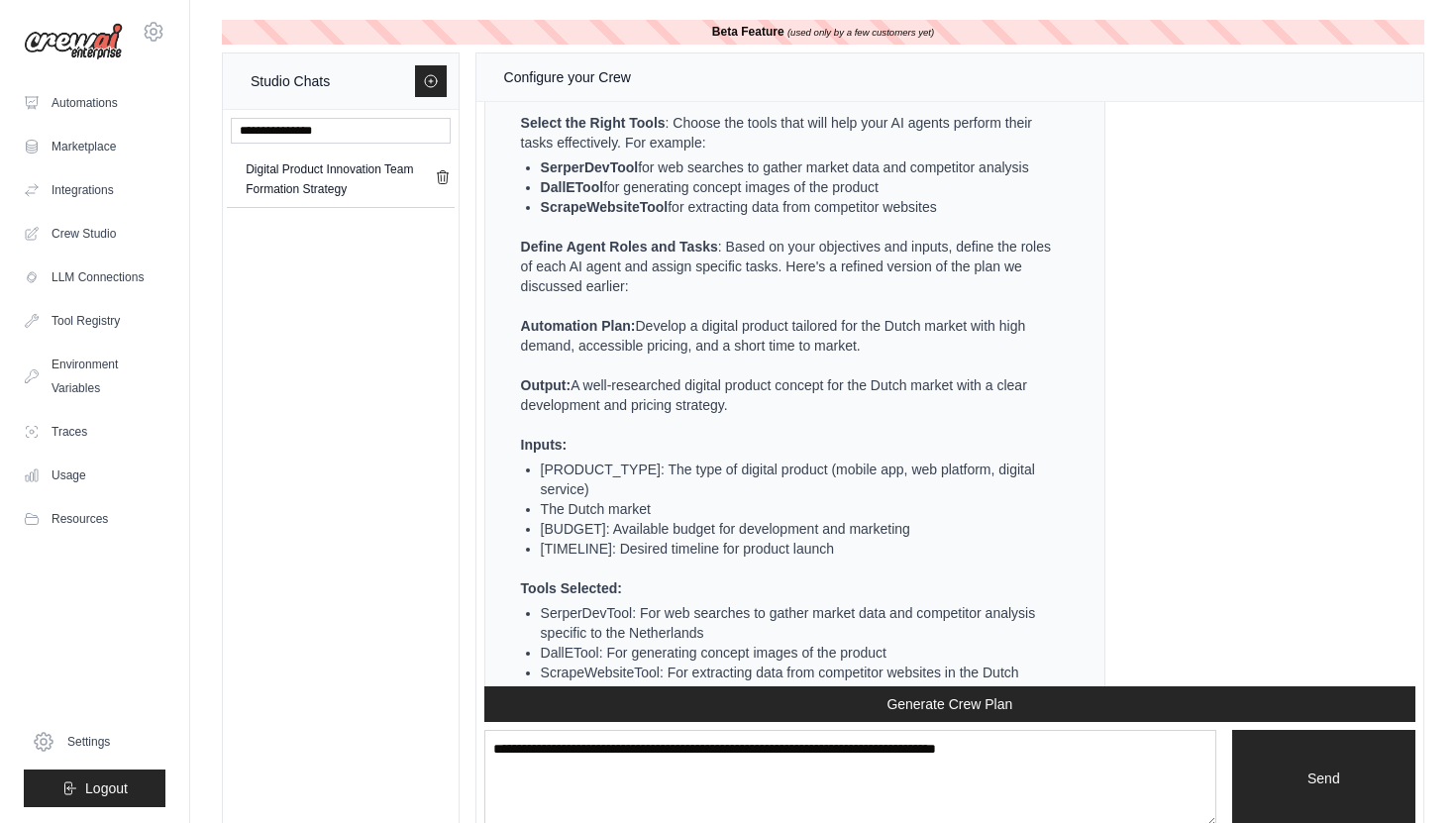 scroll, scrollTop: 4846, scrollLeft: 0, axis: vertical 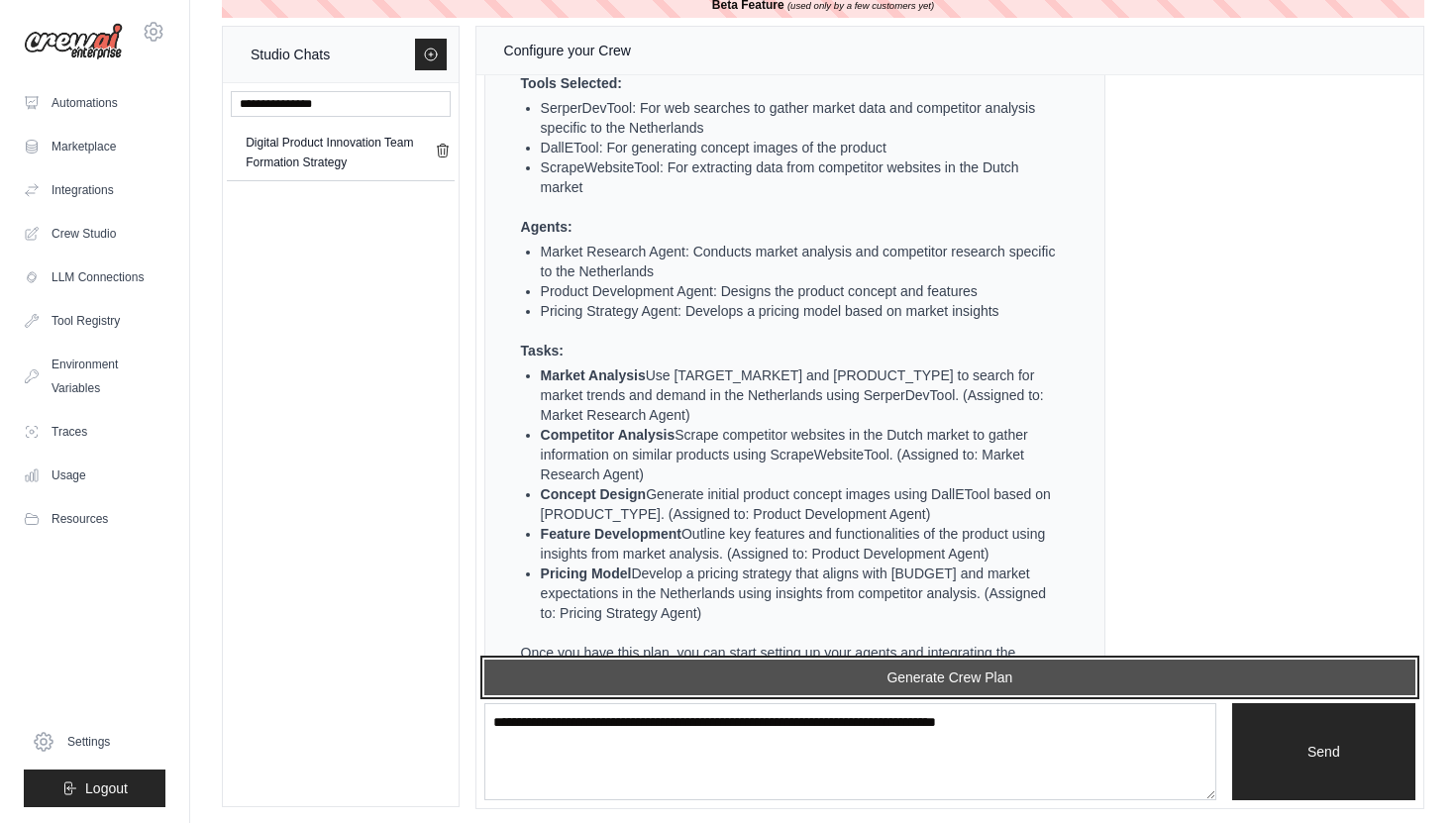 click on "Generate Crew Plan" at bounding box center (950, 677) 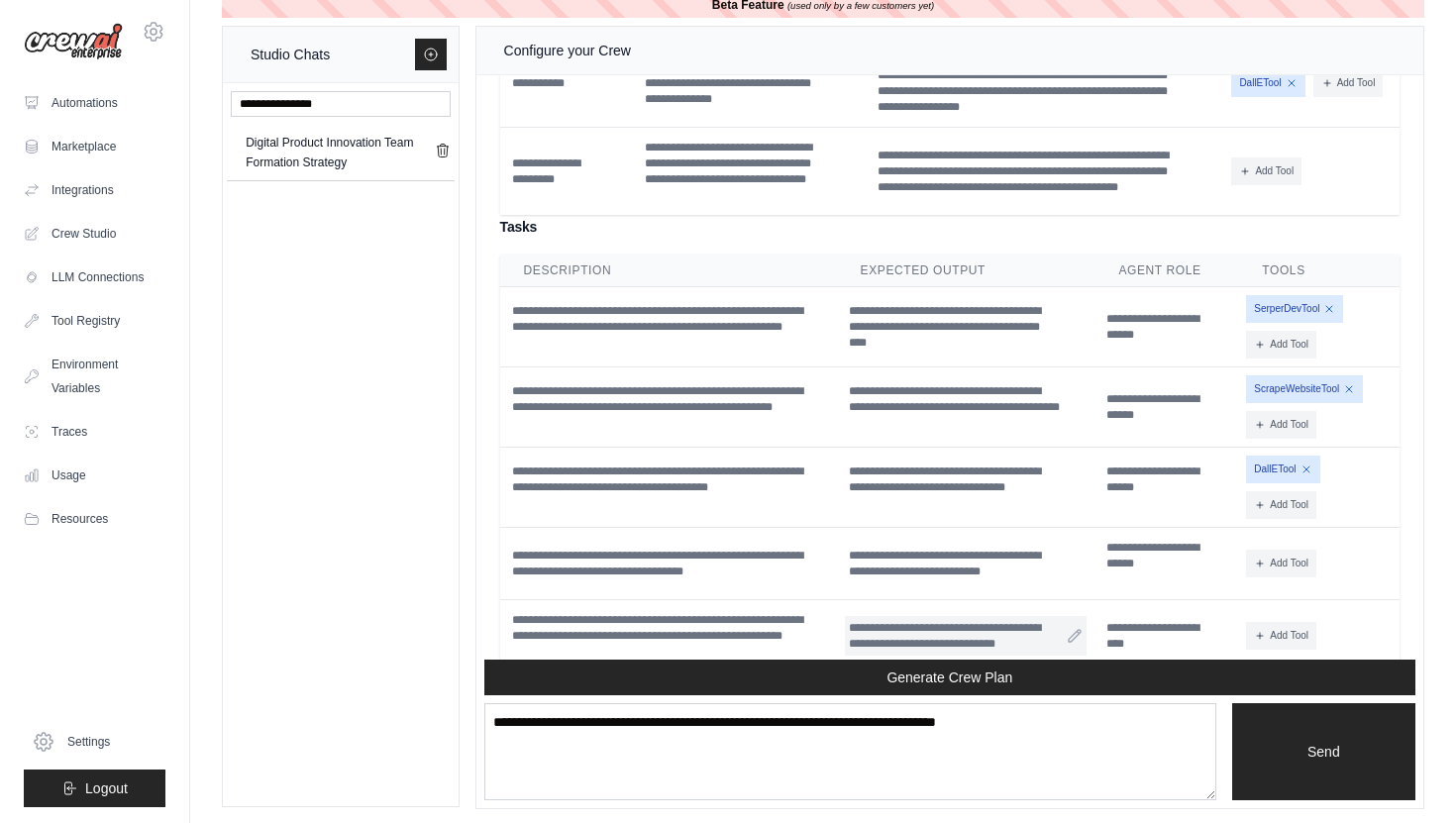 scroll, scrollTop: 5885, scrollLeft: 0, axis: vertical 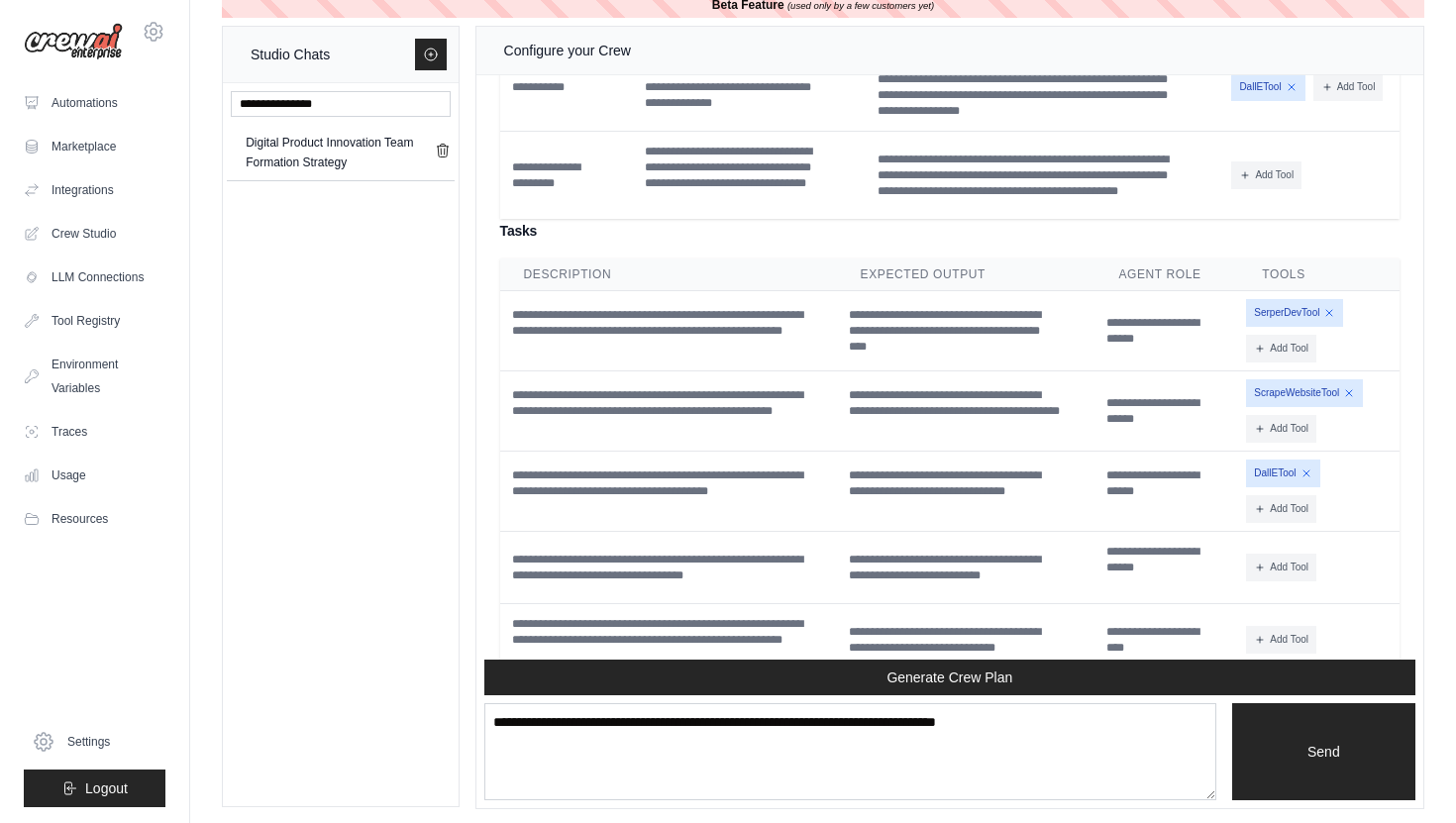 click on "Generate Crew" at bounding box center (950, 713) 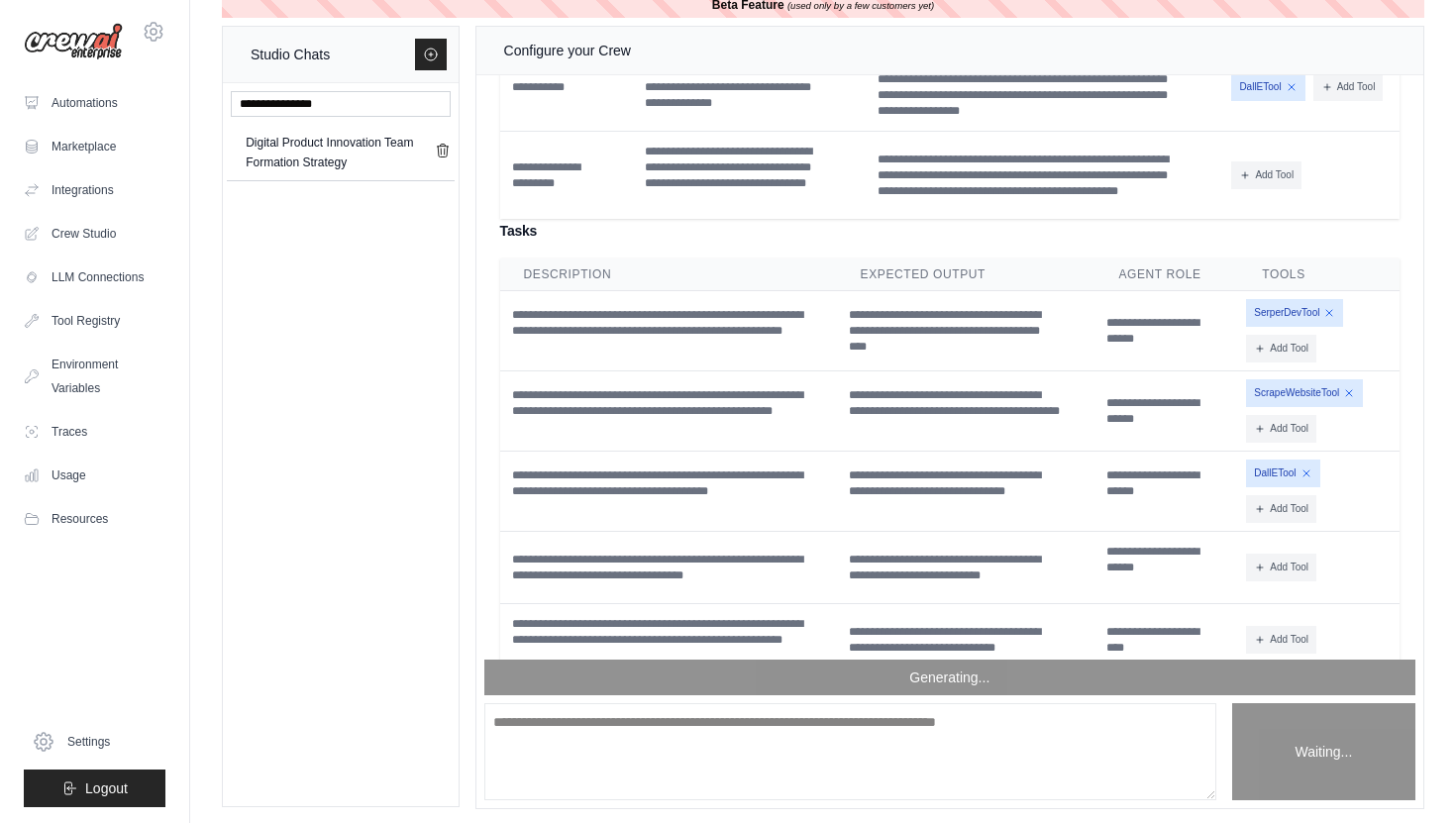 scroll, scrollTop: 5904, scrollLeft: 0, axis: vertical 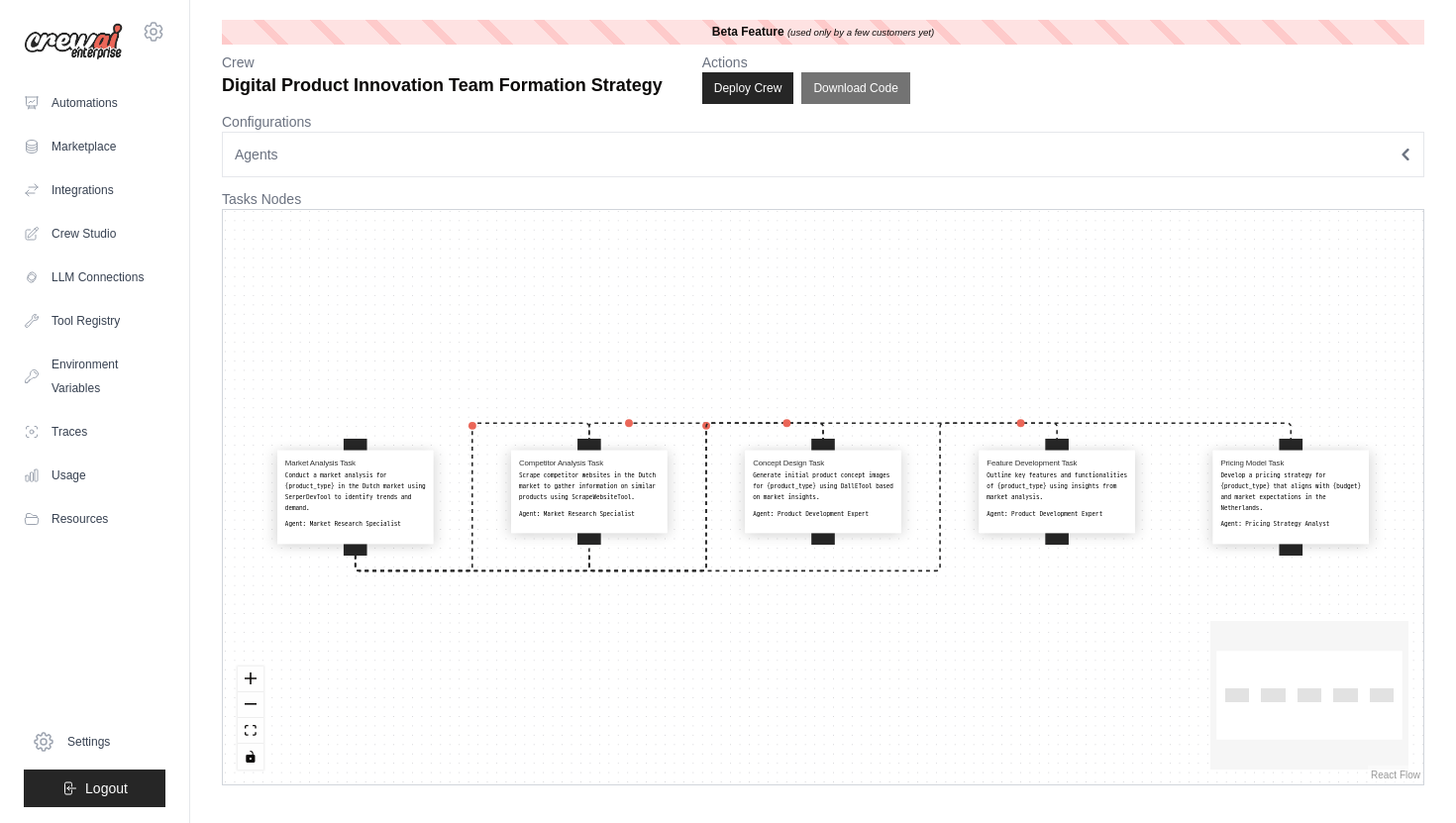 click on "Agents" at bounding box center [823, 154] 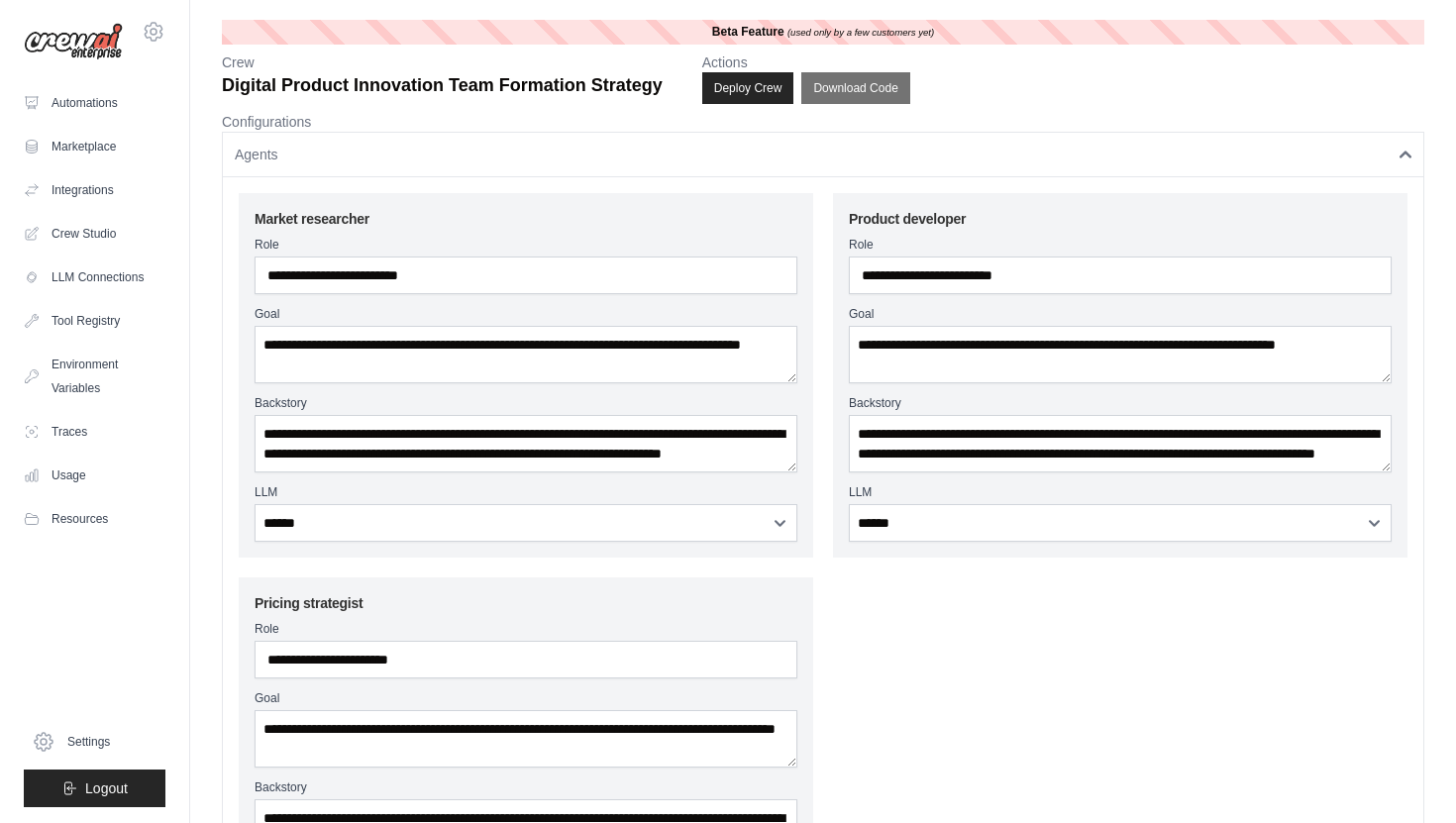 click on "Agents" at bounding box center (823, 154) 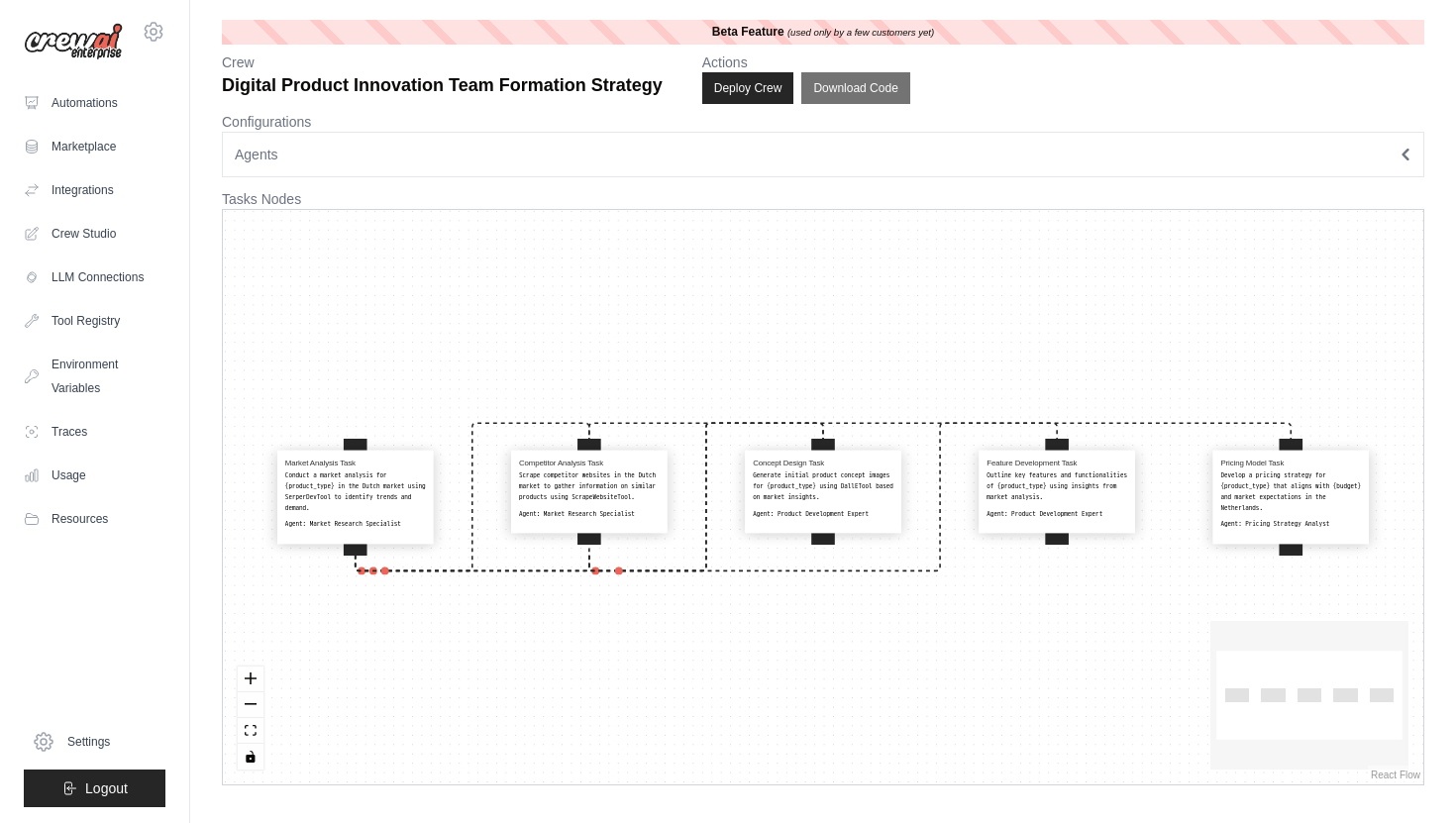 click on "Scrape competitor websites in the Dutch market to gather information on similar products using ScrapeWebsiteTool." at bounding box center (589, 486) 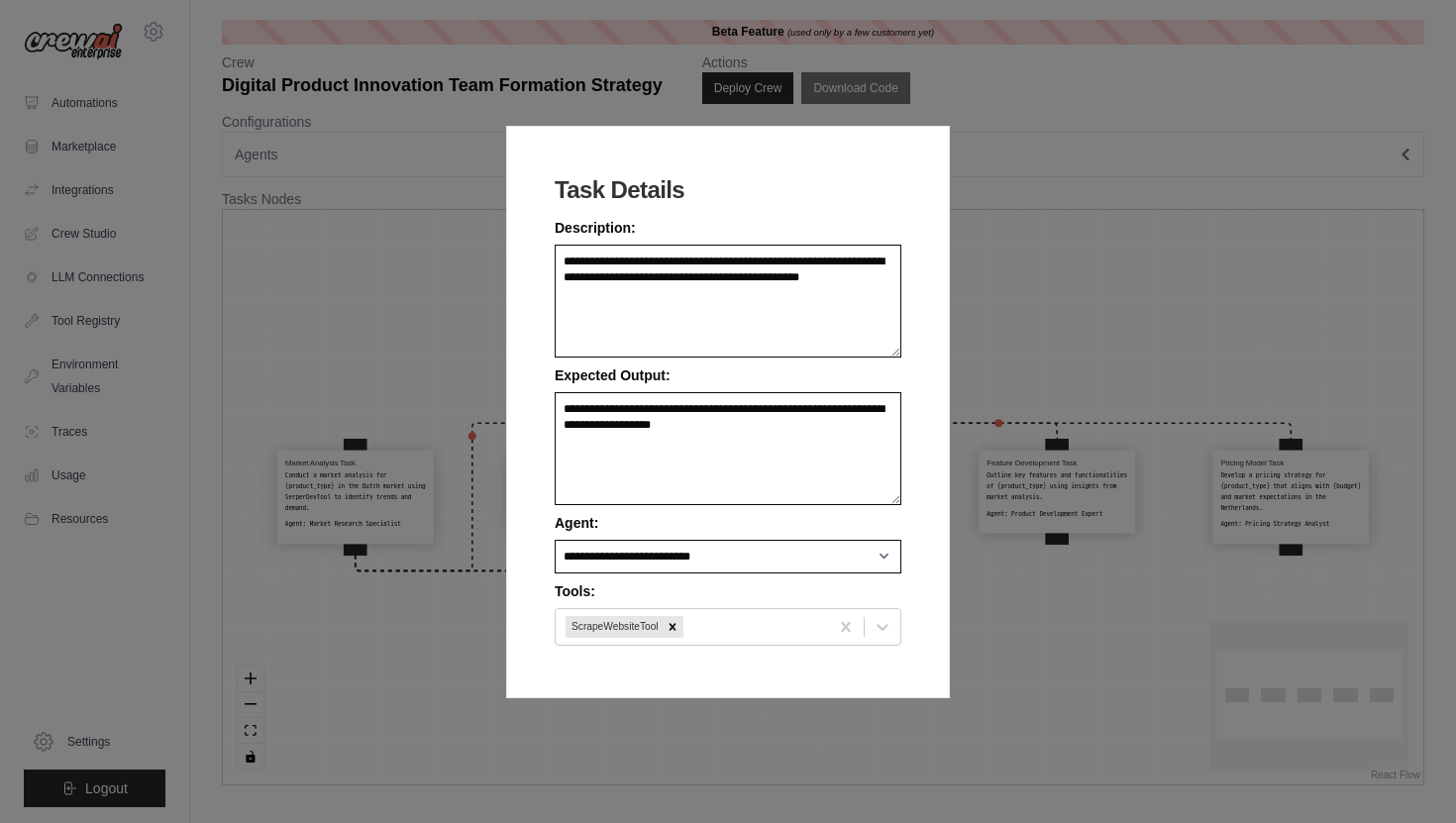 click on "**********" at bounding box center [728, 411] 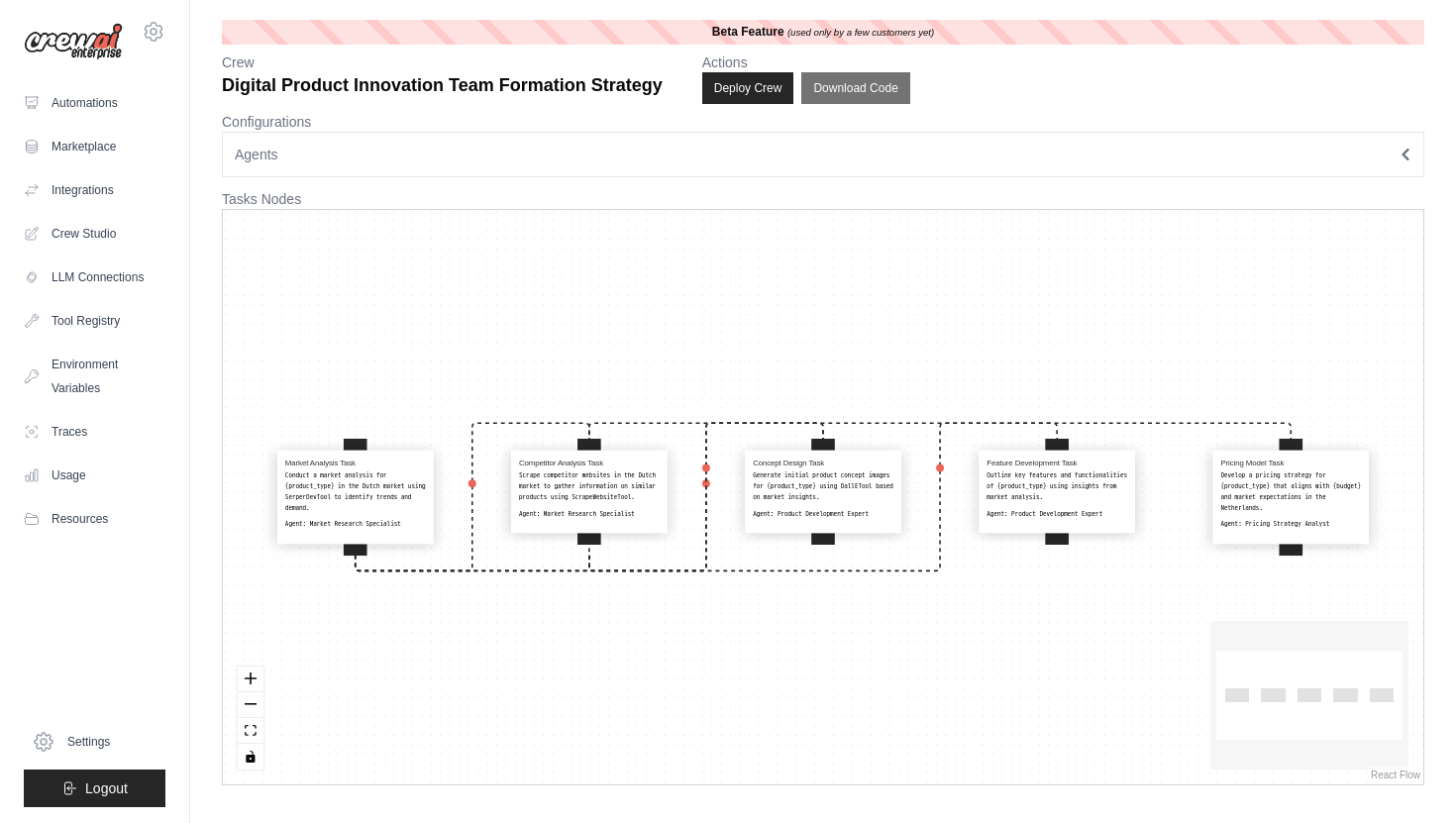 click on "Agents" at bounding box center [823, 154] 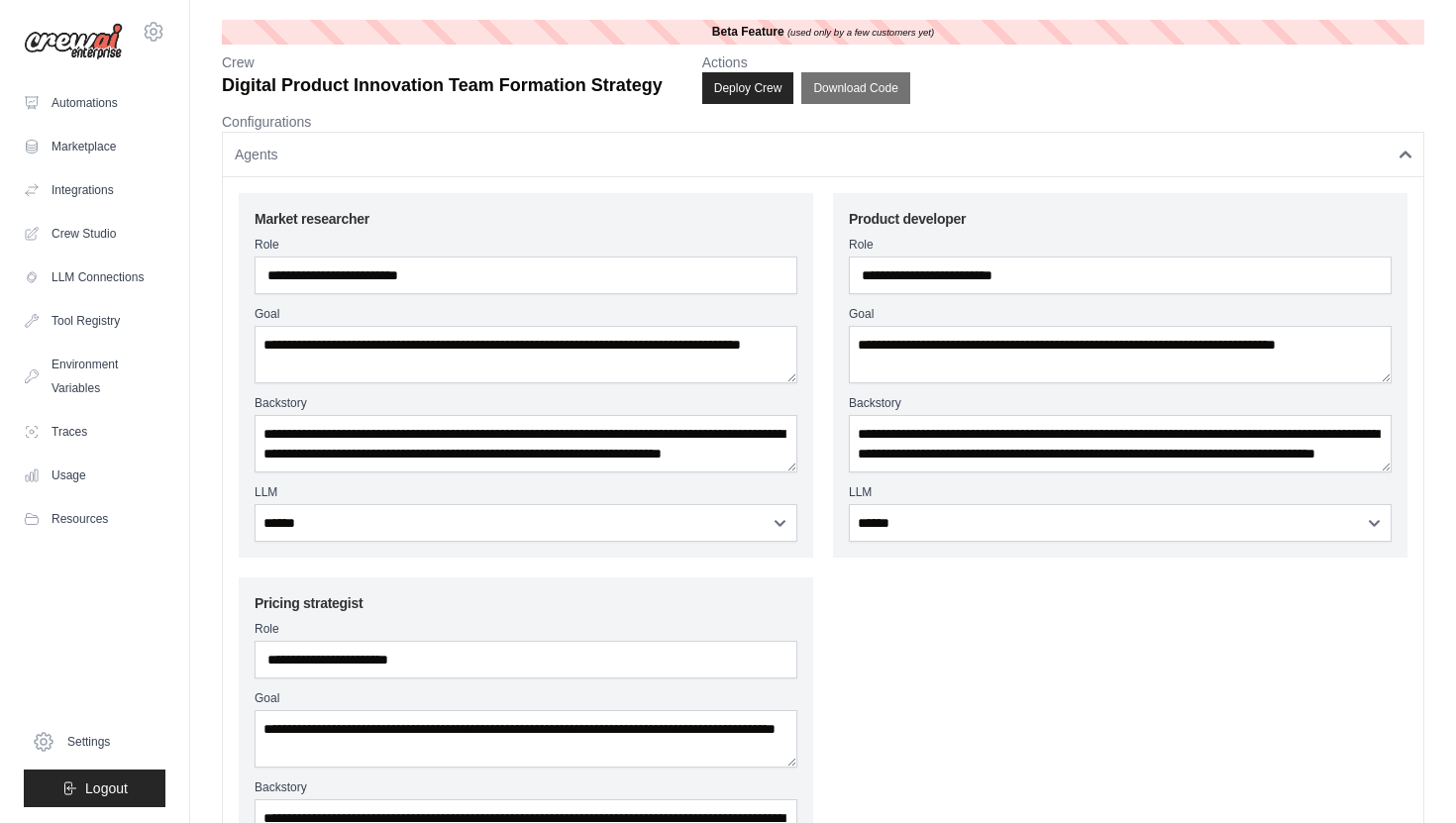 click on "Agents" at bounding box center (823, 154) 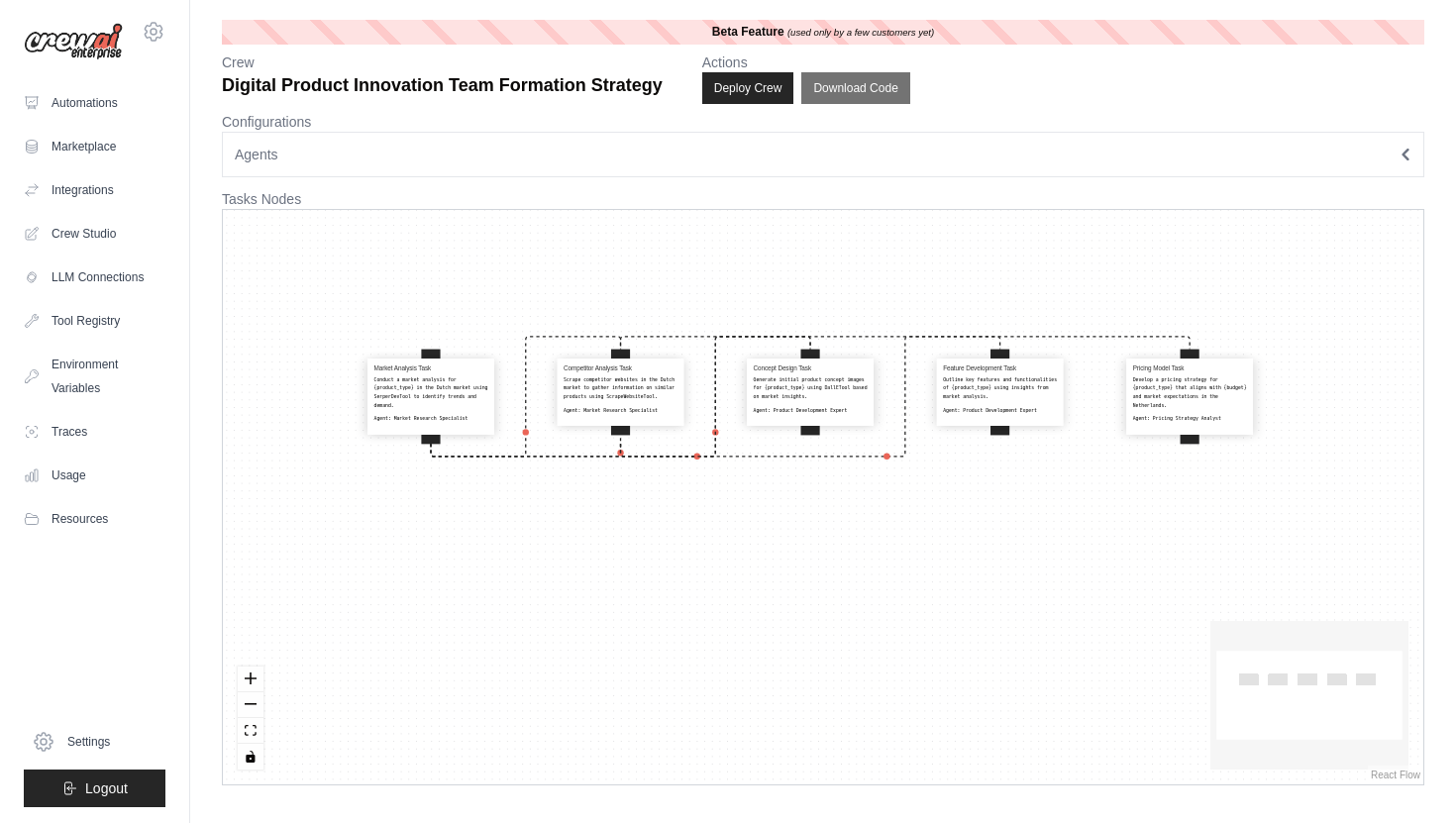drag, startPoint x: 1009, startPoint y: 340, endPoint x: 954, endPoint y: 239, distance: 115.0043 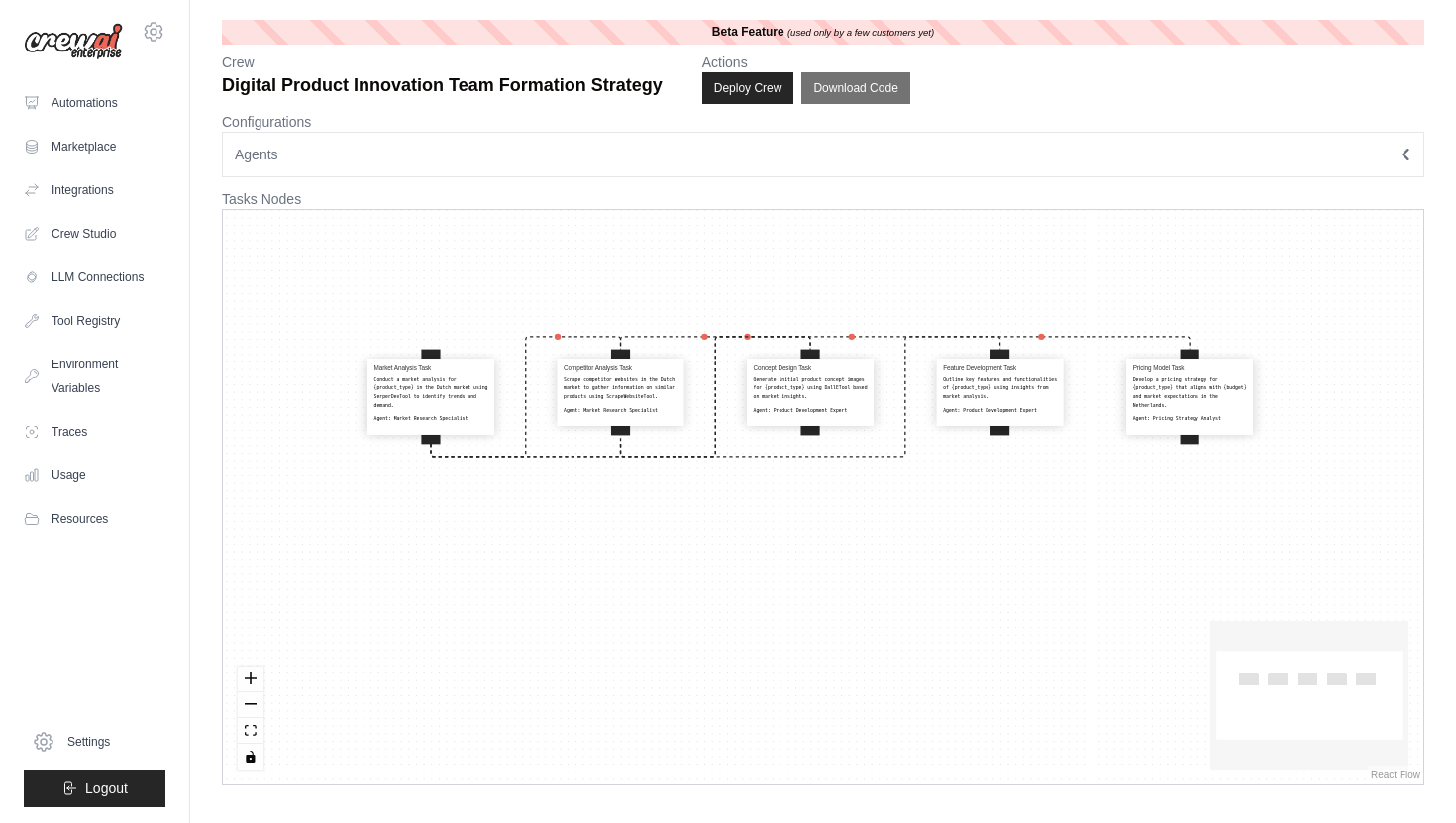 click on "Market Analysis Task Conduct a market analysis for {product_type} in the Dutch market using SerperDevTool to identify trends and demand. Agent:   Market Research Specialist Competitor Analysis Task Scrape competitor websites in the Dutch market to gather information on similar products using ScrapeWebsiteTool. Agent:   Market Research Specialist Concept Design Task Generate initial product concept images for {product_type} using DallETool based on market insights. Agent:   Product Development Expert Feature Development Task Outline key features and functionalities of {product_type} using insights from market analysis. Agent:   Product Development Expert Pricing Model Task Develop a pricing strategy for {product_type} that aligns with {budget} and market expectations in the Netherlands. Agent:   Pricing Strategy Analyst" at bounding box center [823, 497] 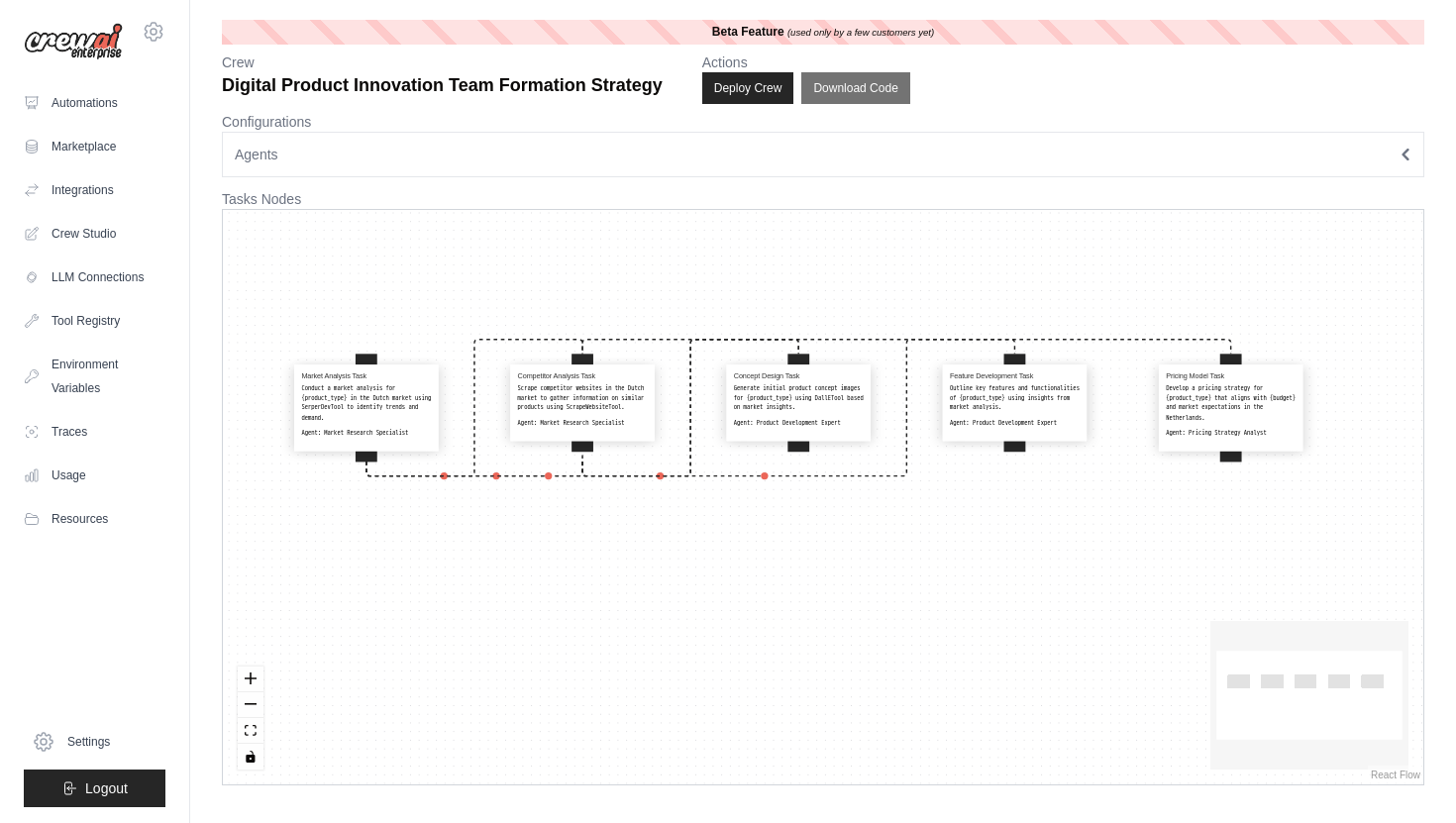 drag, startPoint x: 971, startPoint y: 615, endPoint x: 988, endPoint y: 615, distance: 17 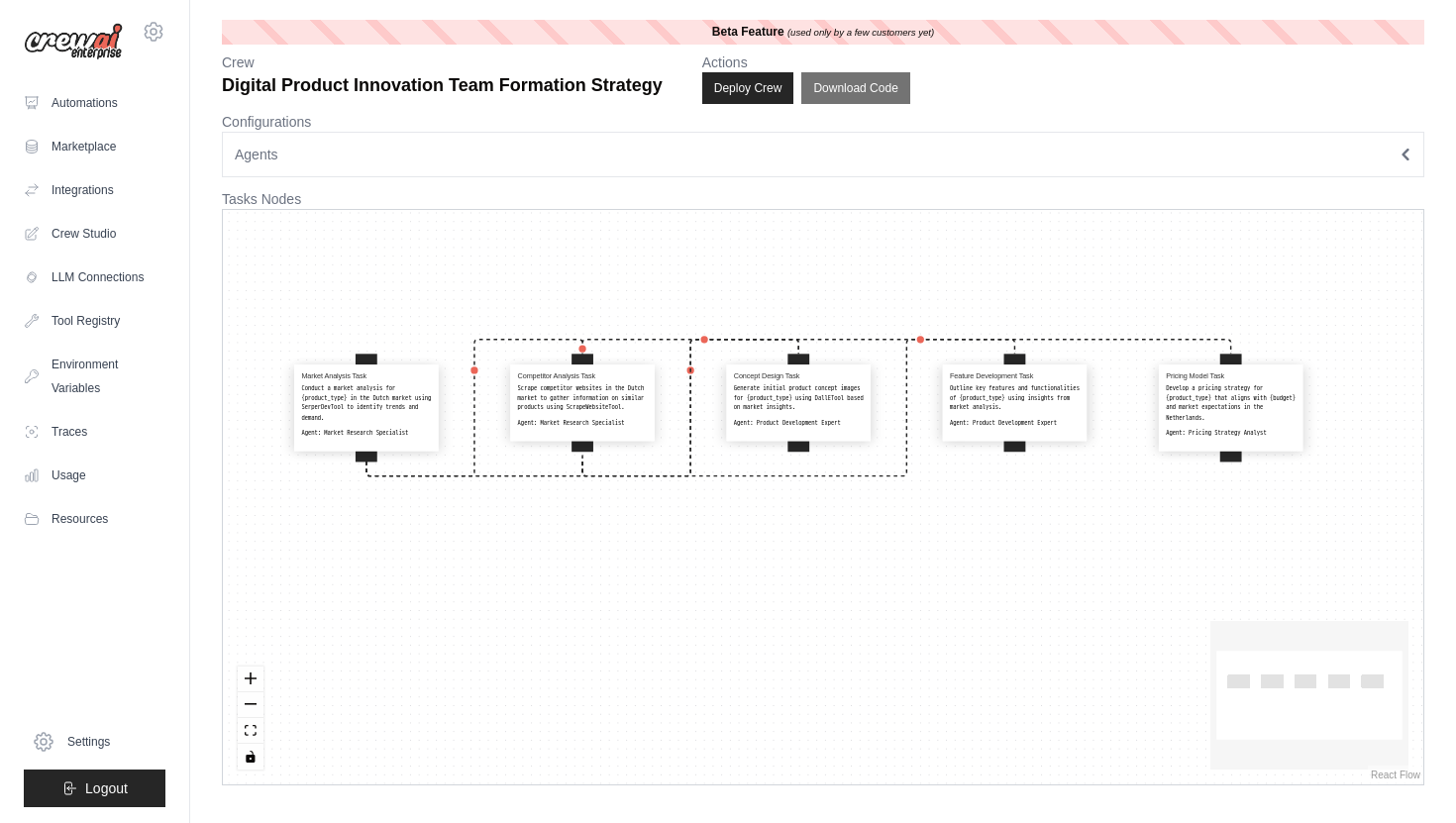 click on "Market Analysis Task Conduct a market analysis for {product_type} in the Dutch market using SerperDevTool to identify trends and demand. Agent:   Market Research Specialist Competitor Analysis Task Scrape competitor websites in the Dutch market to gather information on similar products using ScrapeWebsiteTool. Agent:   Market Research Specialist Concept Design Task Generate initial product concept images for {product_type} using DallETool based on market insights. Agent:   Product Development Expert Feature Development Task Outline key features and functionalities of {product_type} using insights from market analysis. Agent:   Product Development Expert Pricing Model Task Develop a pricing strategy for {product_type} that aligns with {budget} and market expectations in the Netherlands. Agent:   Pricing Strategy Analyst" at bounding box center (823, 497) 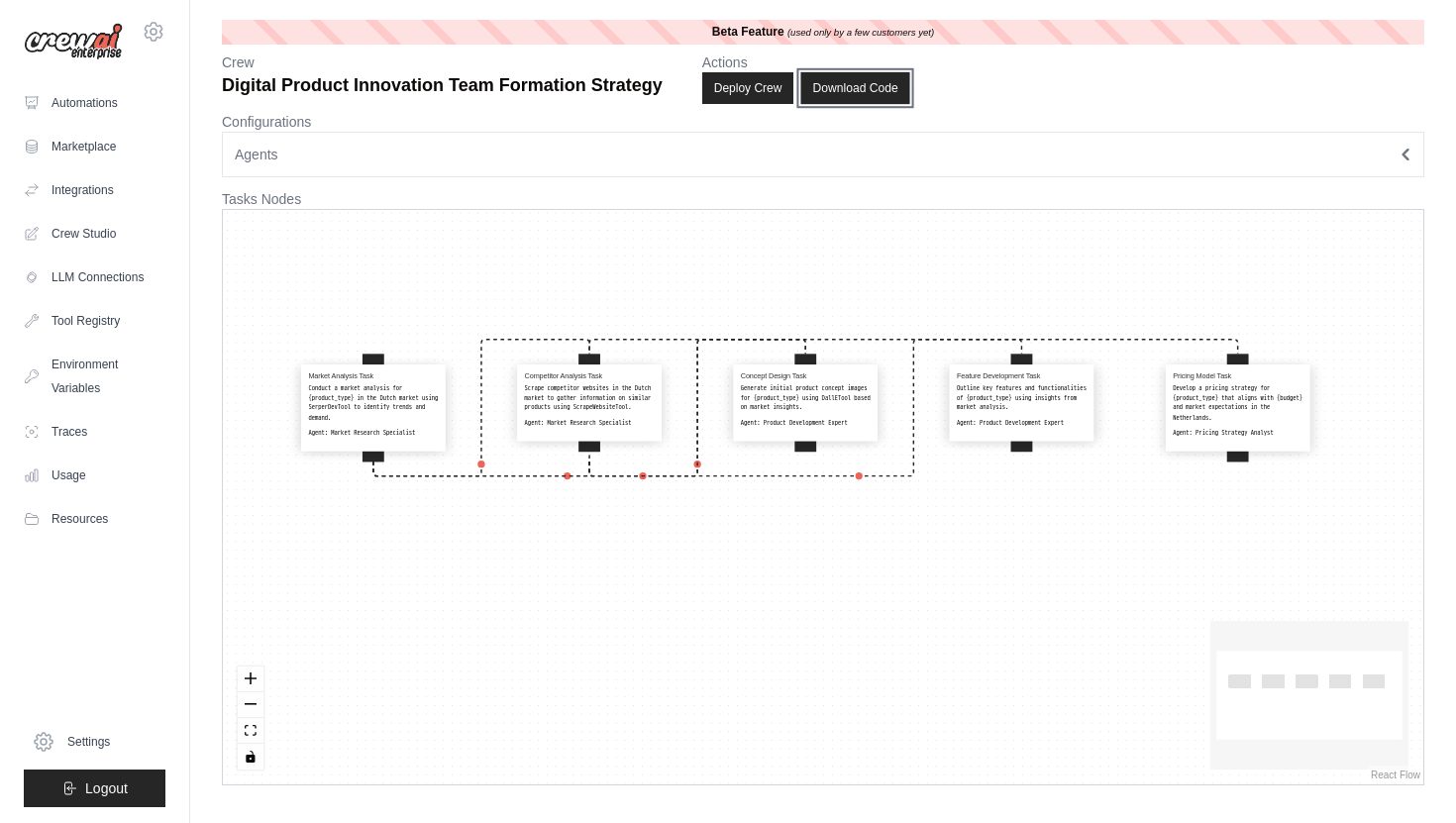 click on "Download Code" at bounding box center (856, 88) 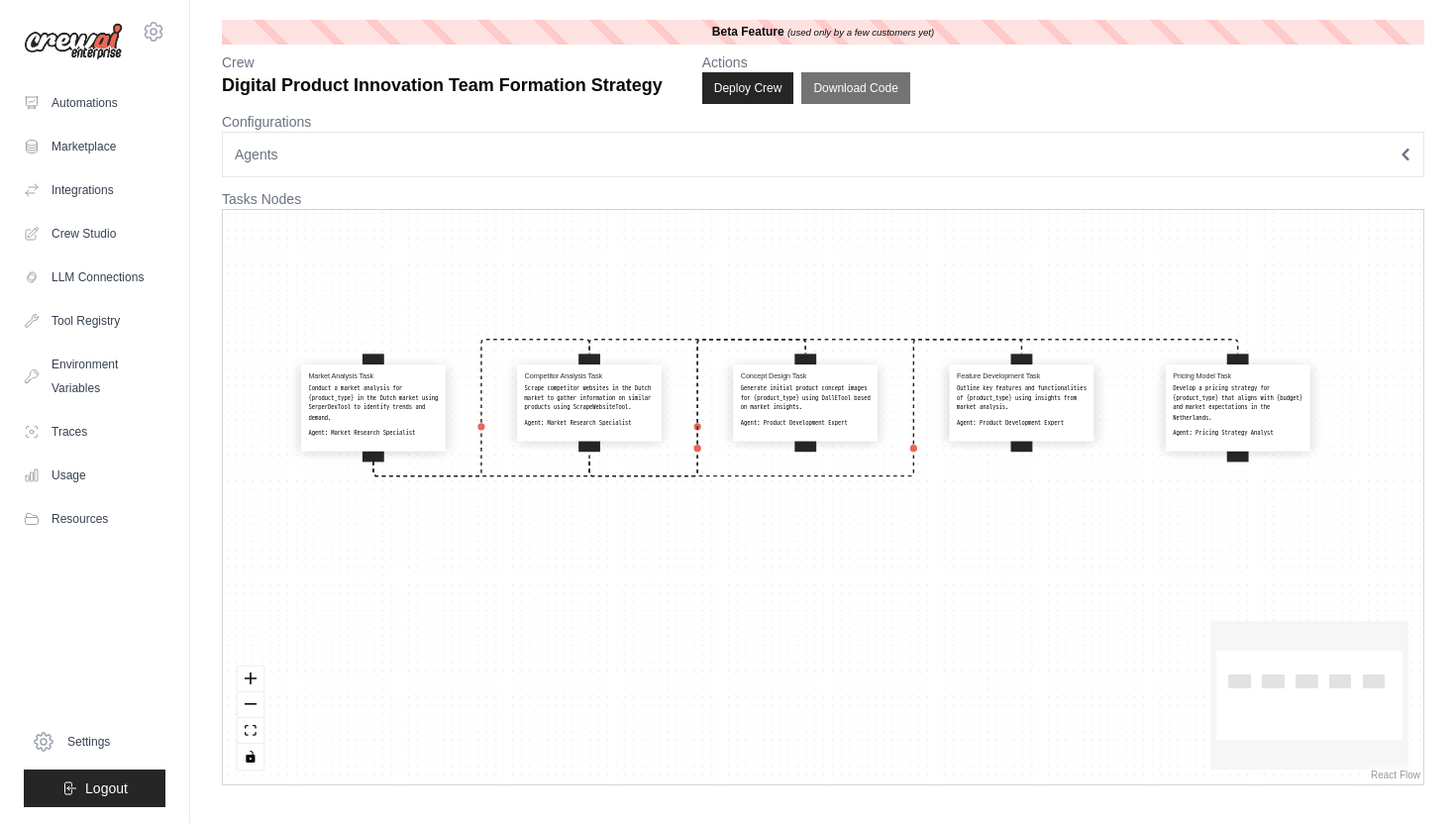 click on "React Flow mini map" 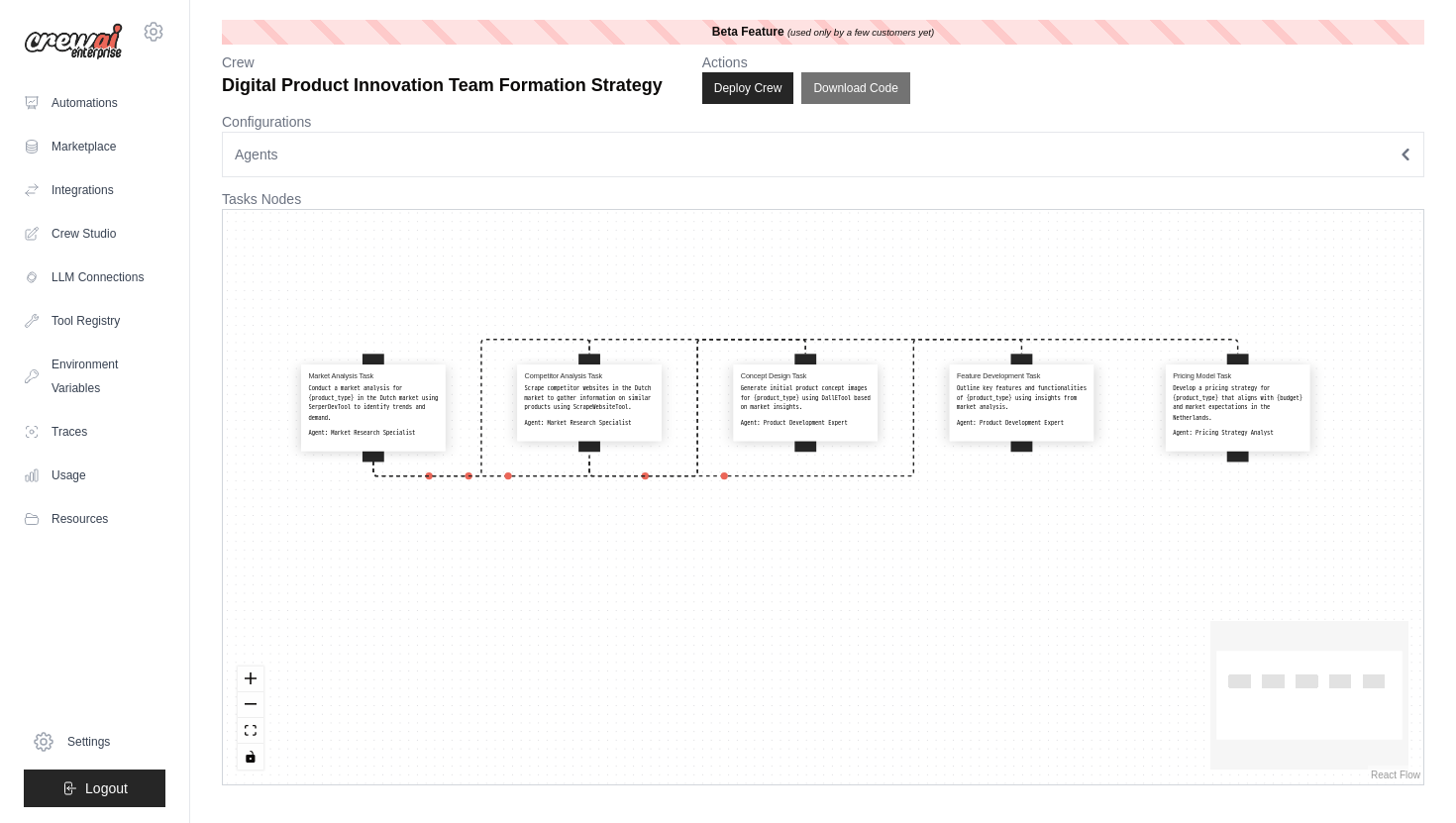 click 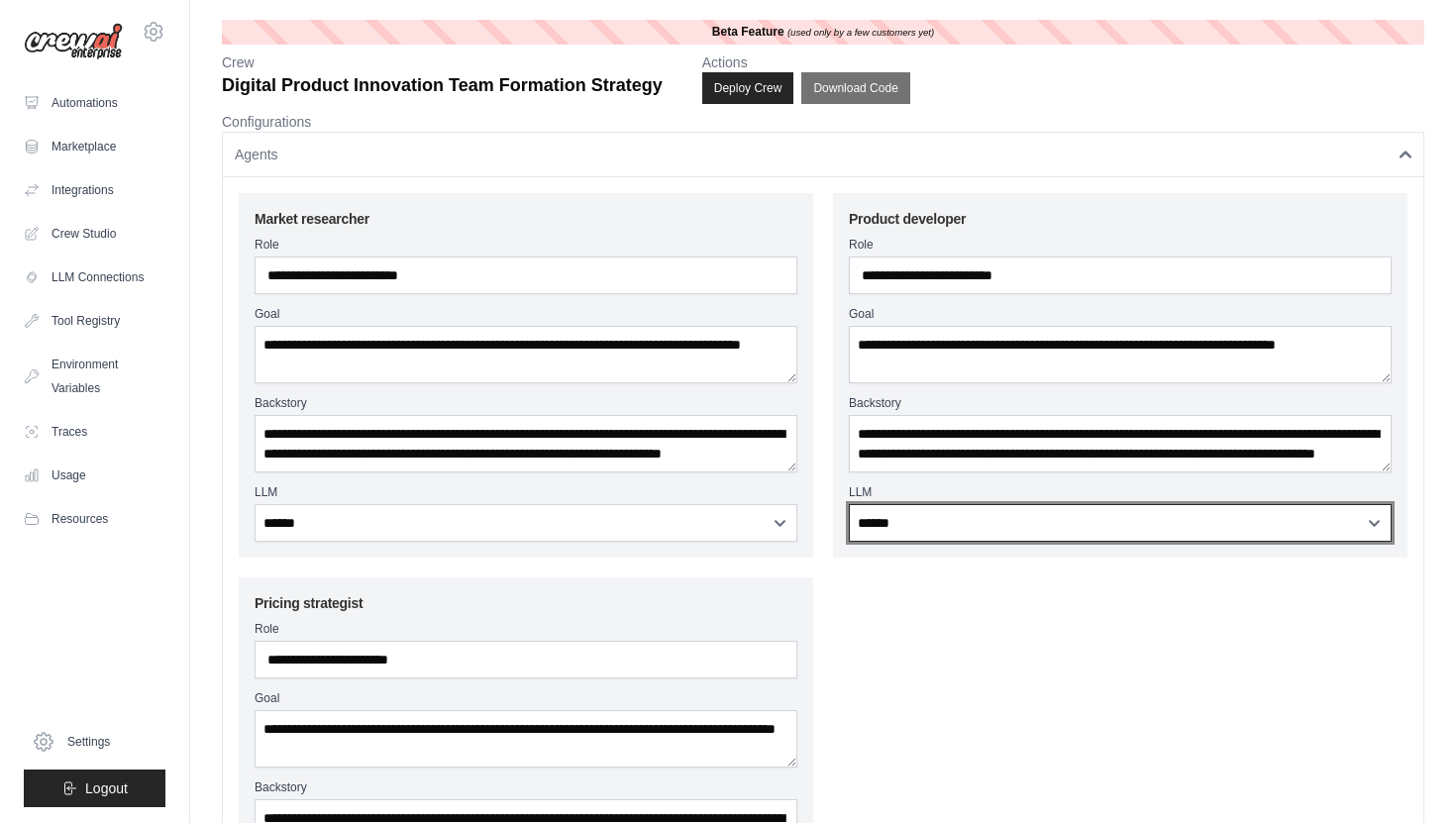 click on "**********" at bounding box center [1120, 523] 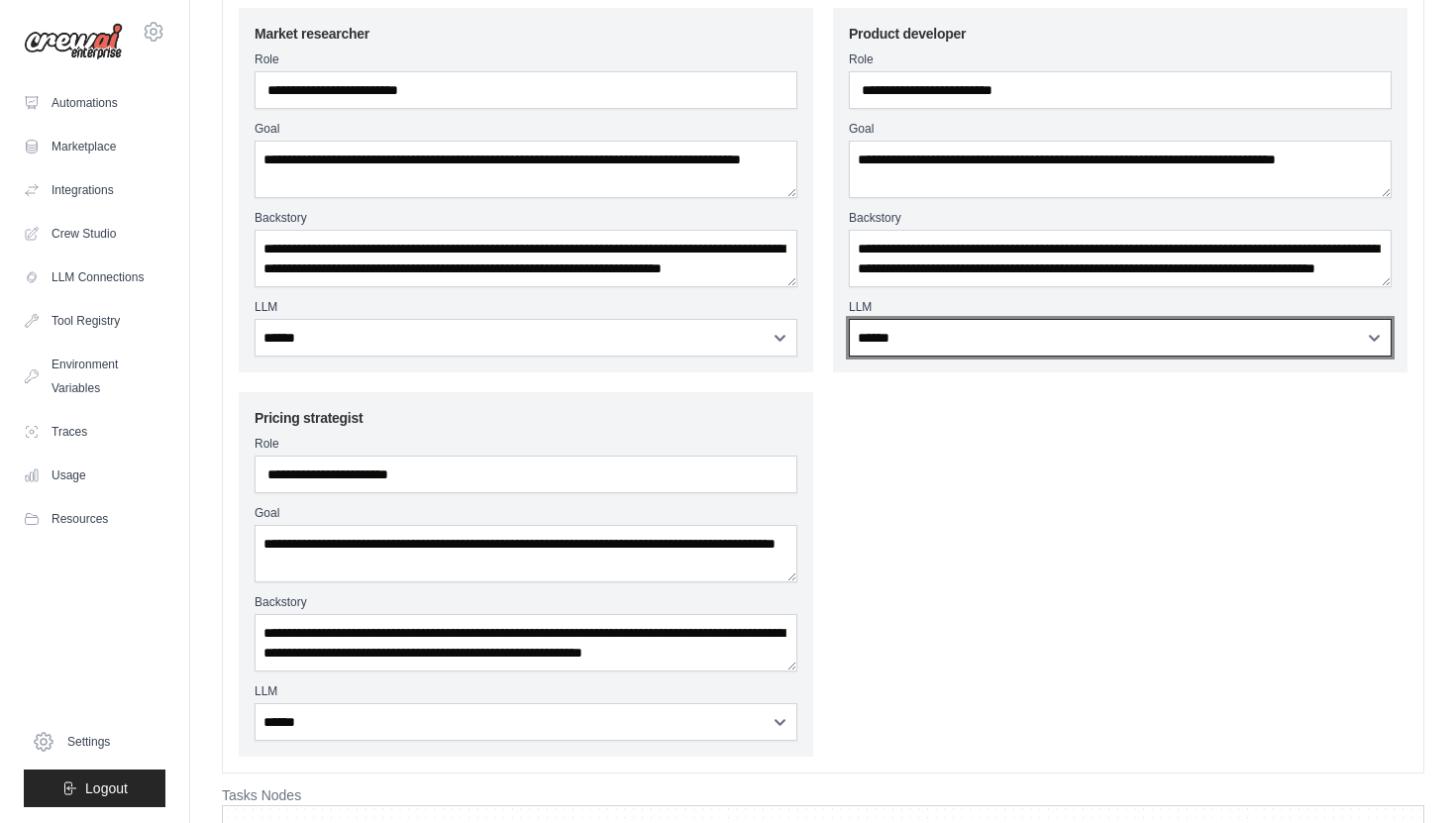 scroll, scrollTop: 0, scrollLeft: 0, axis: both 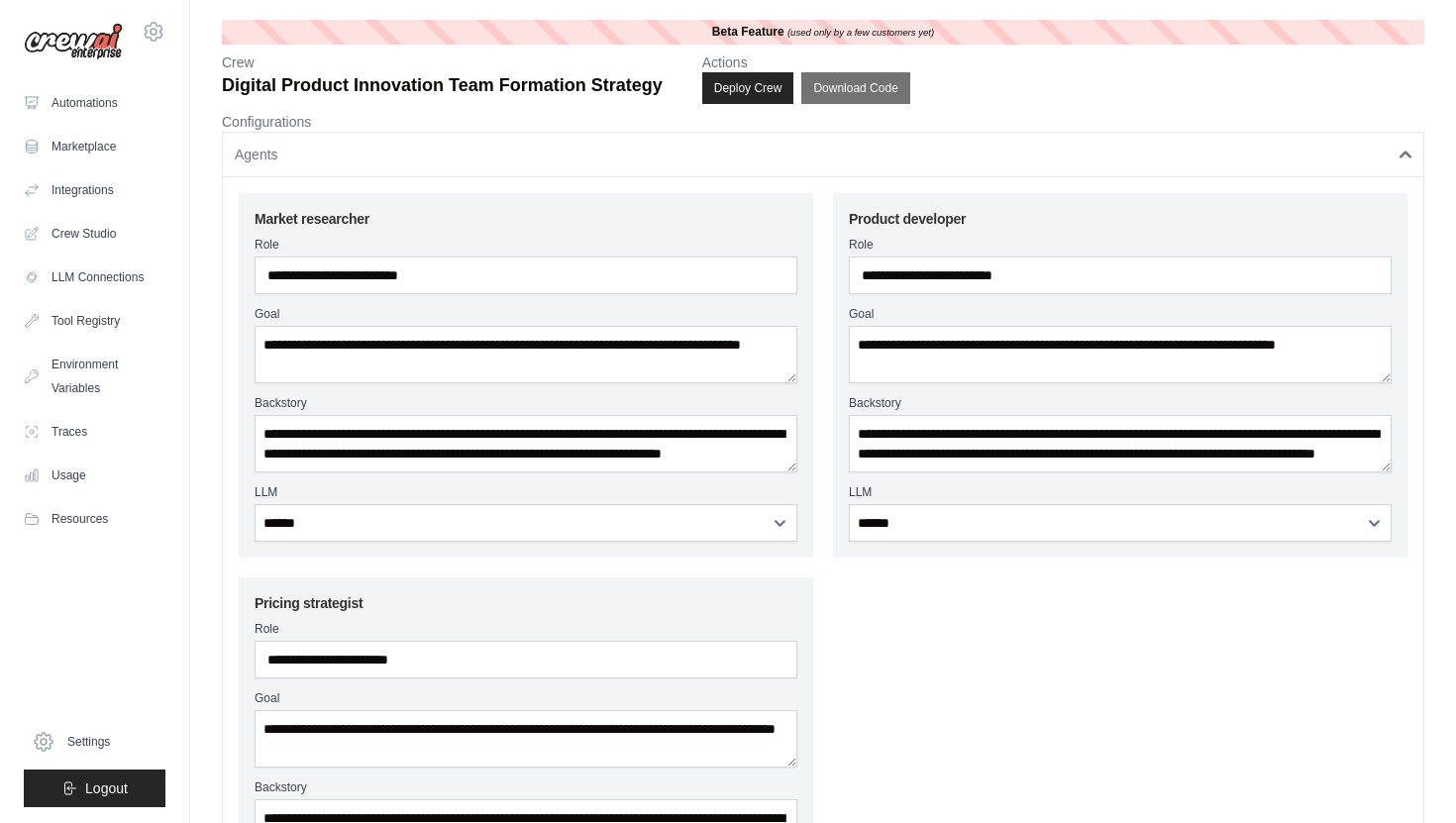click 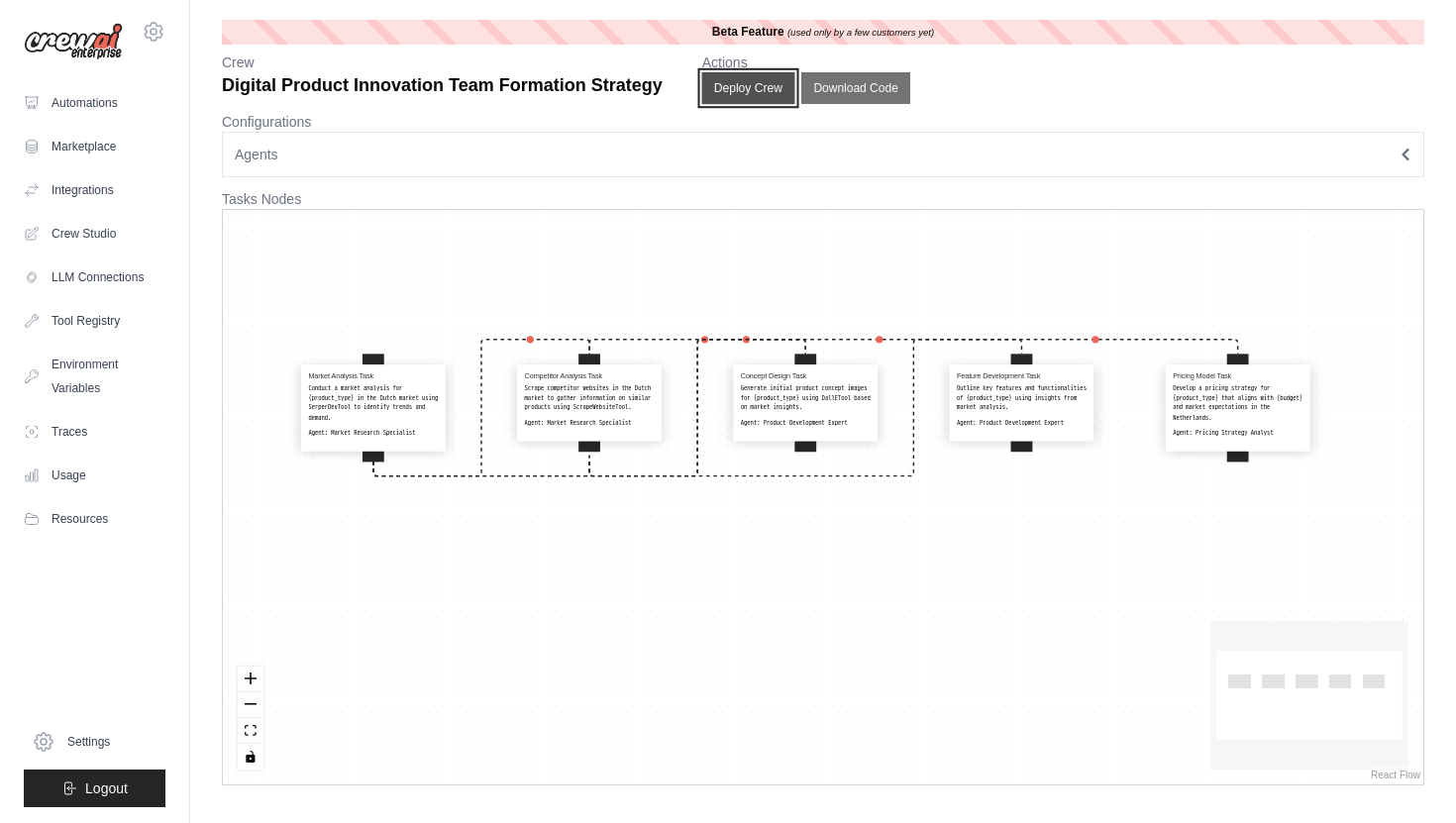 click on "Deploy Crew" at bounding box center [748, 88] 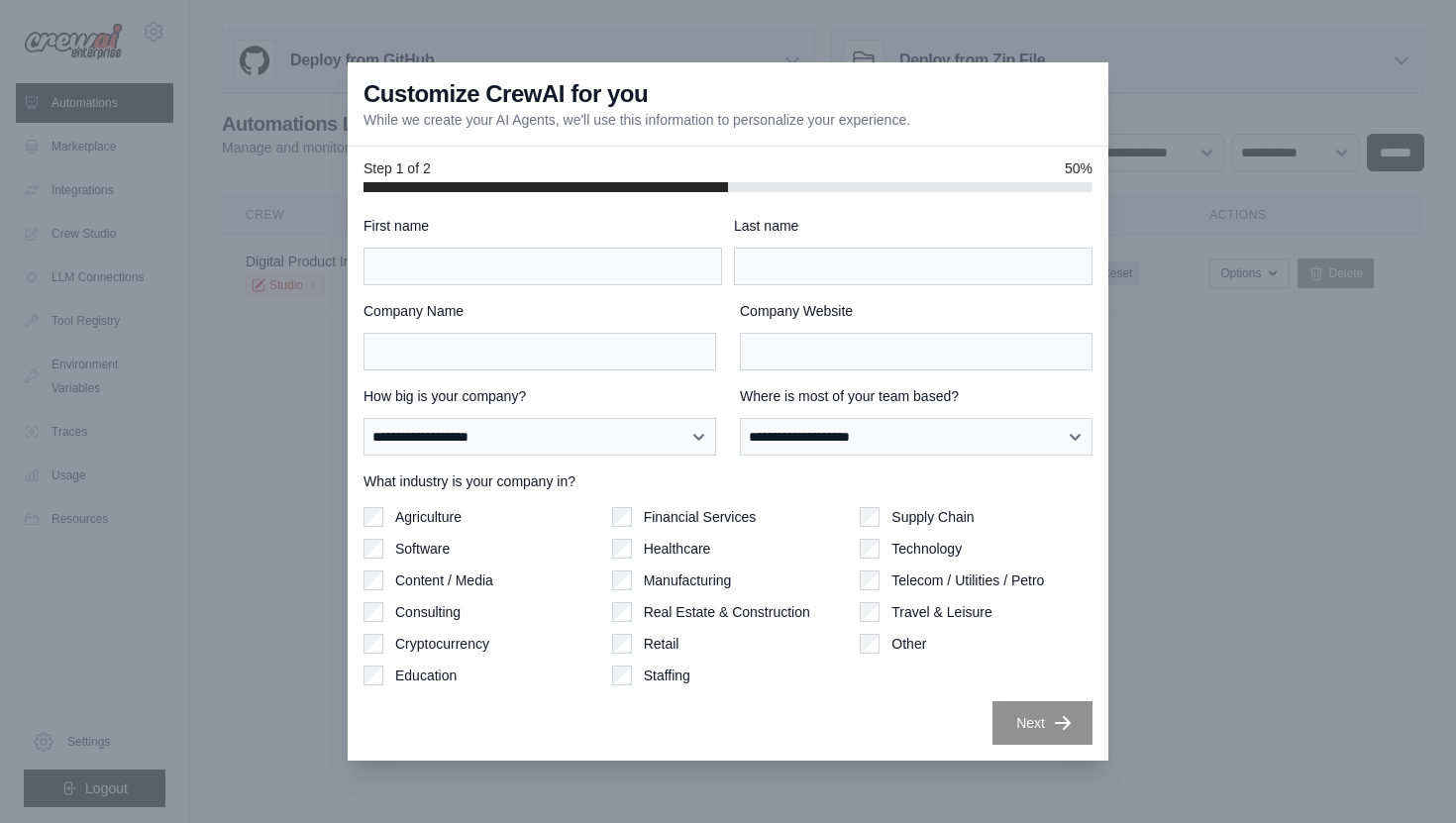 scroll, scrollTop: 0, scrollLeft: 0, axis: both 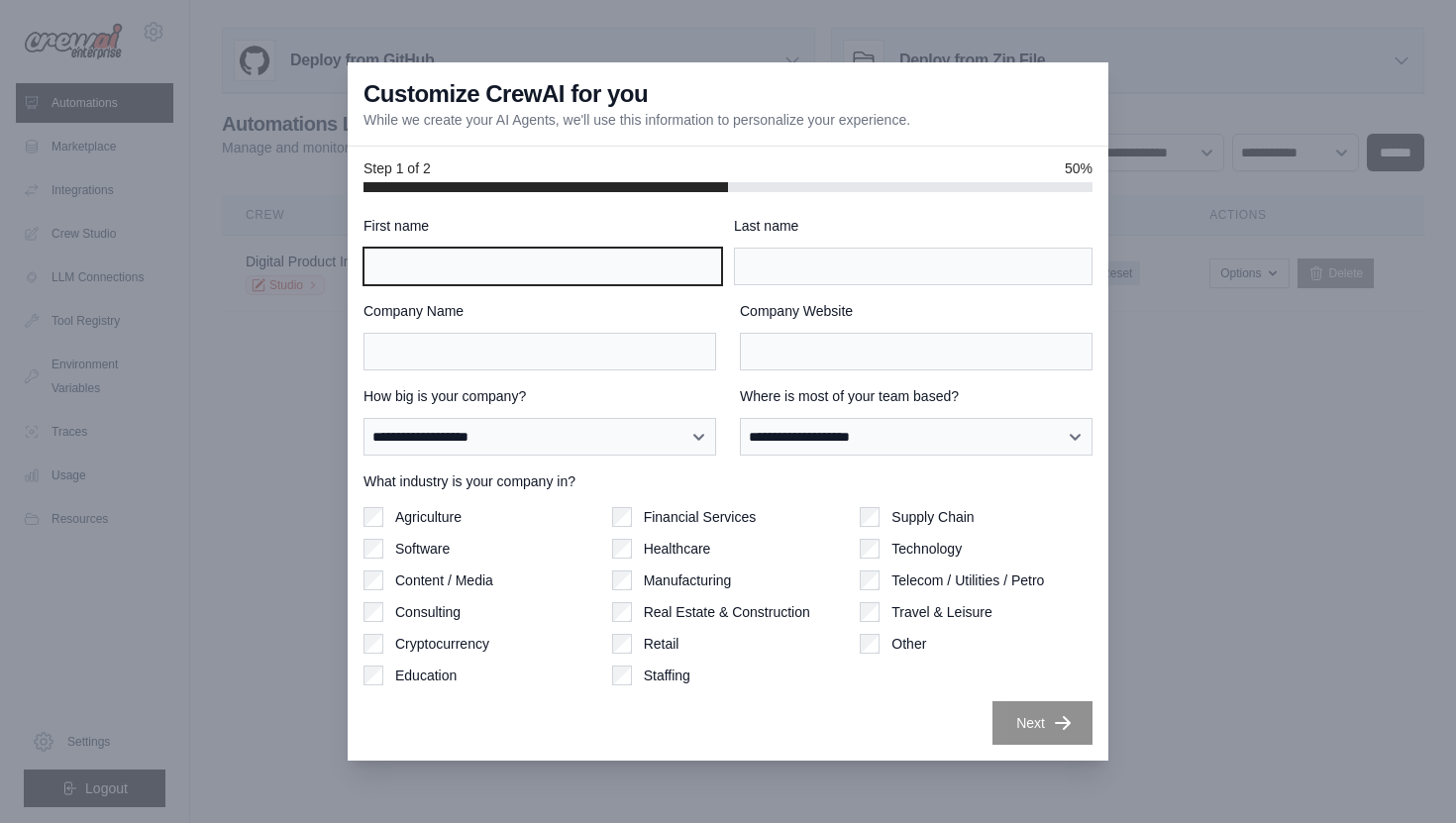 click on "First name" at bounding box center (543, 266) 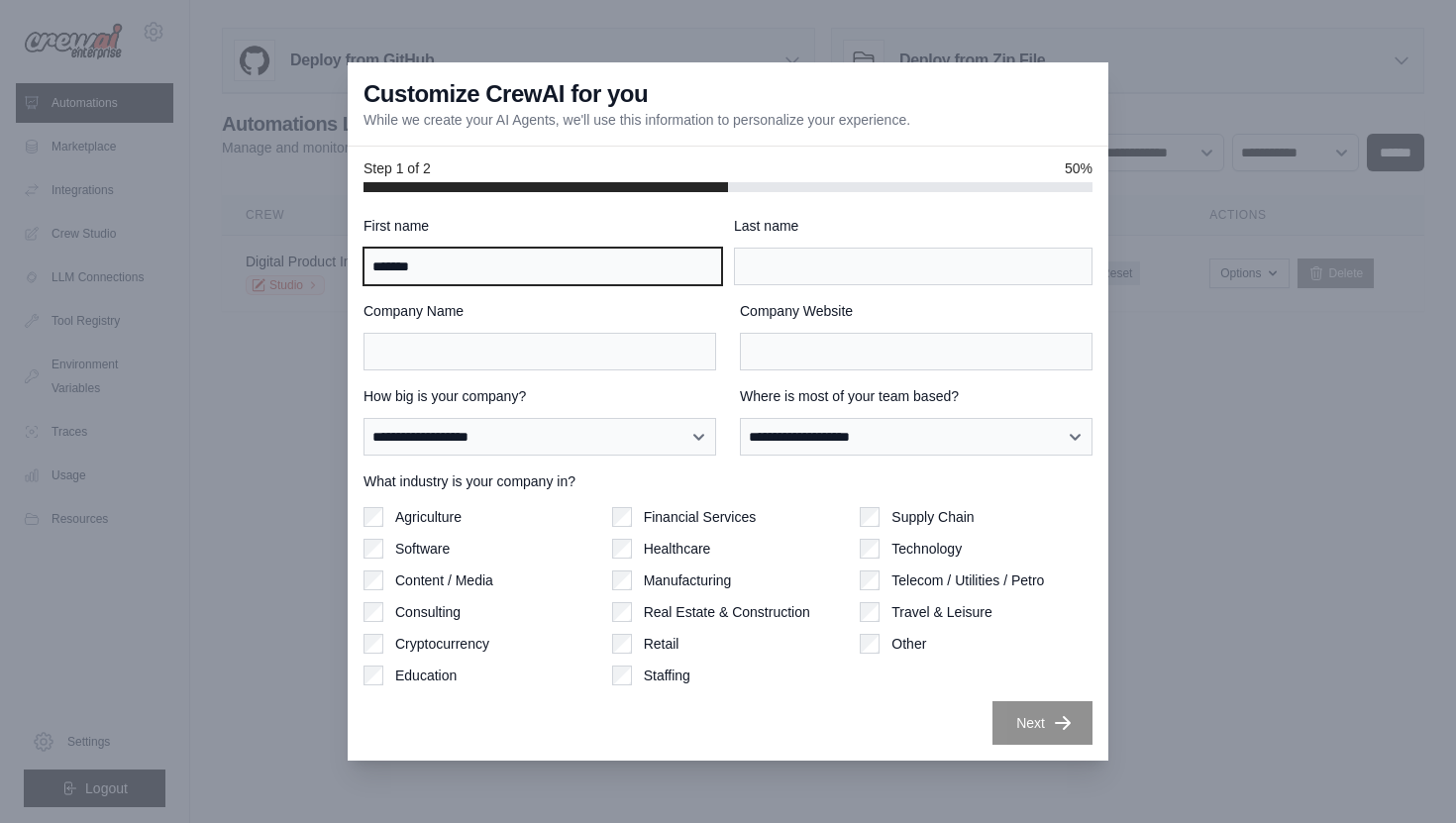 type on "*******" 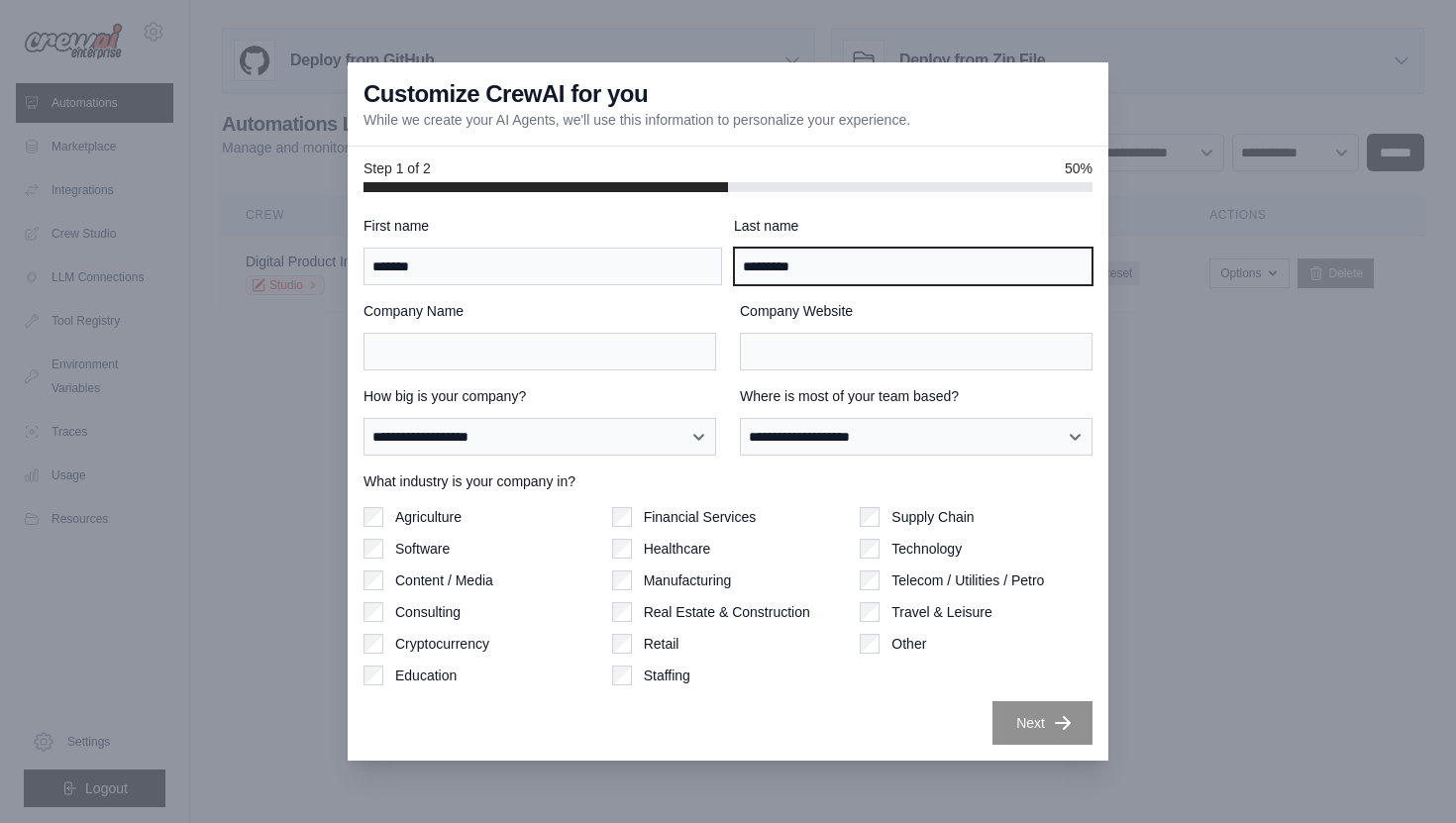 type on "*********" 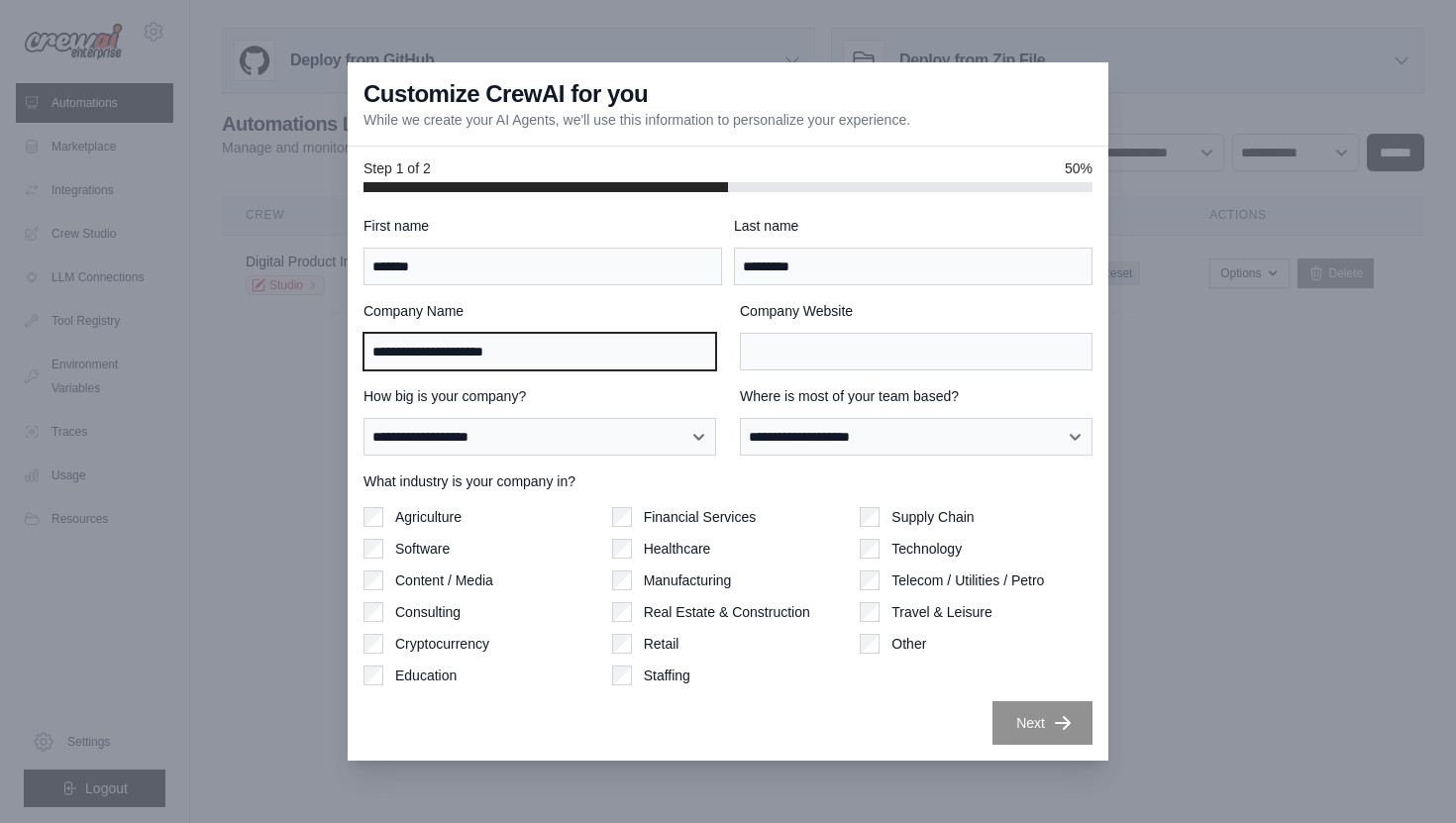 type on "**********" 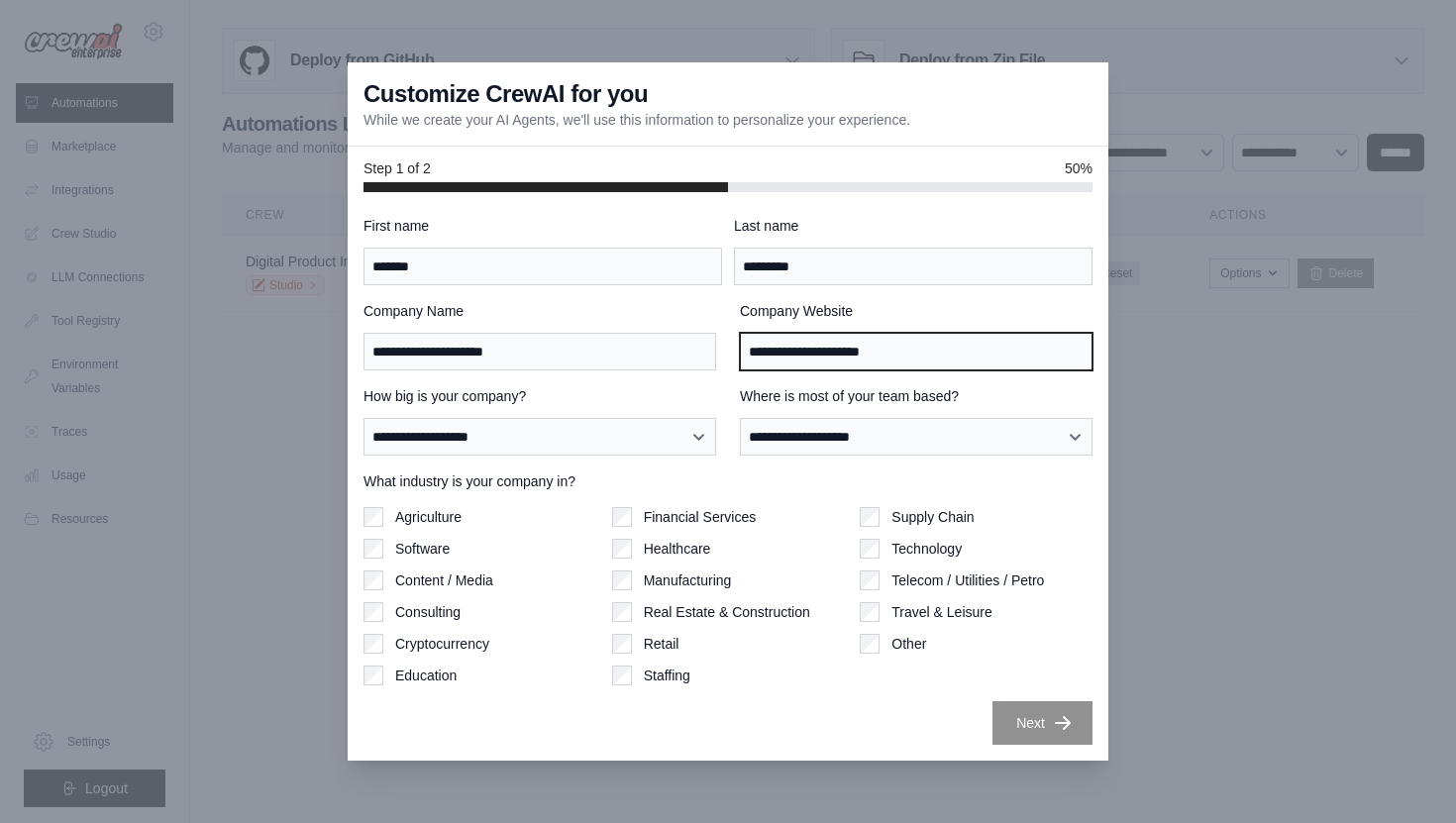 type on "**********" 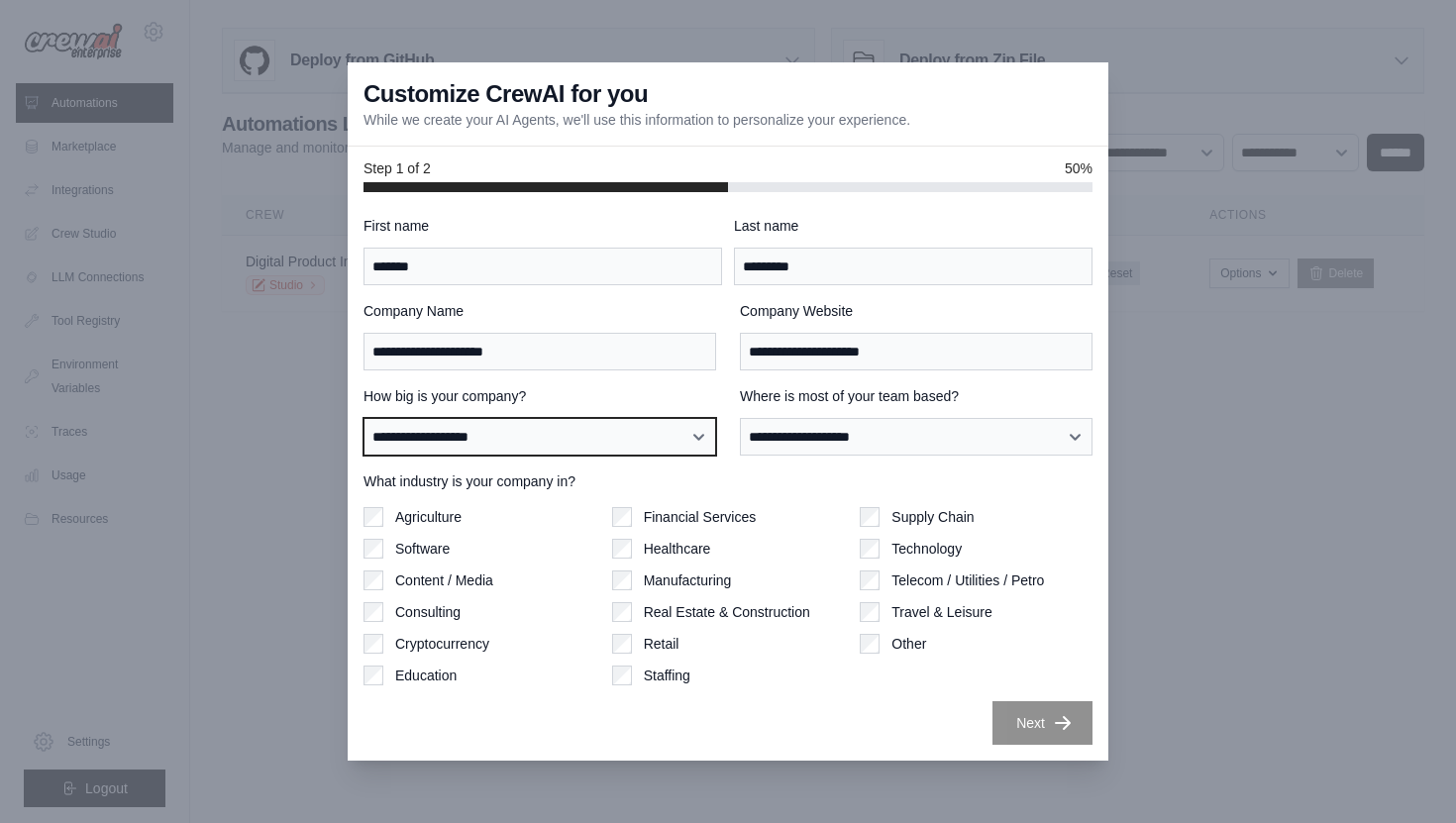 click on "**********" at bounding box center [540, 437] 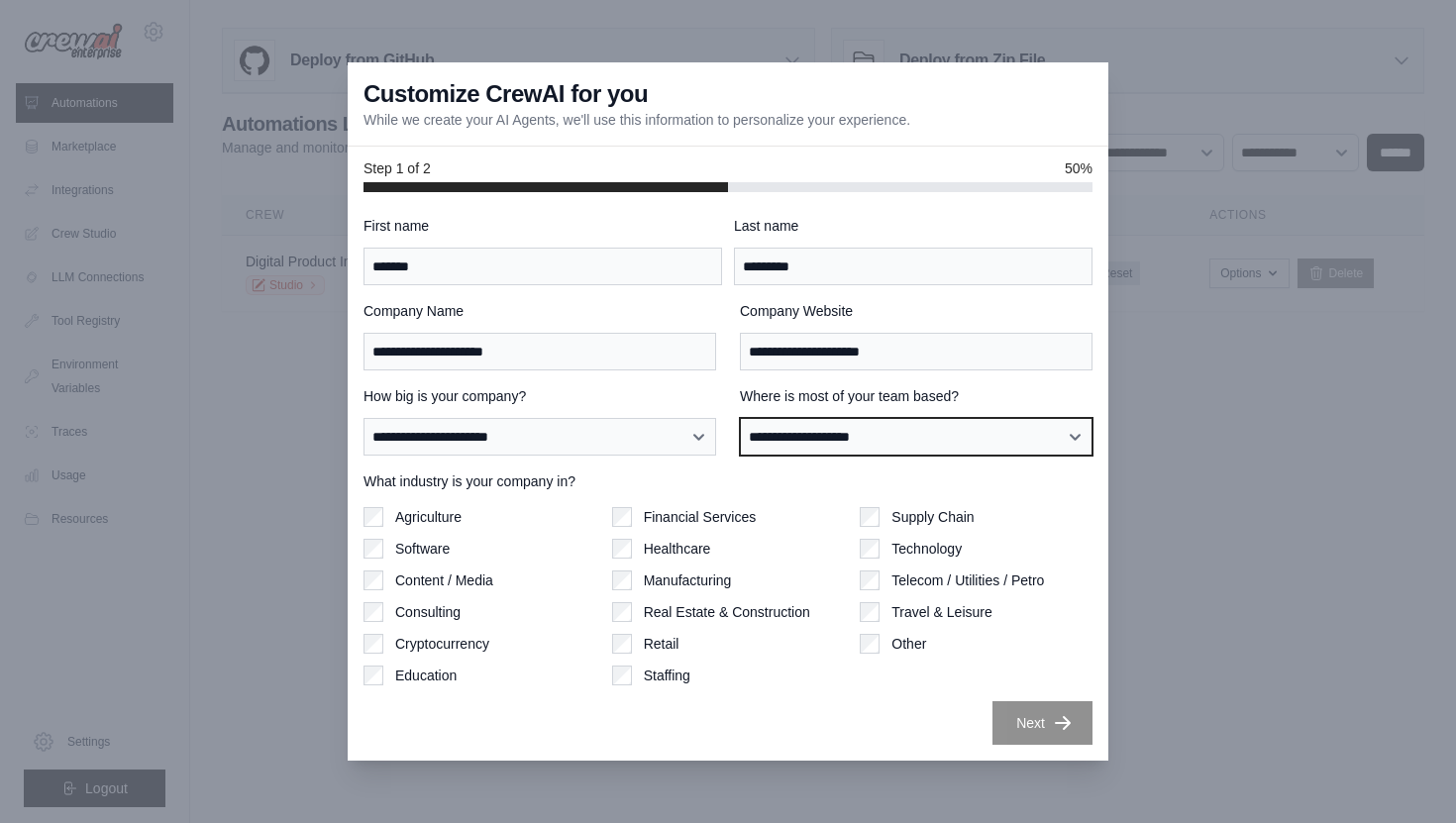 click on "**********" at bounding box center [916, 437] 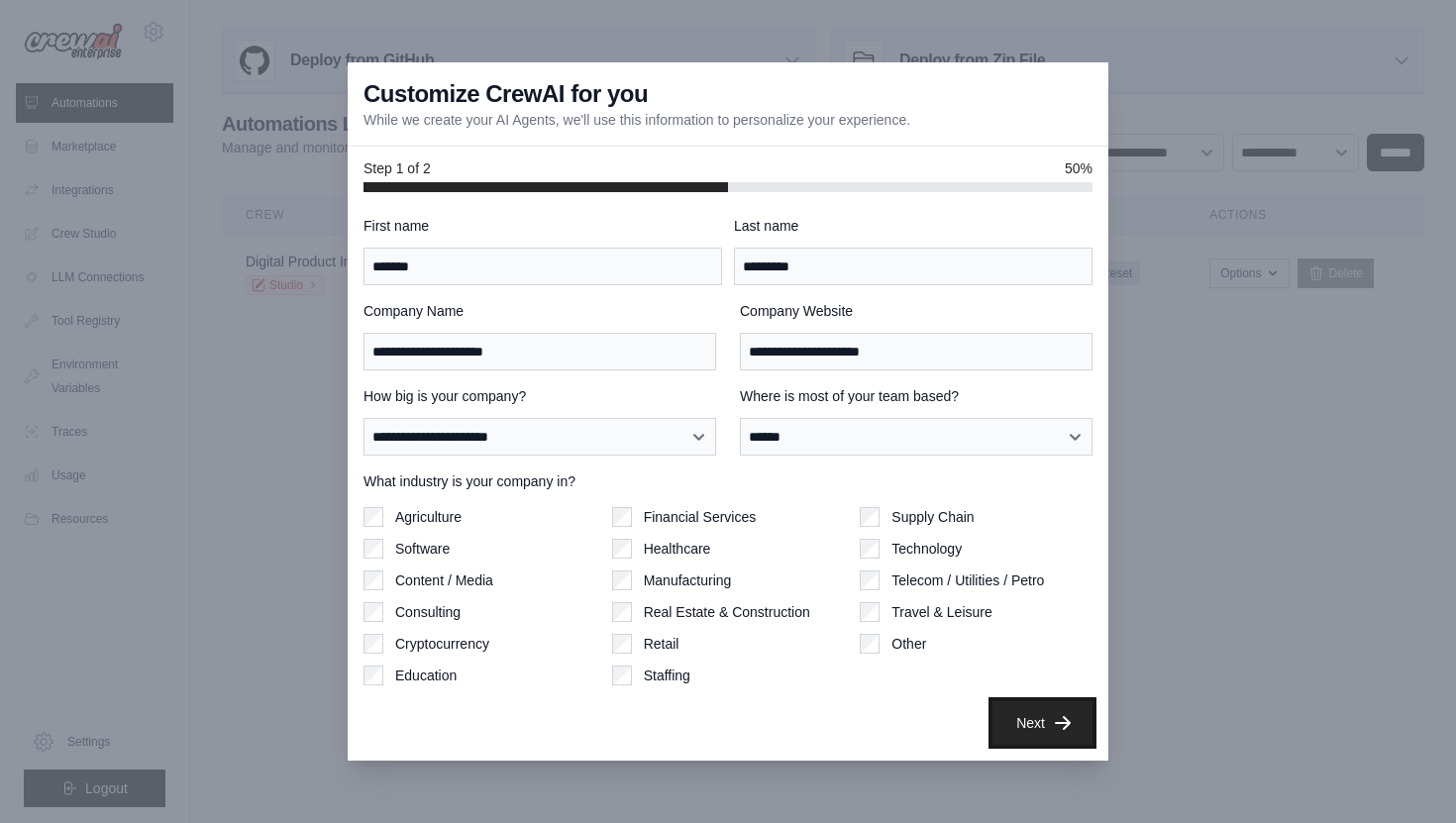 click on "Next" at bounding box center [1042, 723] 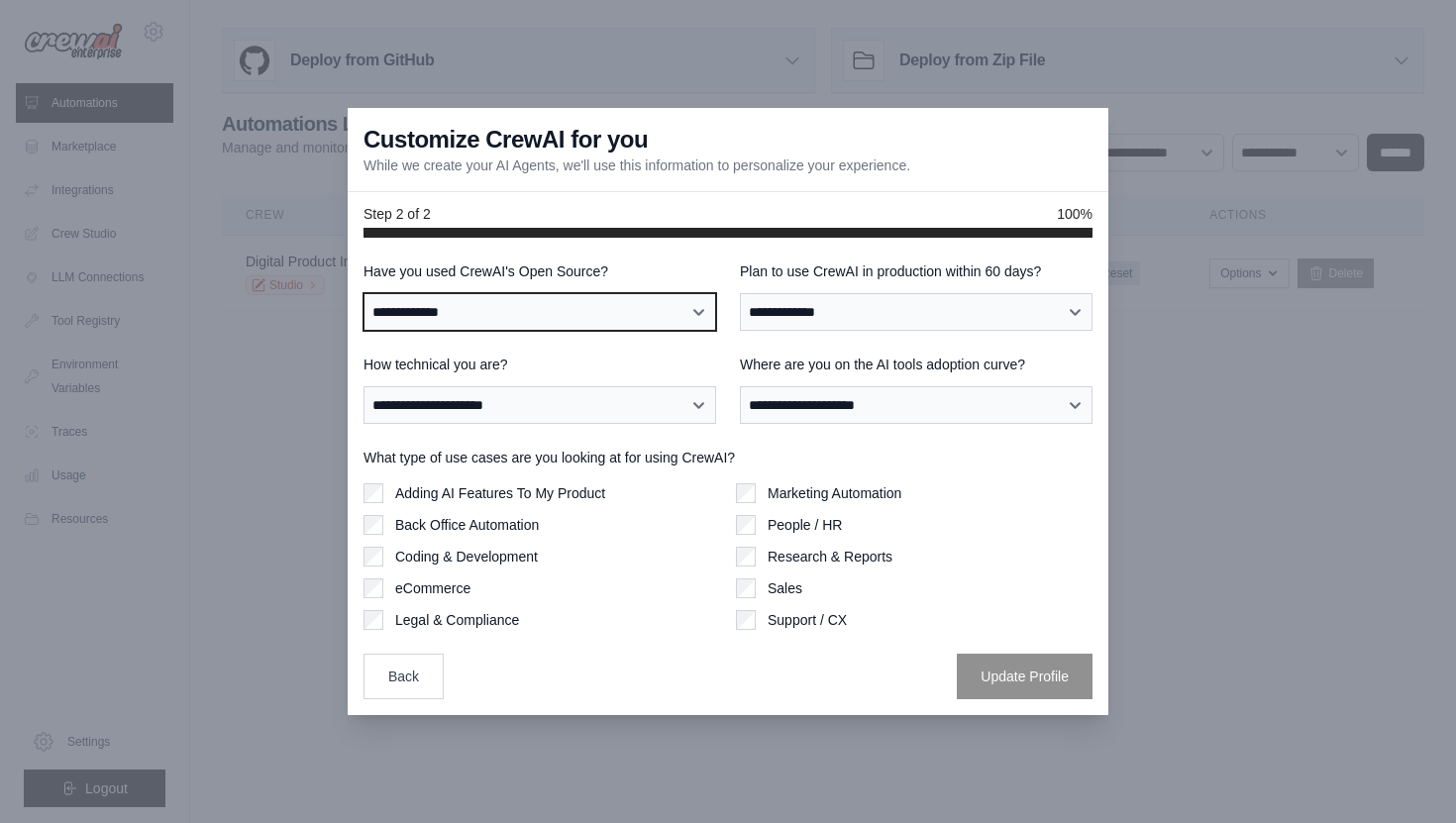click on "**********" at bounding box center (540, 312) 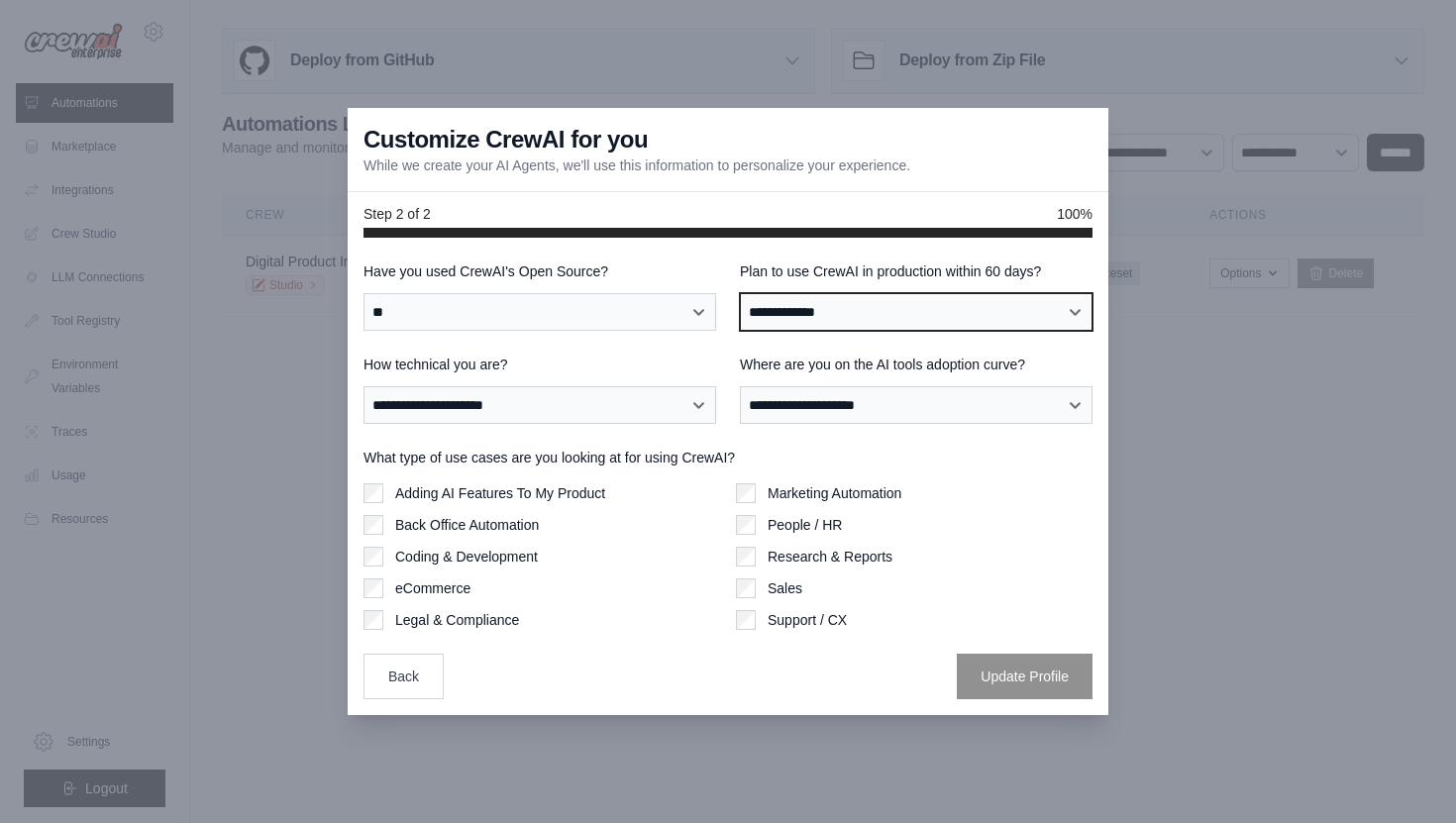 click on "**********" at bounding box center [916, 312] 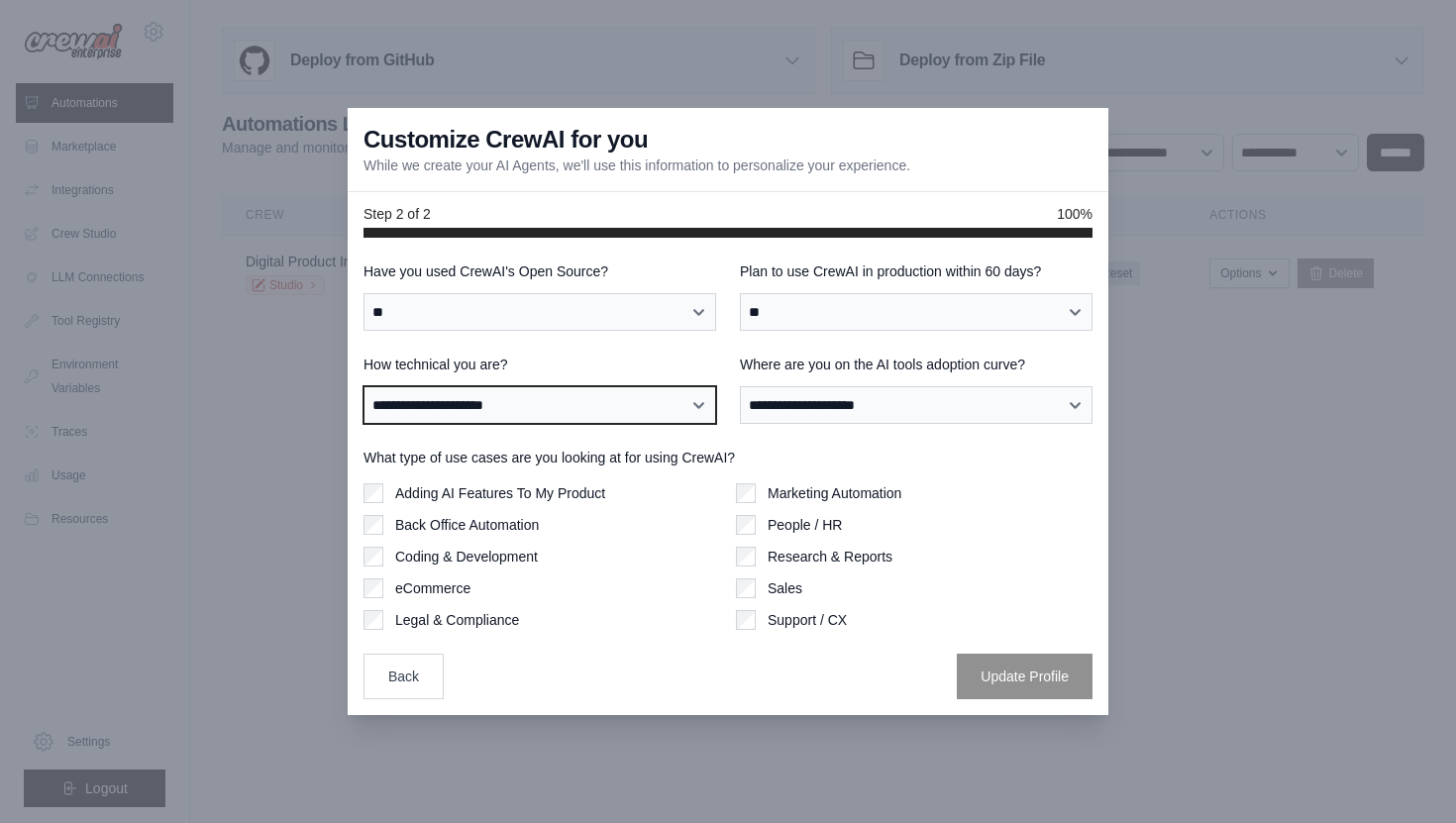 click on "**********" at bounding box center (540, 405) 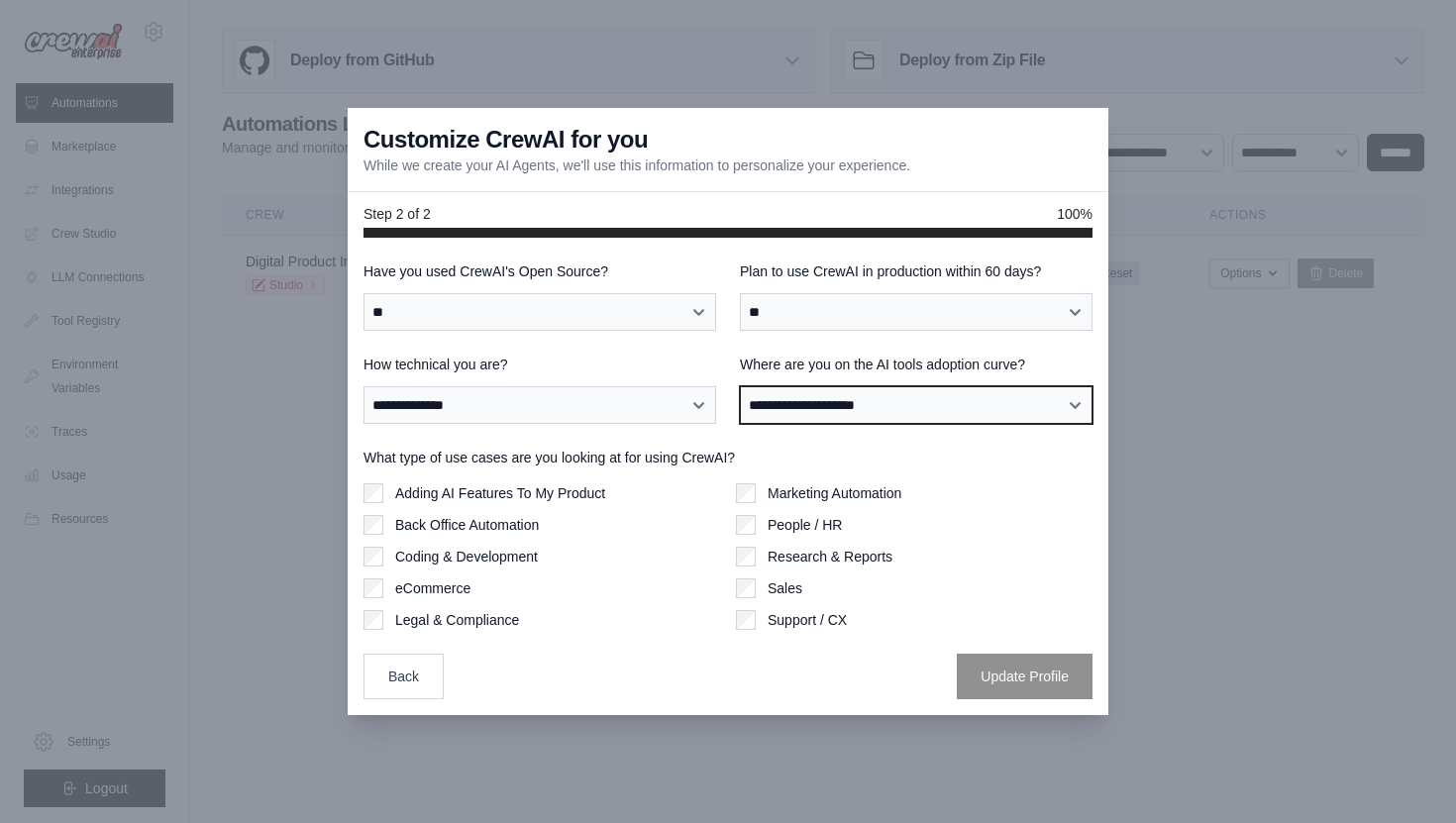 click on "**********" at bounding box center [916, 405] 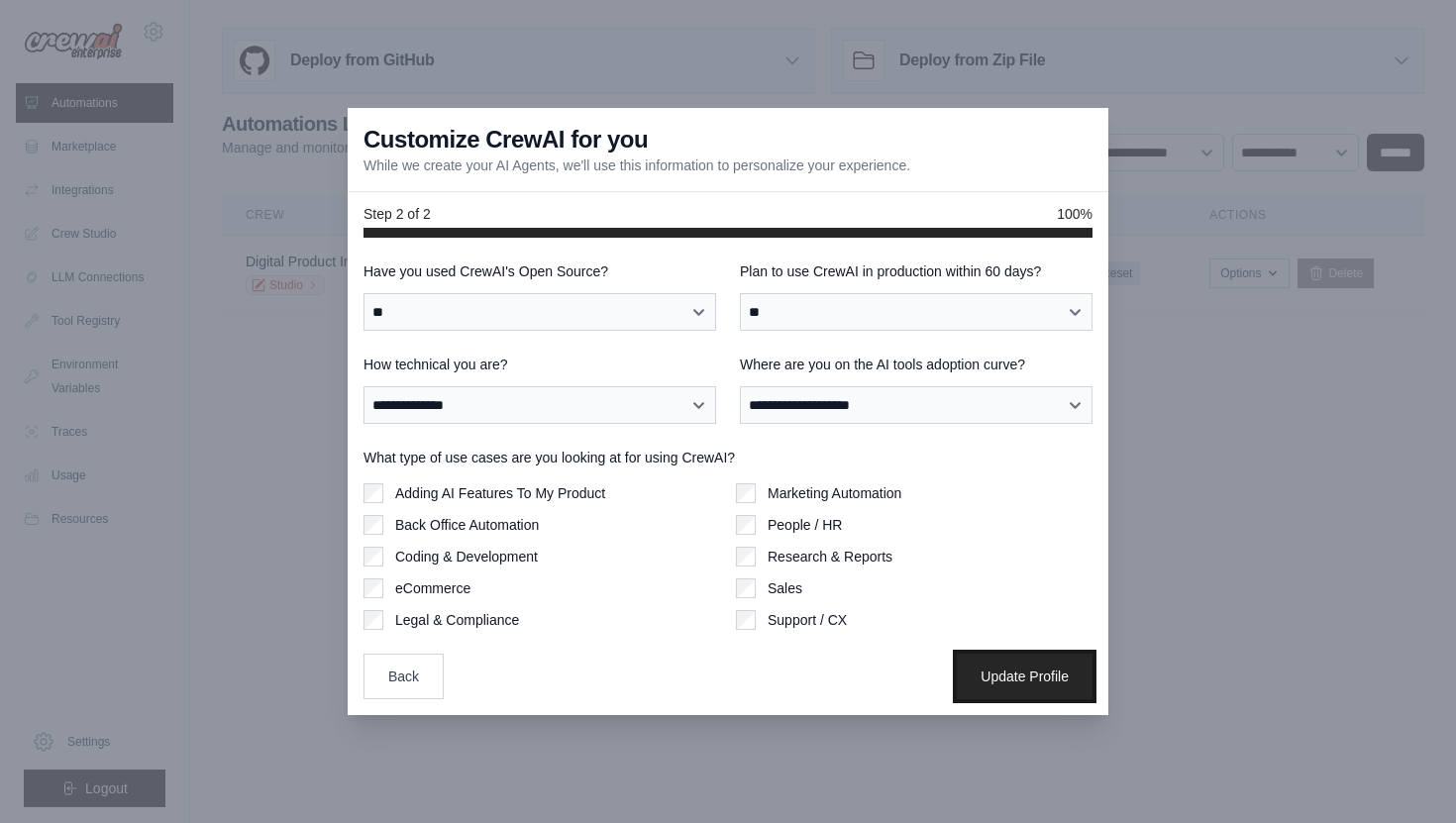 click on "Update Profile" at bounding box center [1024, 676] 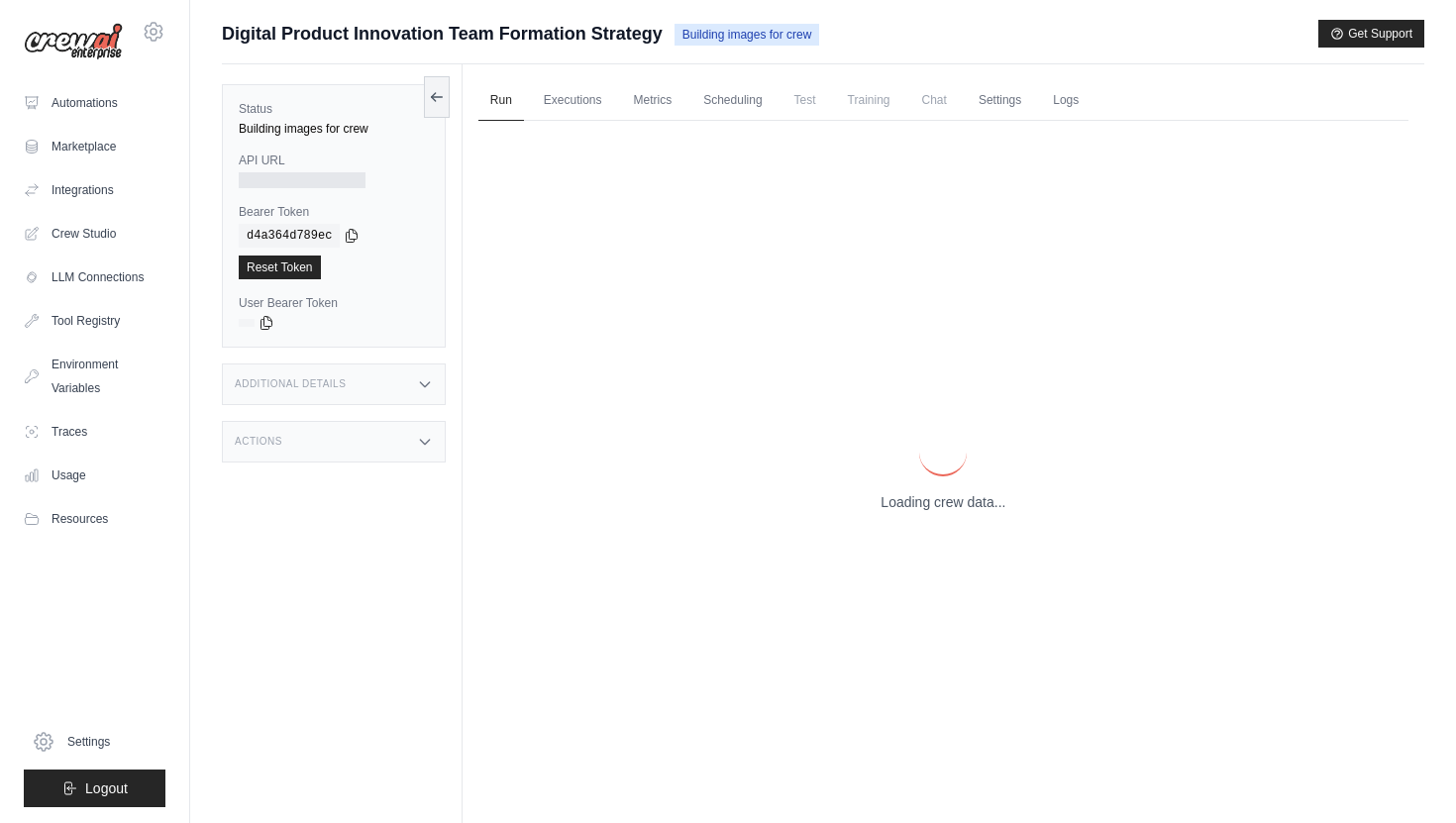 scroll, scrollTop: 0, scrollLeft: 0, axis: both 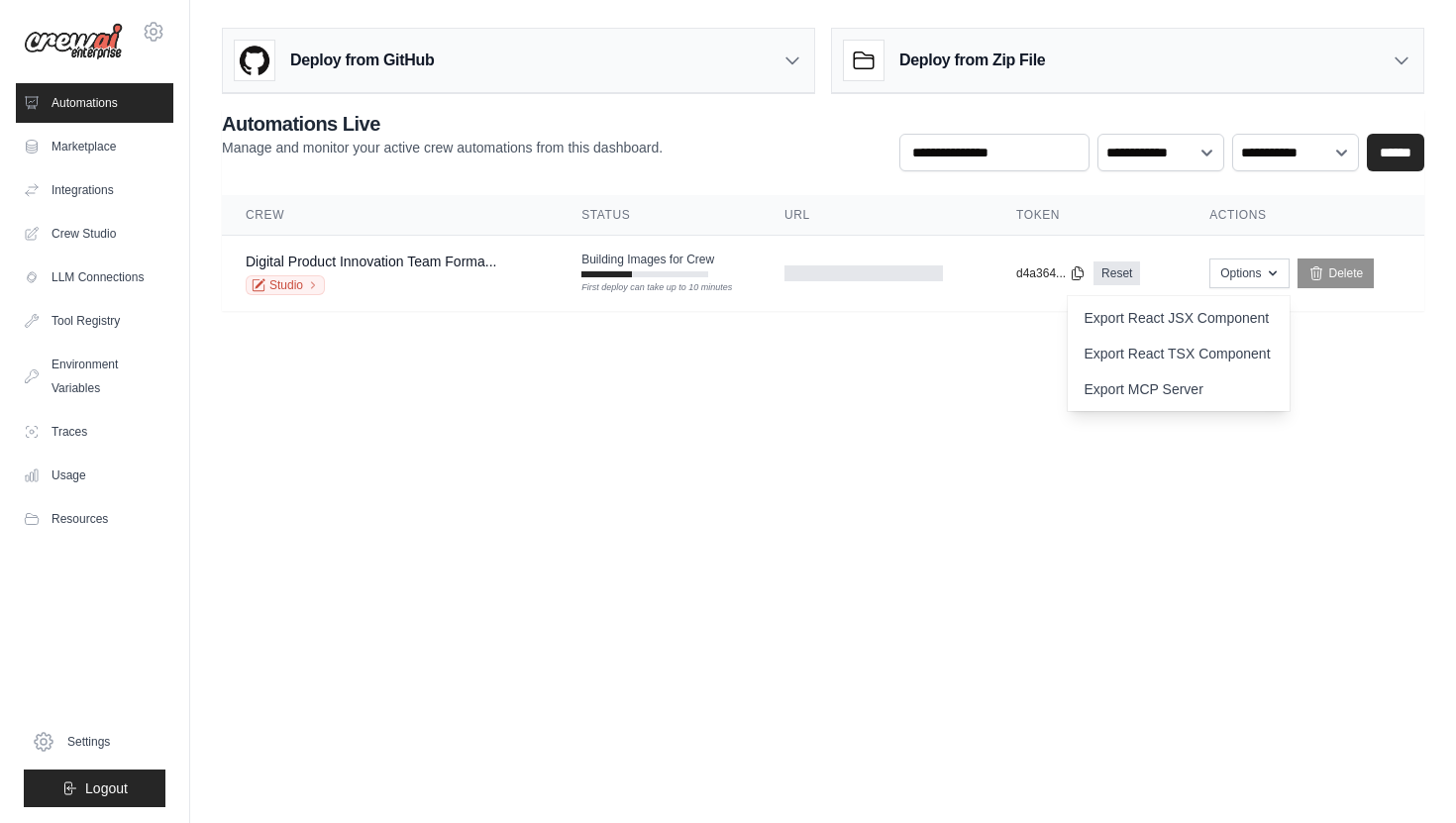click on "[EMAIL]
Settings
Automations
Marketplace
Integrations" at bounding box center (728, 411) 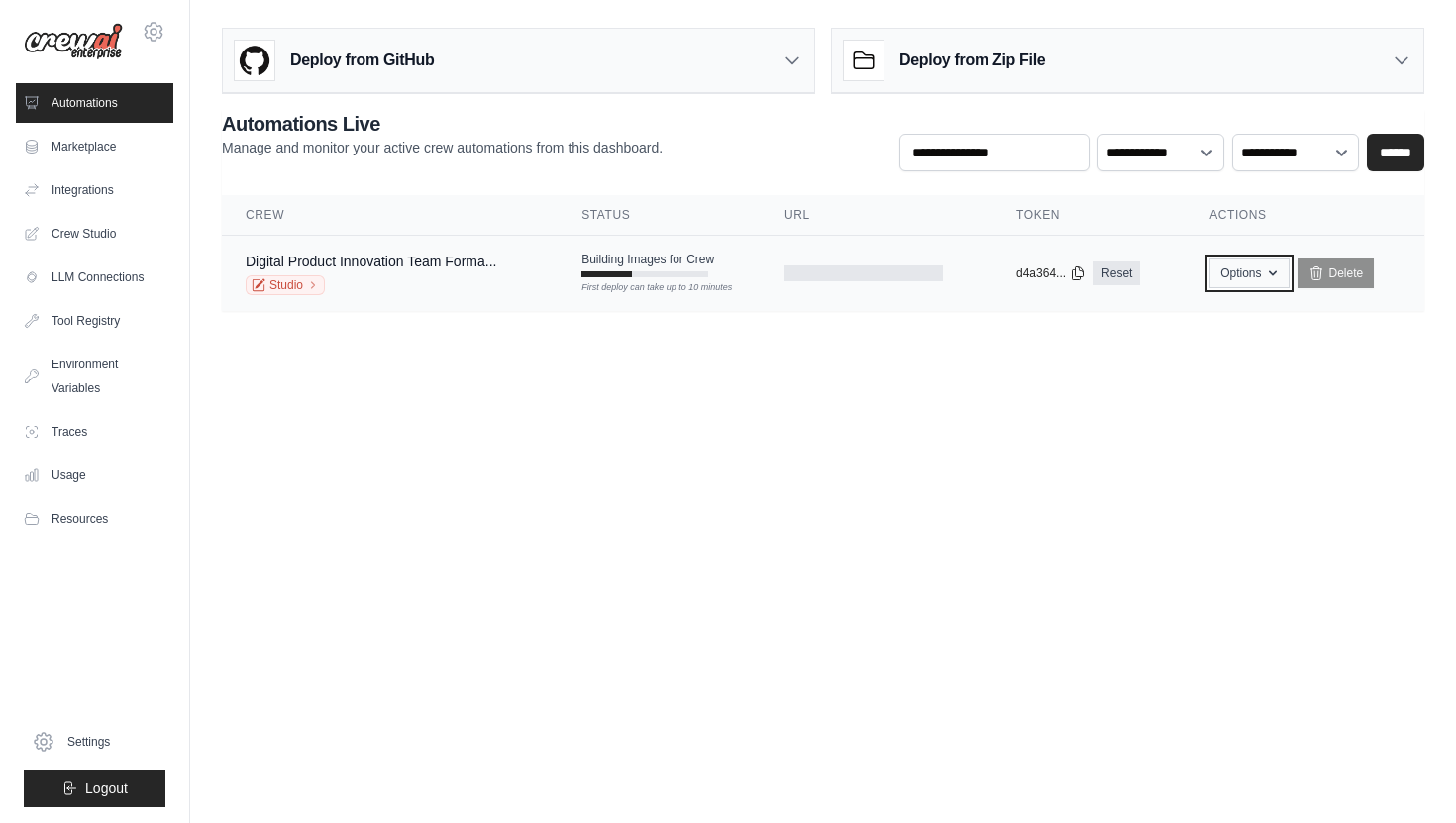 click 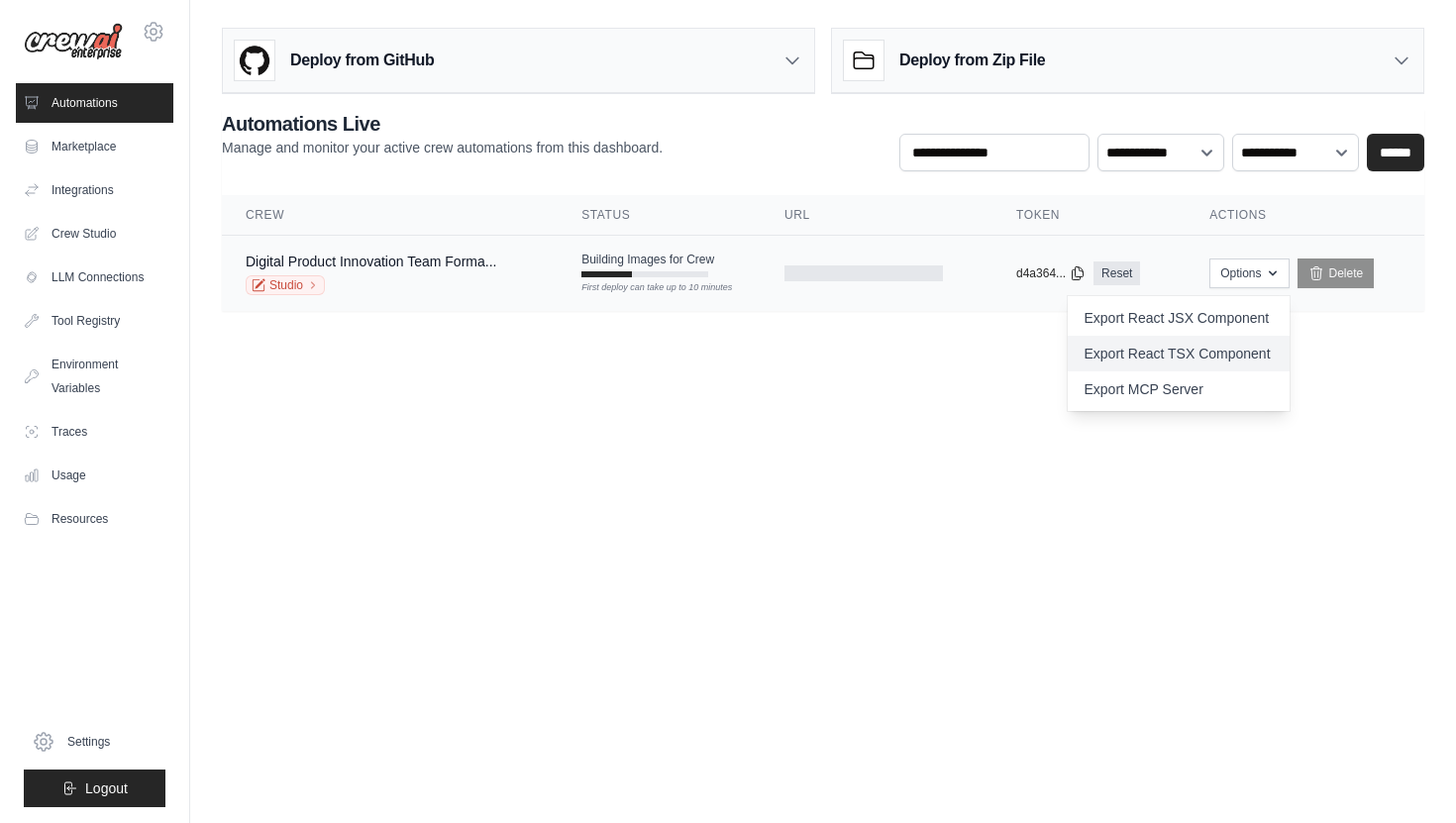 click on "Export React TSX Component" at bounding box center (1179, 354) 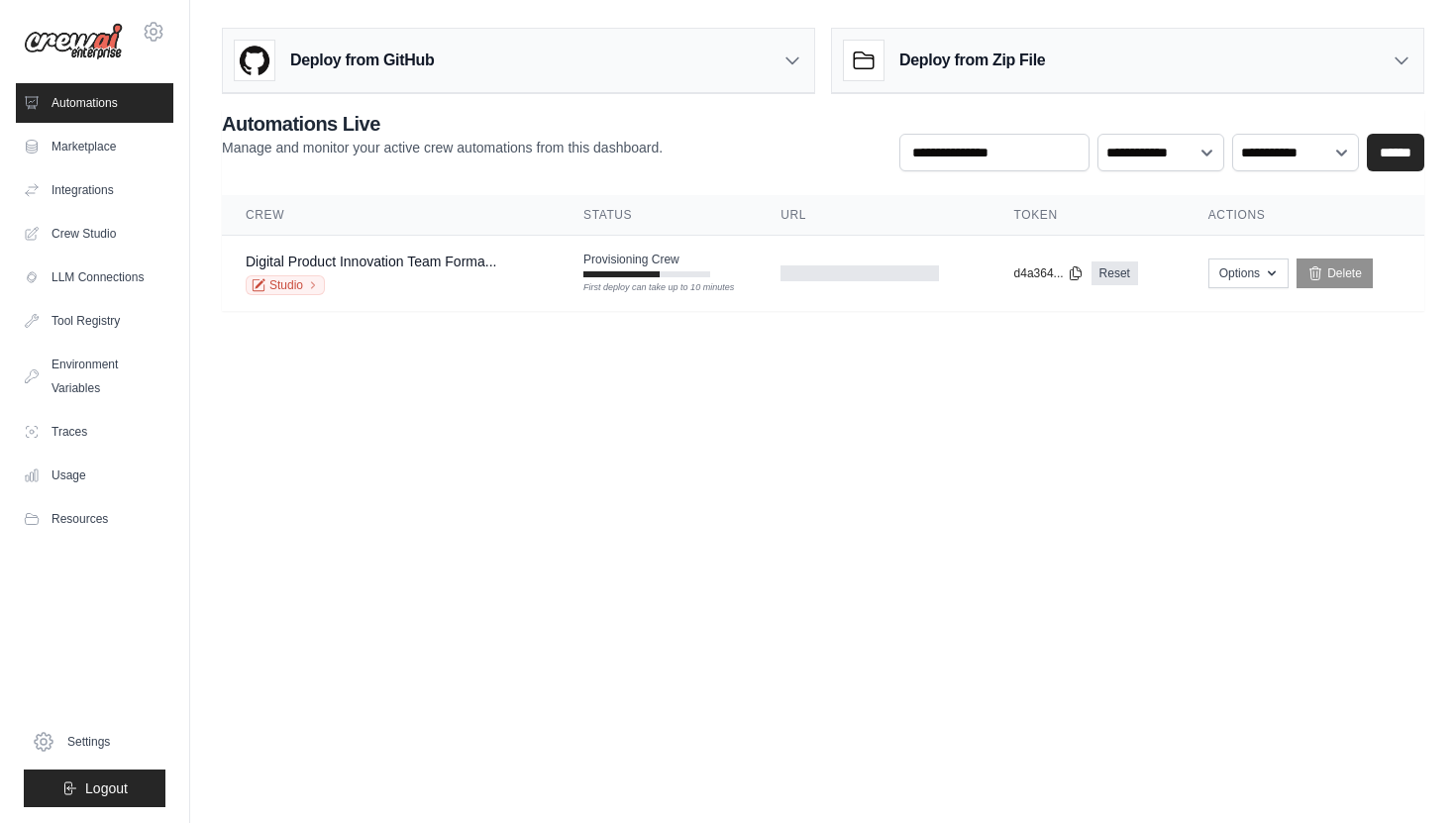 scroll, scrollTop: 0, scrollLeft: 0, axis: both 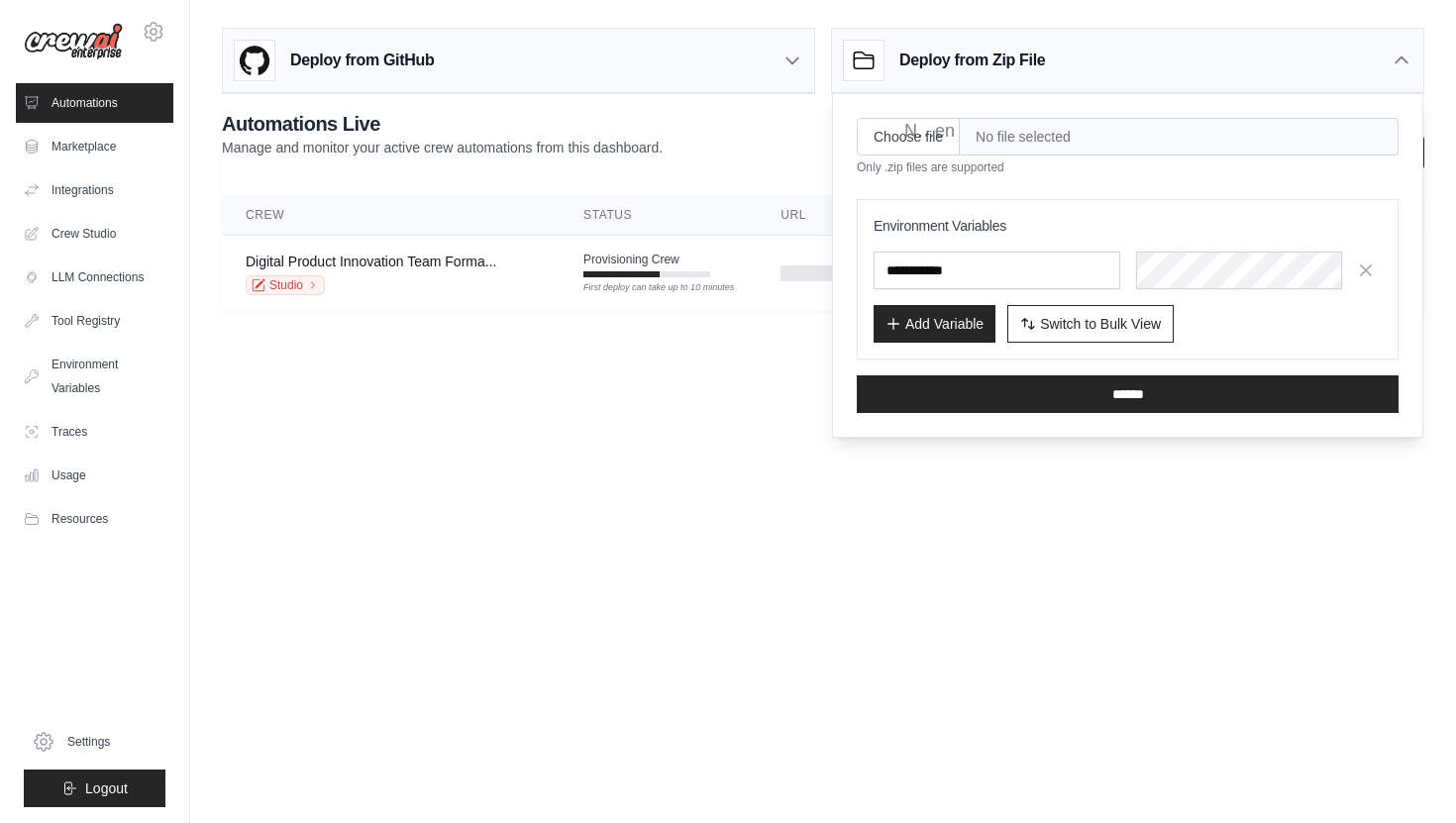 click 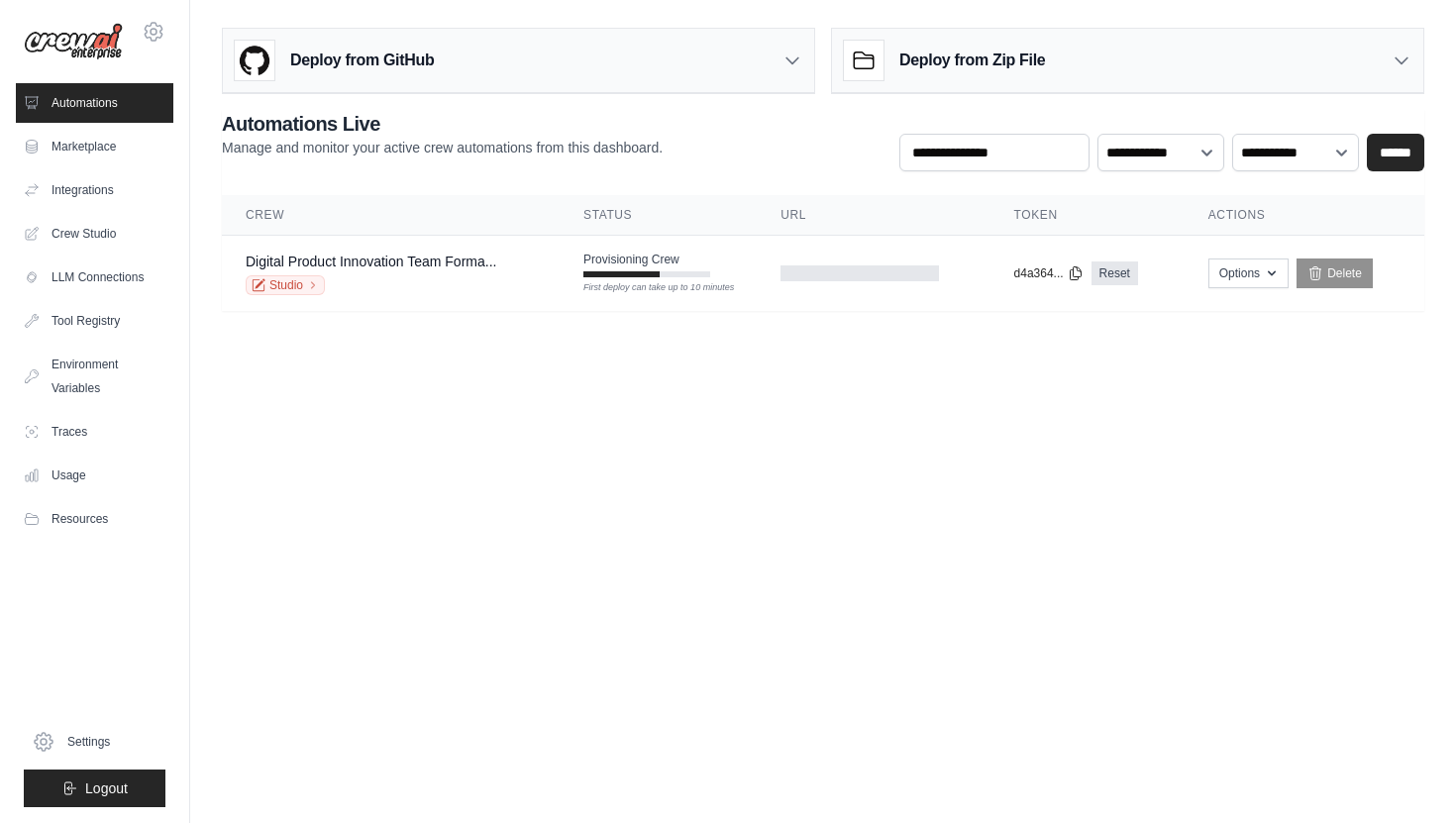 click 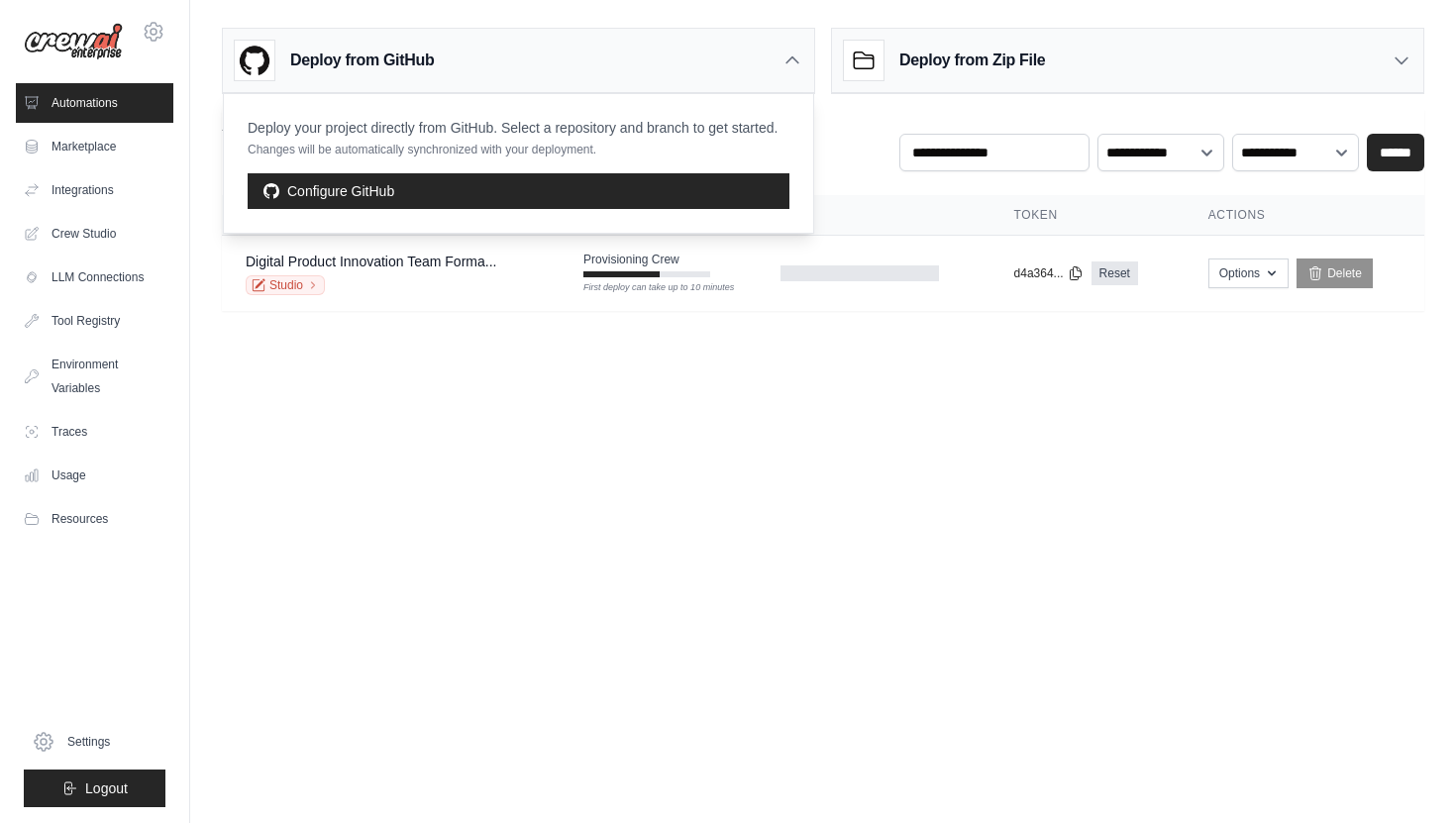 click 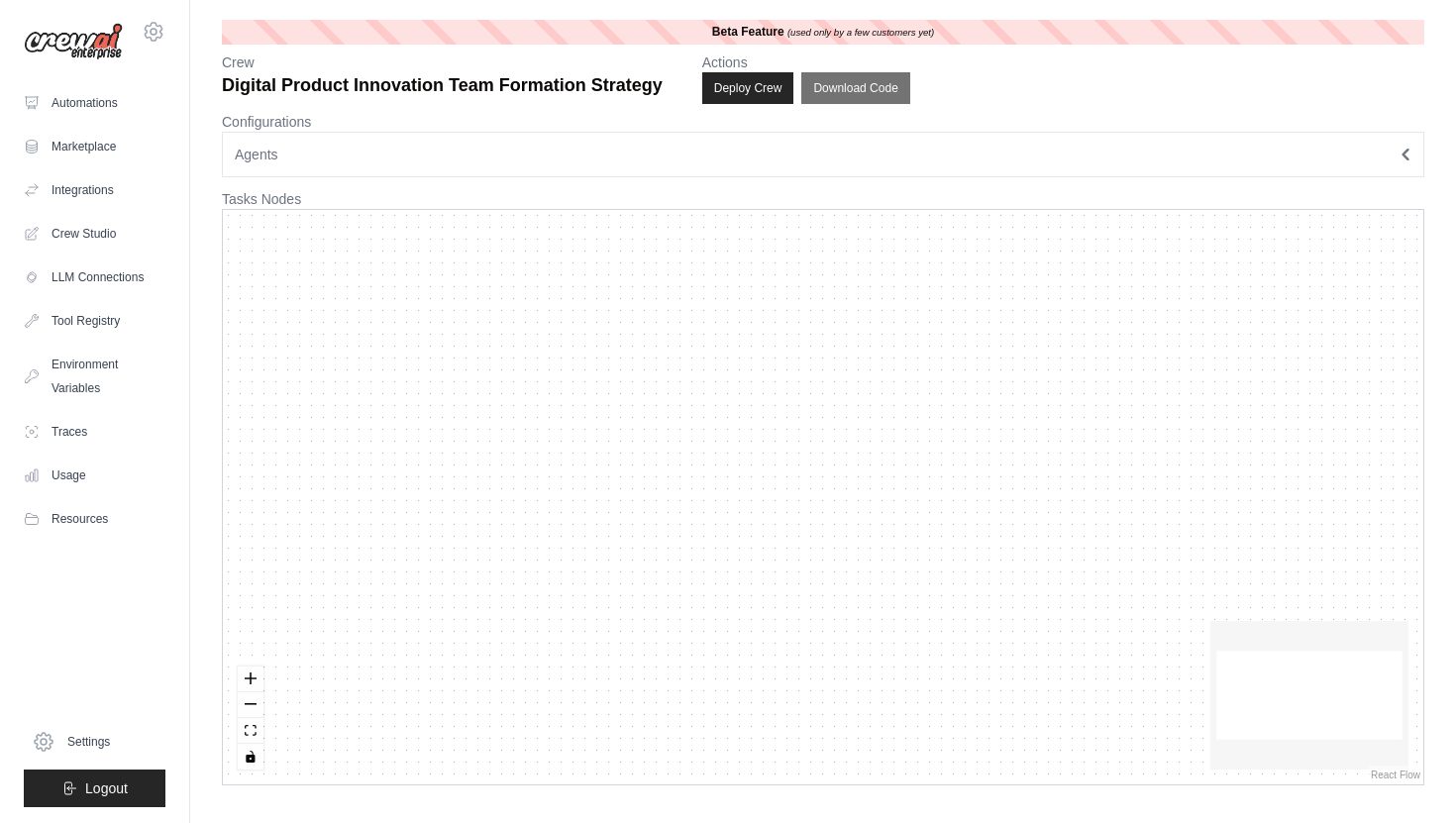 scroll, scrollTop: 0, scrollLeft: 0, axis: both 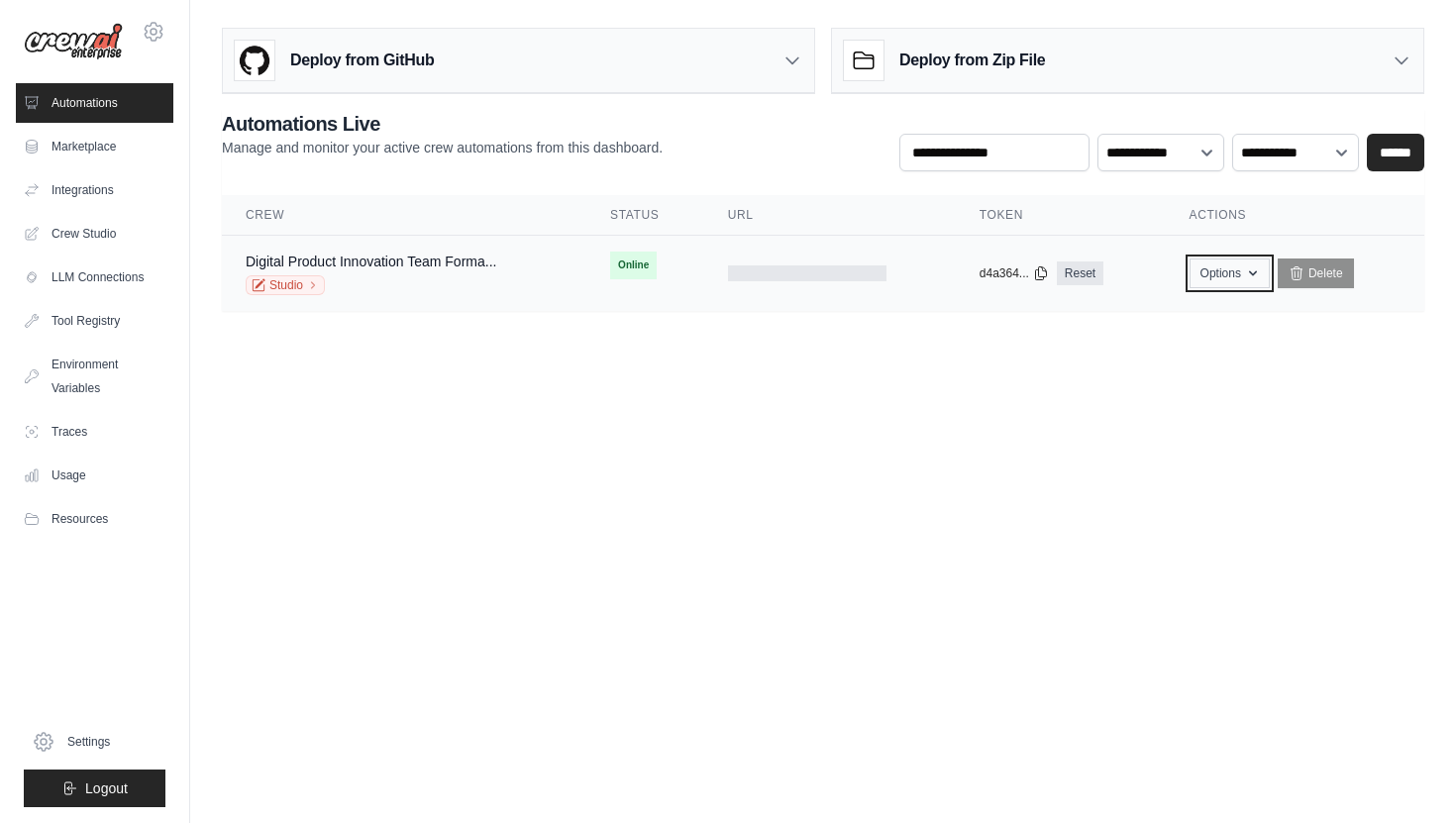 click 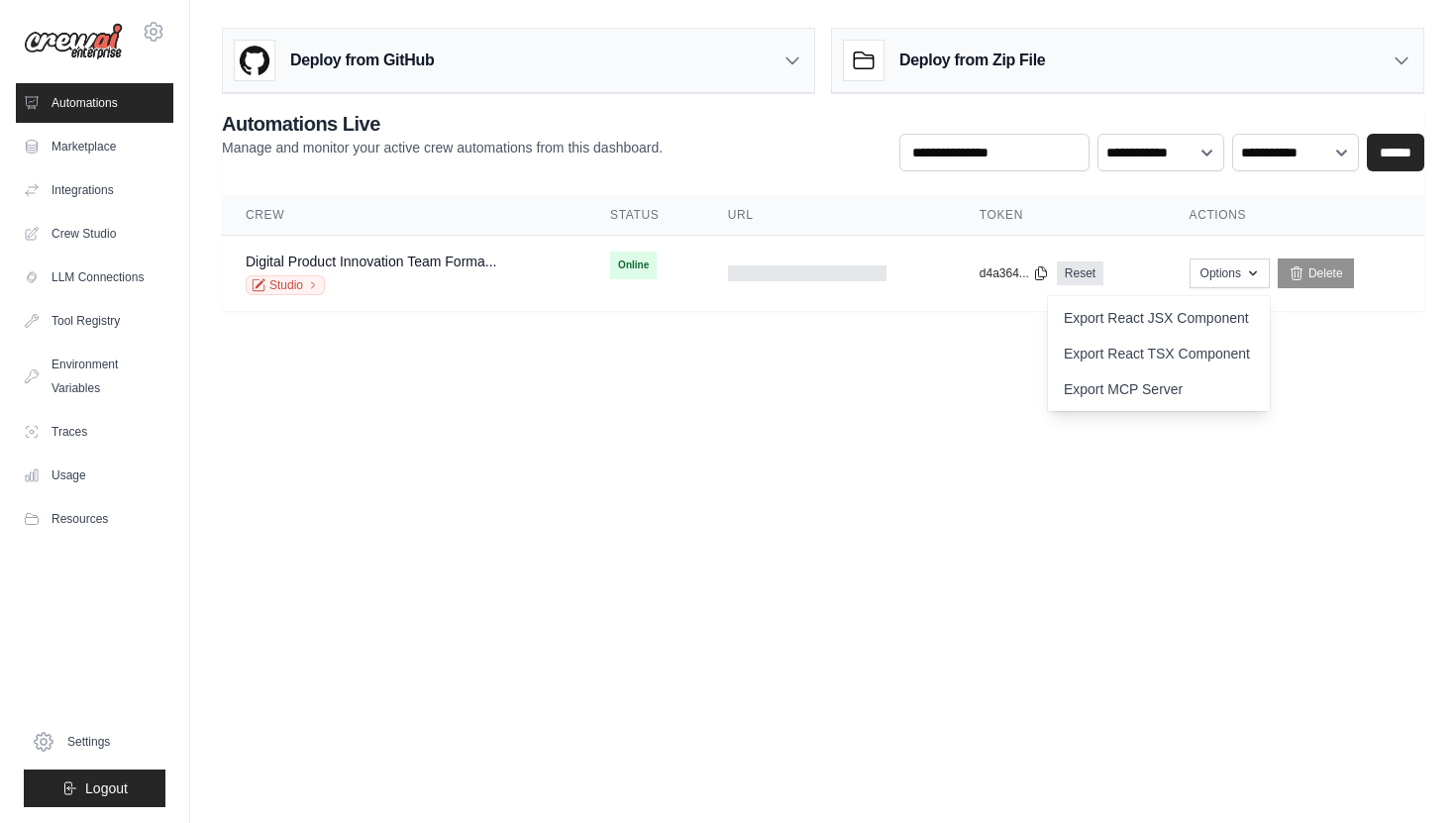 click on "[USERNAME]@[DOMAIN].com
Settings
Automations
Marketplace
Integrations" at bounding box center (728, 411) 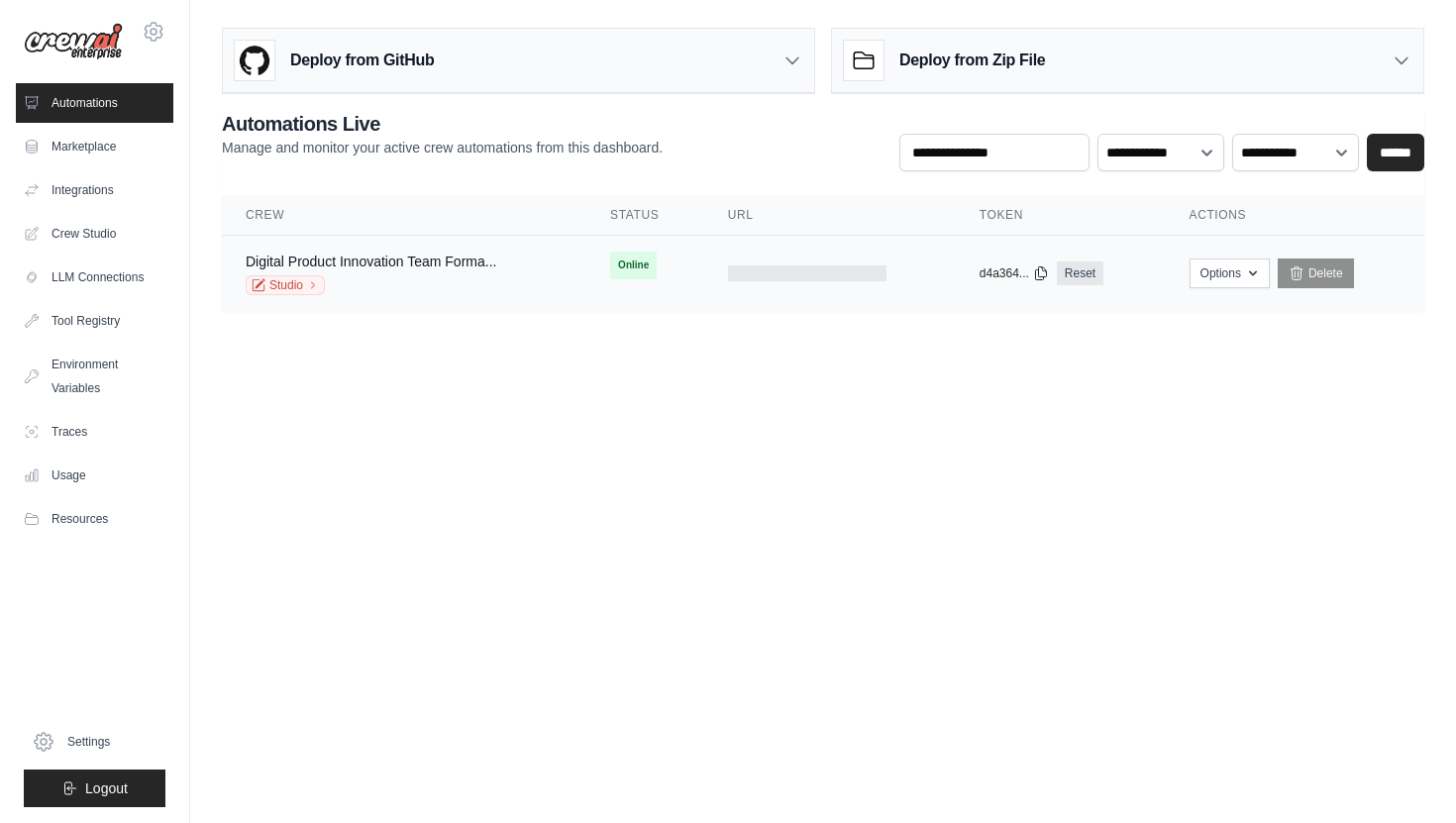 click on "Online" at bounding box center (633, 265) 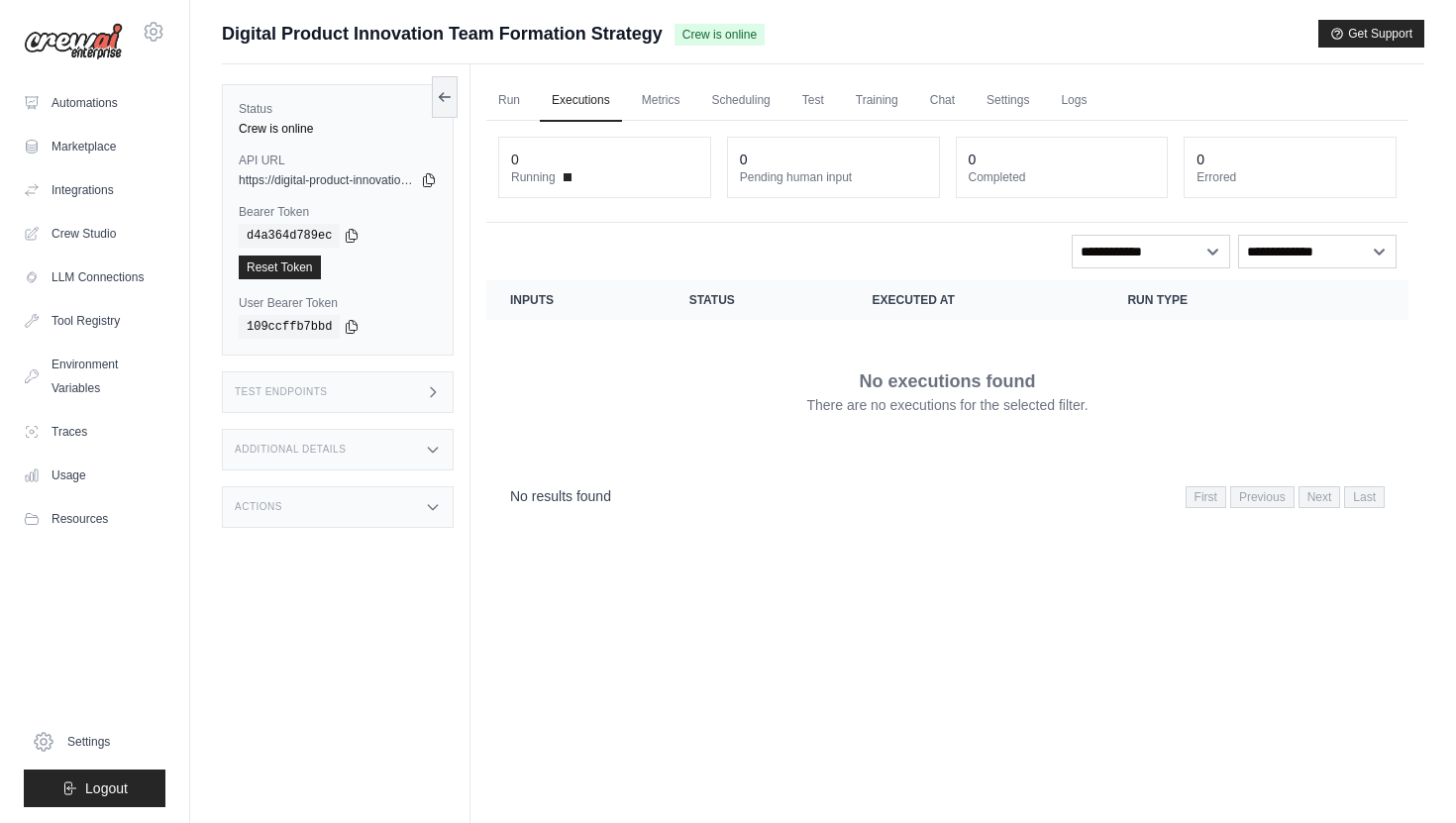 scroll, scrollTop: 0, scrollLeft: 0, axis: both 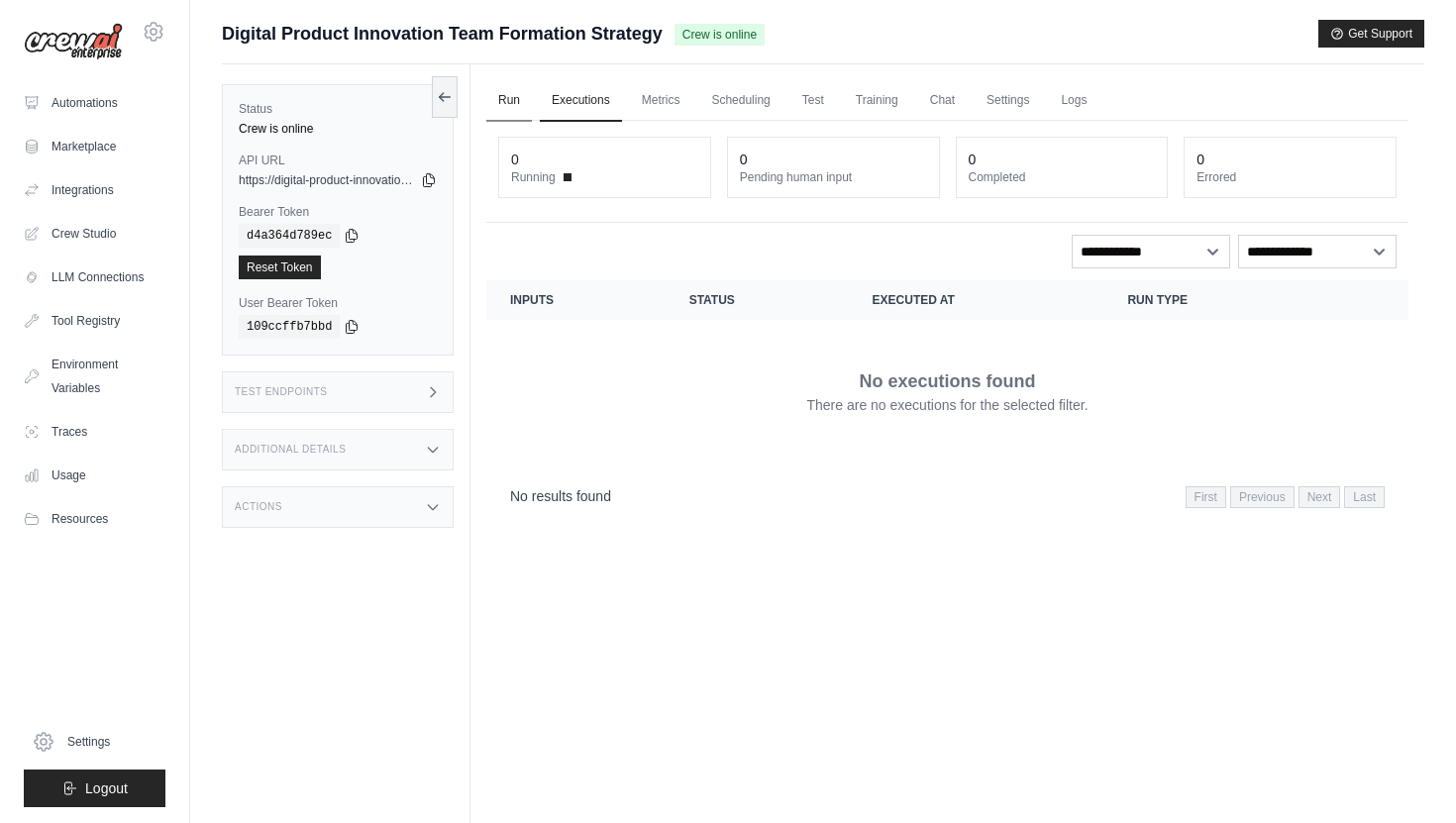 click on "Run" at bounding box center [509, 101] 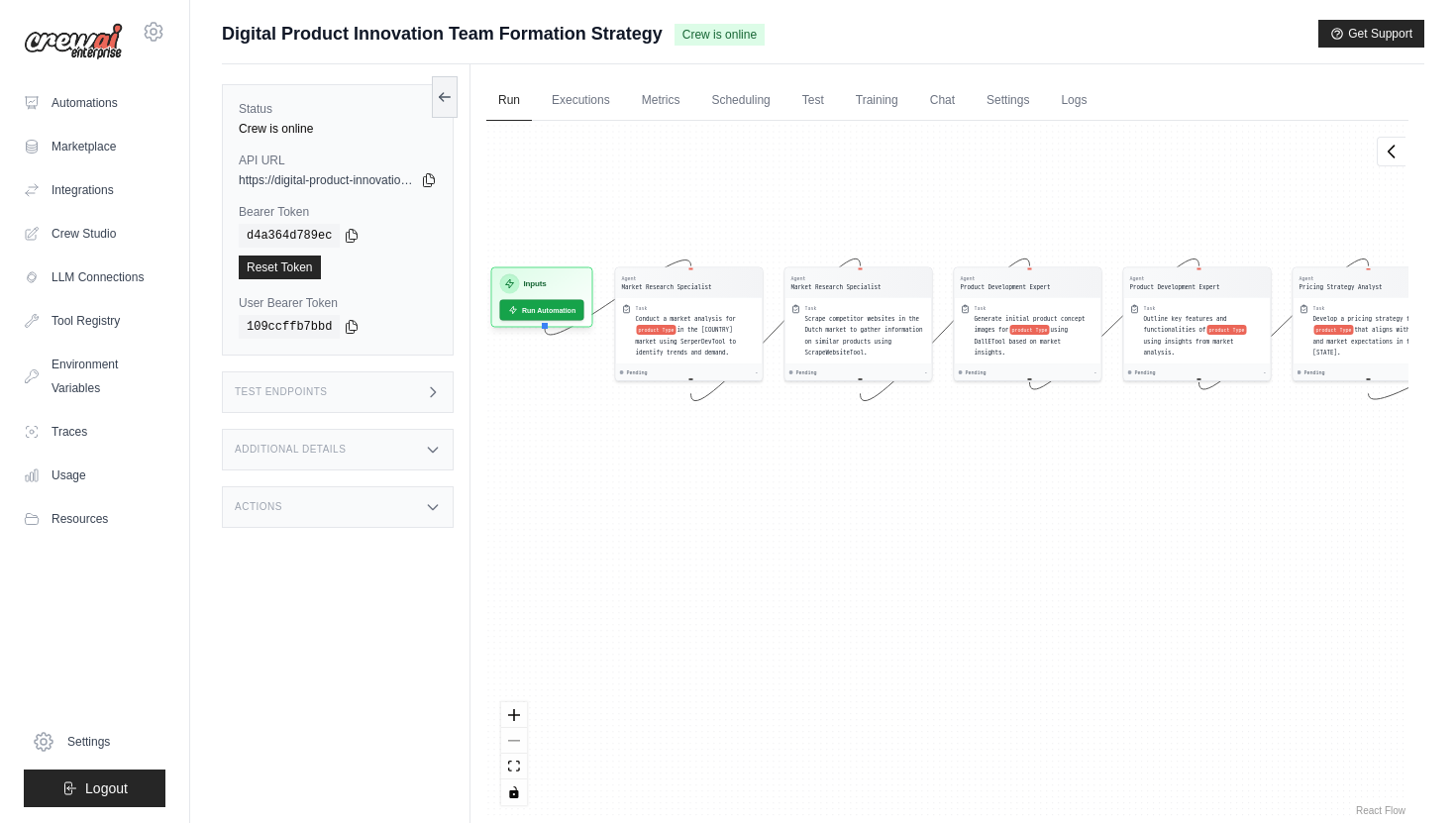 drag, startPoint x: 886, startPoint y: 649, endPoint x: 972, endPoint y: 511, distance: 162.60381 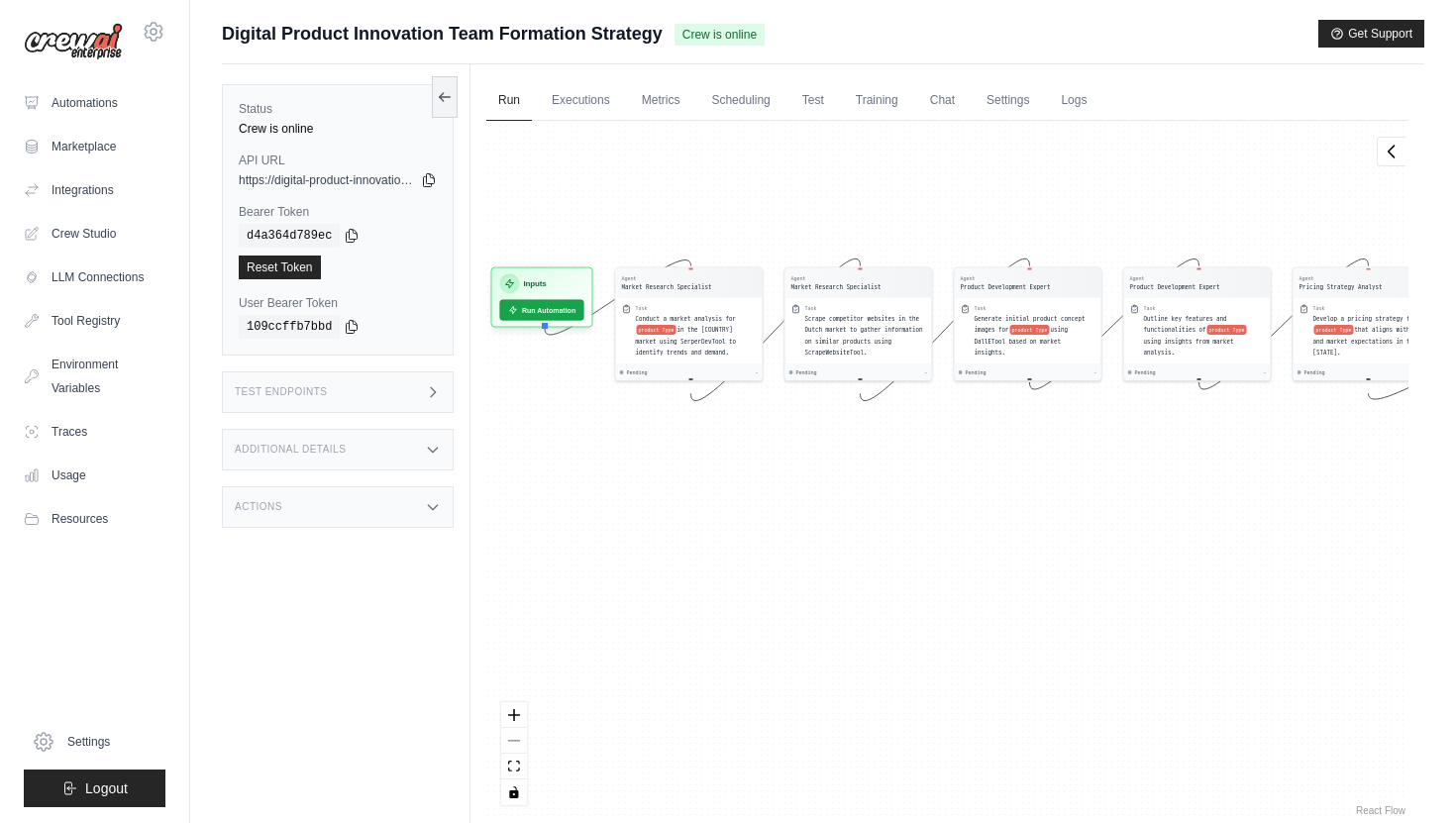 click on "Agent Market Research Specialist Task Conduct a market analysis for product Type in the [COUNTRY] market using SerperDevTool to identify trends and demand. Pending - Agent Market Research Specialist Task Scrape competitor websites in the [COUNTRY] market to gather information on similar products using ScrapeWebsiteTool. Pending - Agent Product Development Expert Task Generate initial product concept images for product Type using DallETool based on market insights. Pending - Agent Product Development Expert Task Outline key features and functionalities of product Type using insights from market analysis. Pending - Agent Pricing Strategy Analyst Task Develop a pricing strategy for product Type that aligns with budget and market expectations in the [COUNTRY]. Pending - Inputs Run Automation Output Status: Waiting No Result Yet" at bounding box center [947, 470] 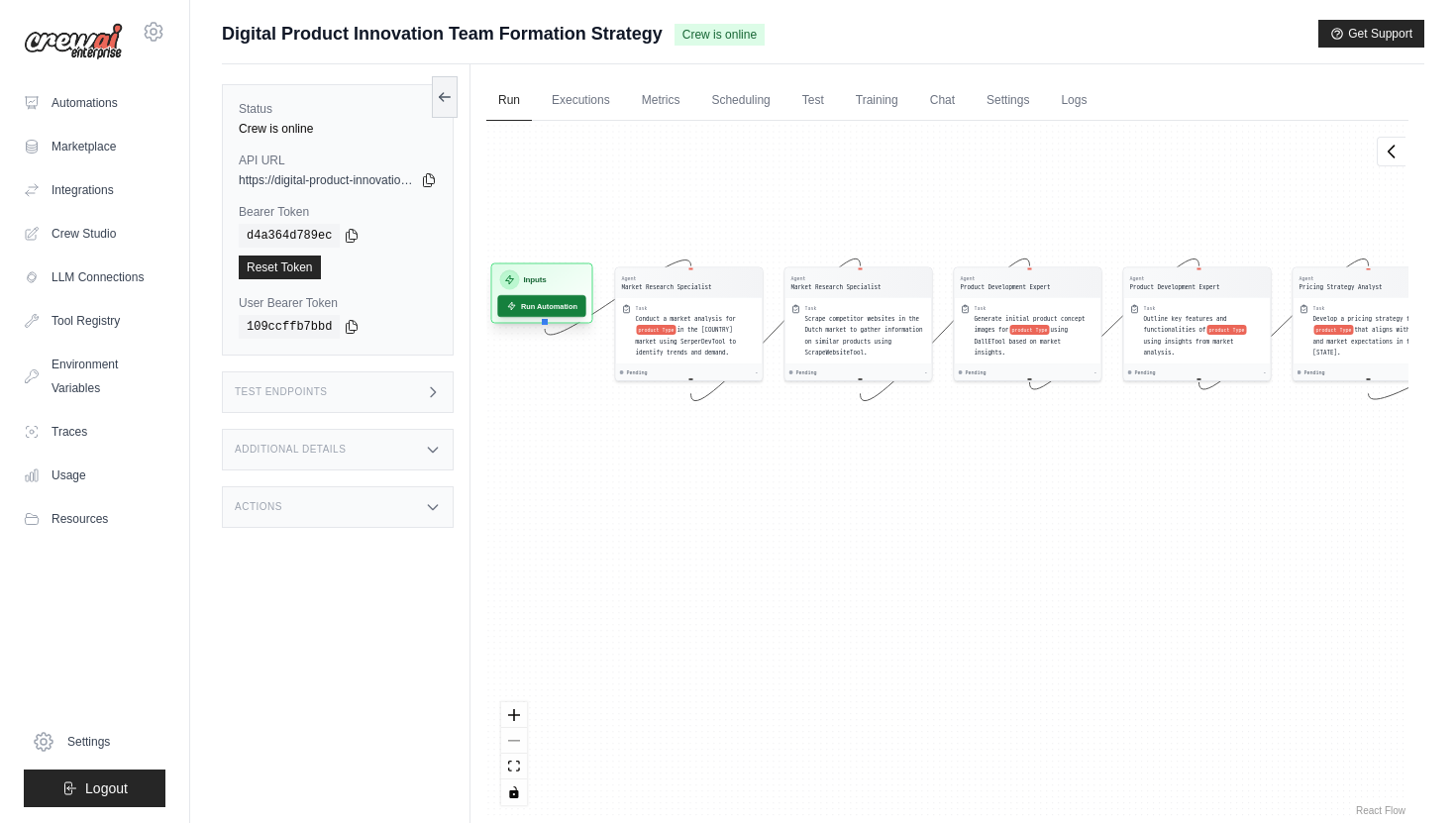 click on "Run Automation" at bounding box center [541, 306] 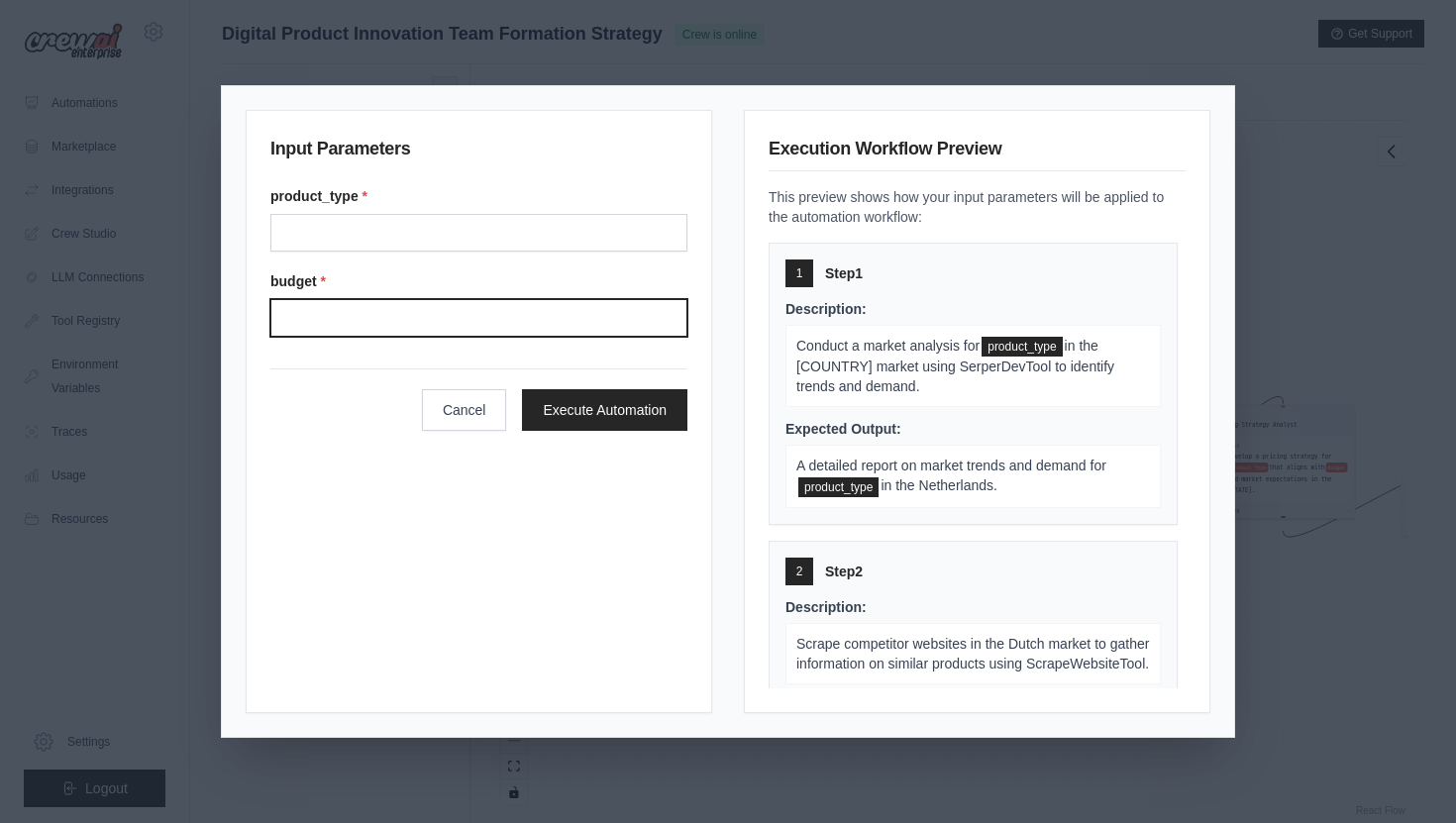 click on "Budget" at bounding box center (478, 318) 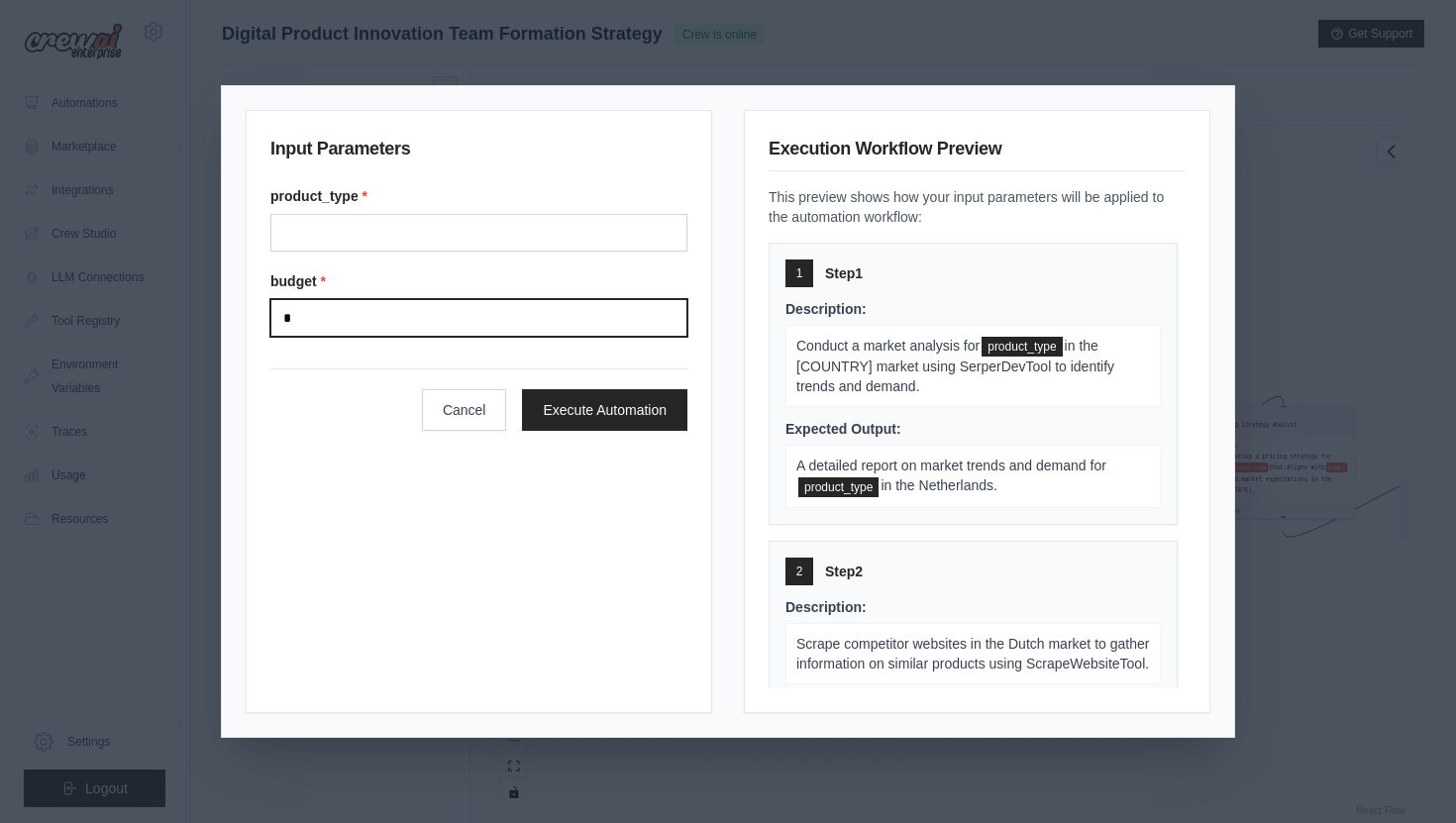 type on "*" 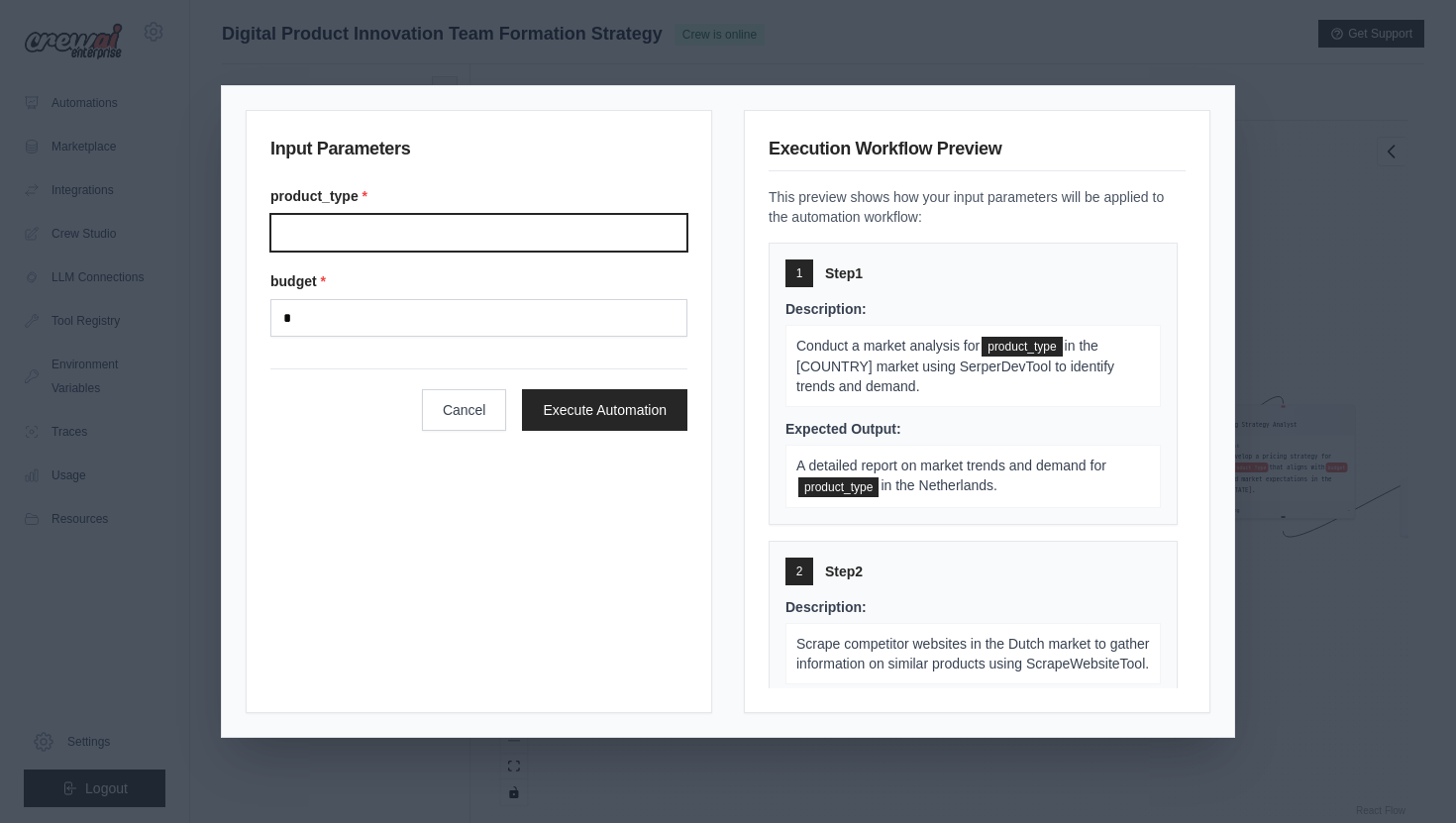 click on "Product type" at bounding box center [478, 233] 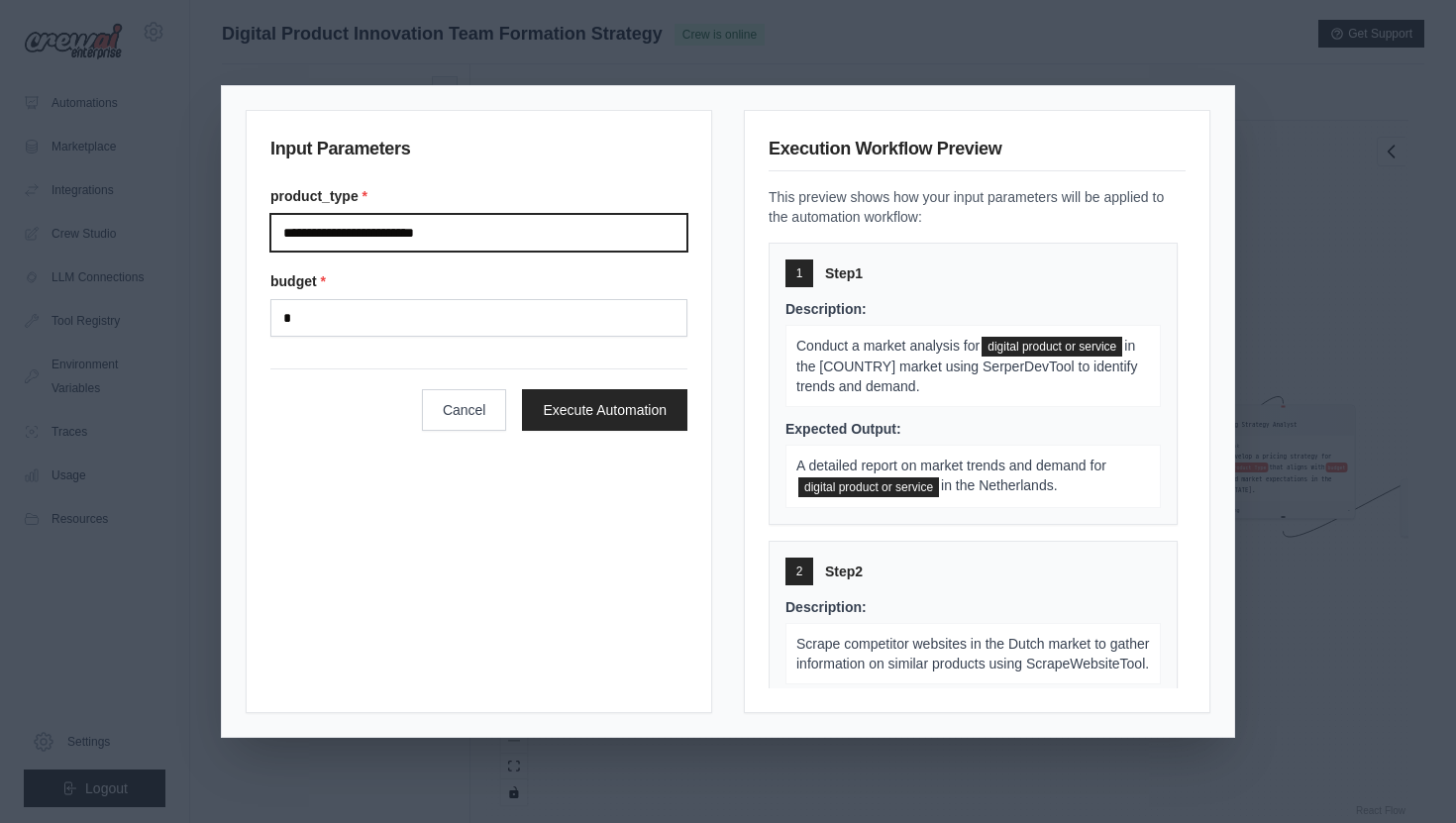 click on "**********" at bounding box center (478, 233) 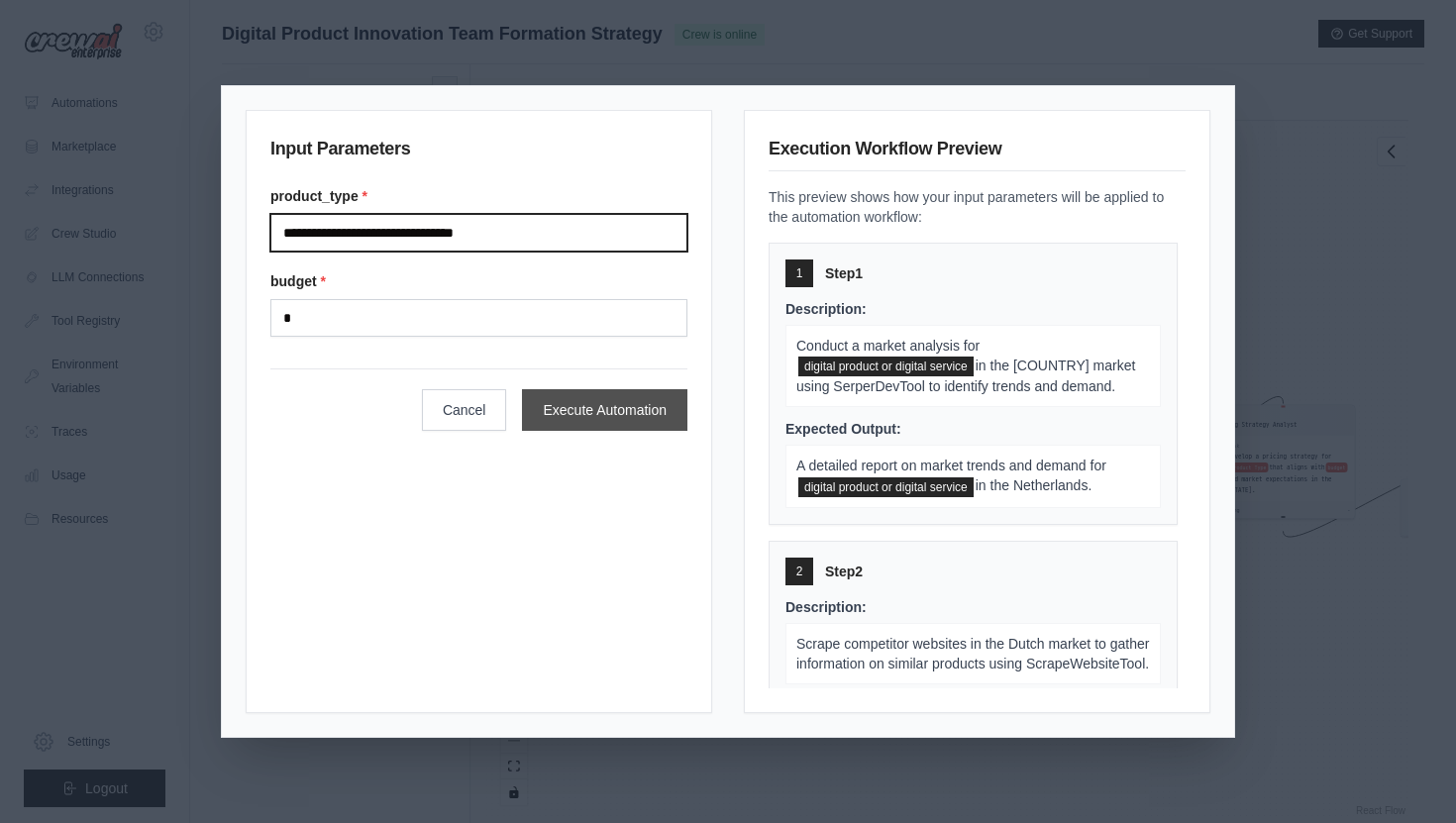 type on "**********" 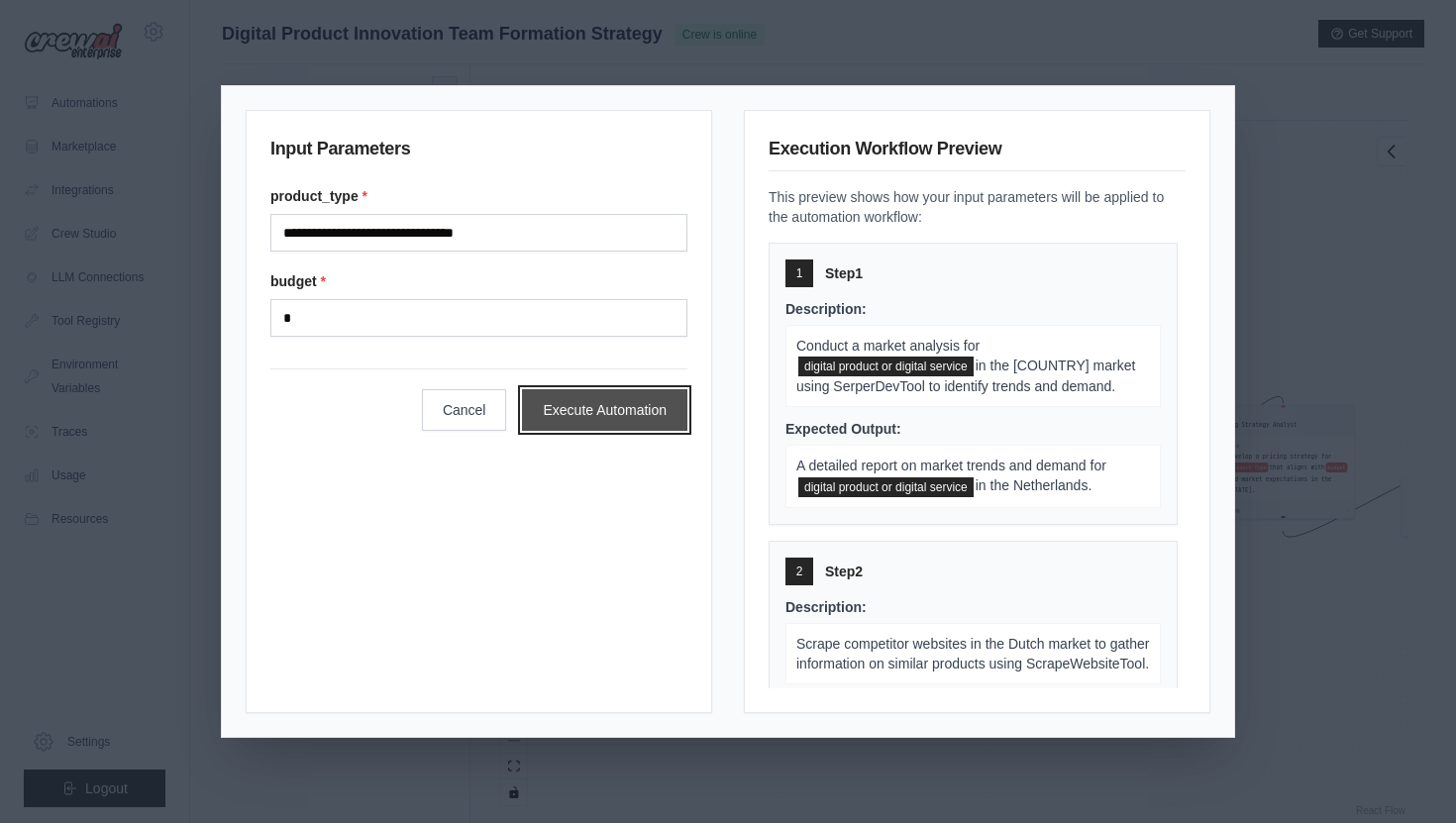 click on "Execute Automation" at bounding box center (604, 410) 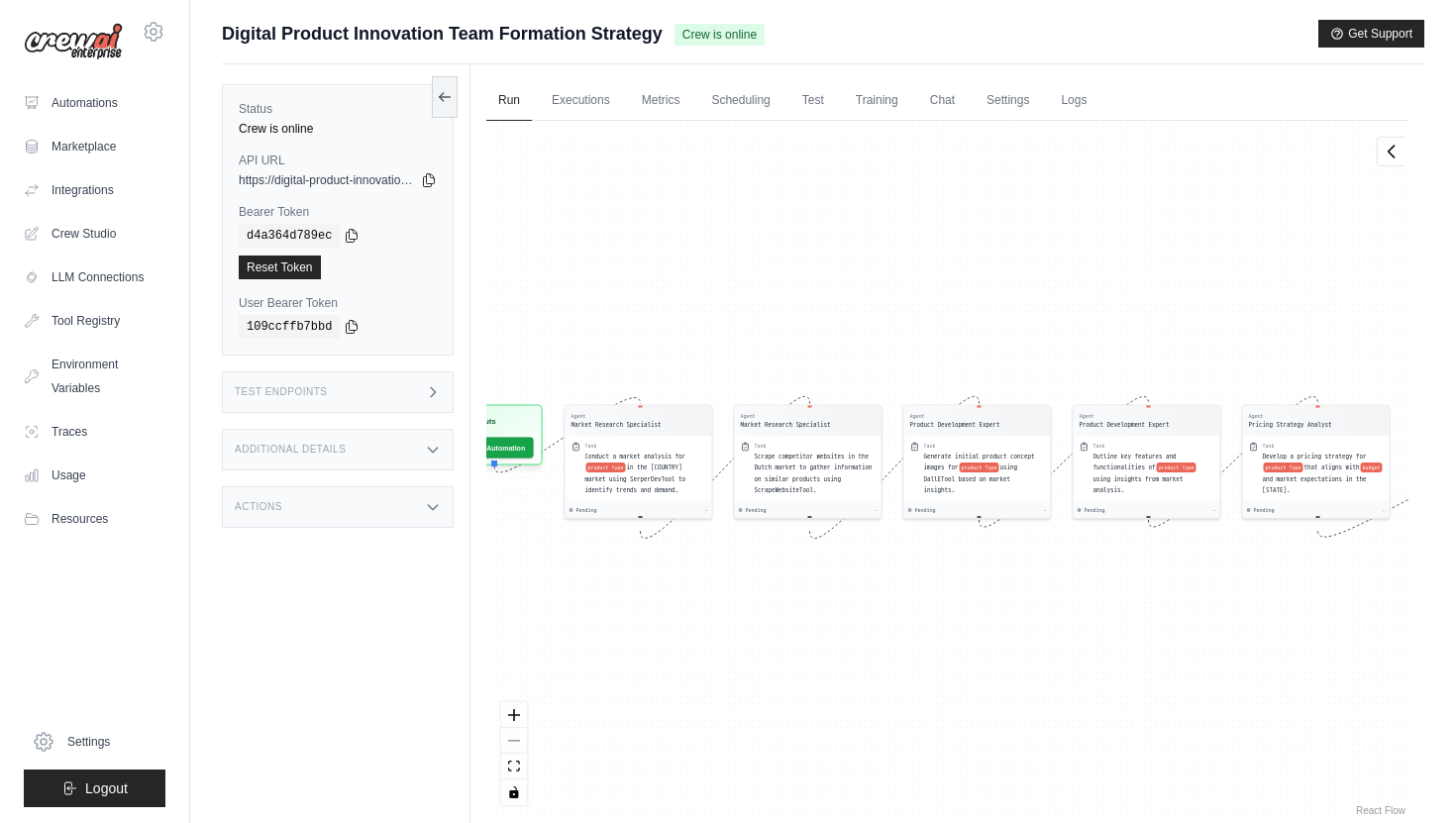 drag, startPoint x: 591, startPoint y: 233, endPoint x: 627, endPoint y: 233, distance: 36 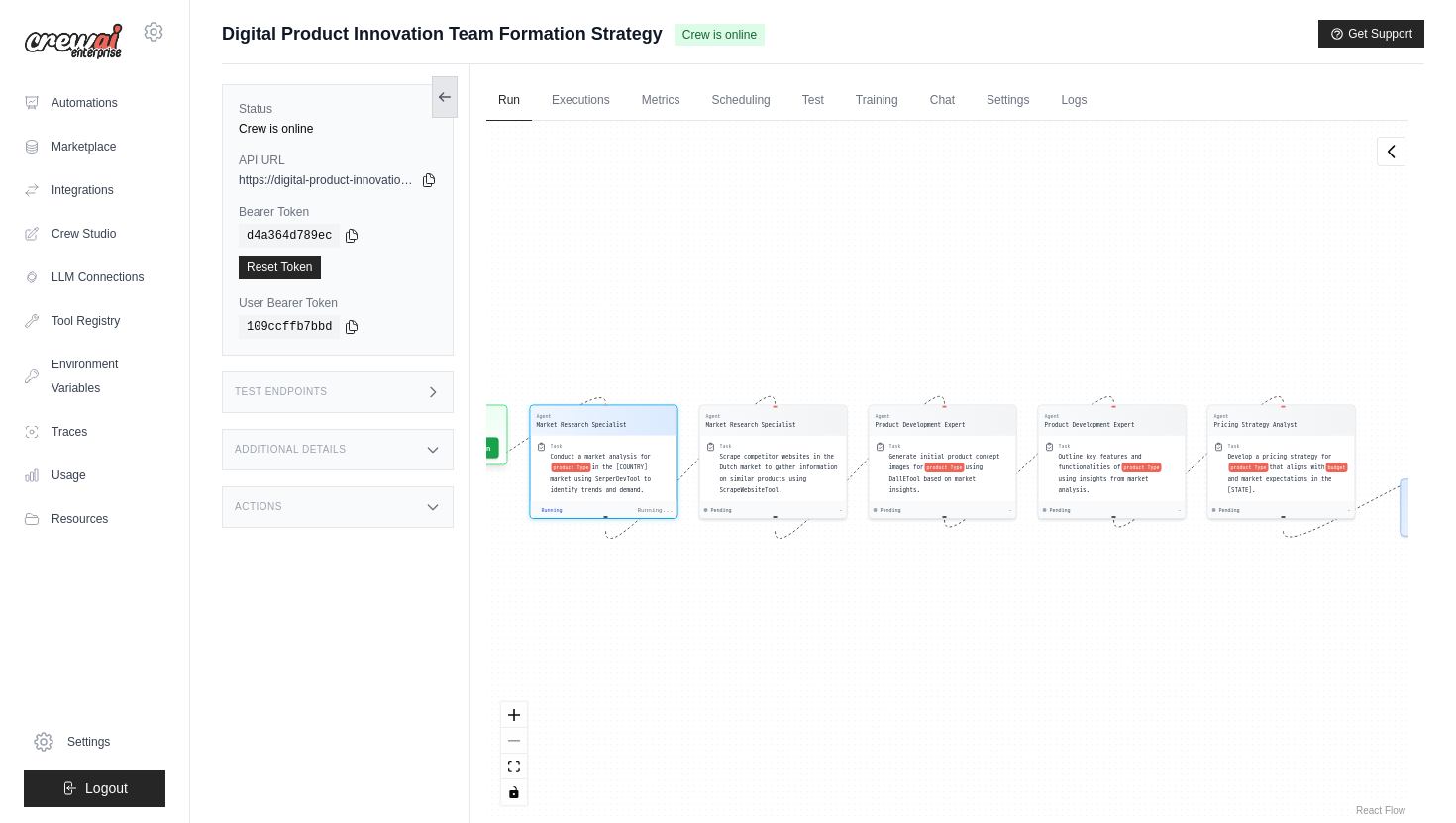 click 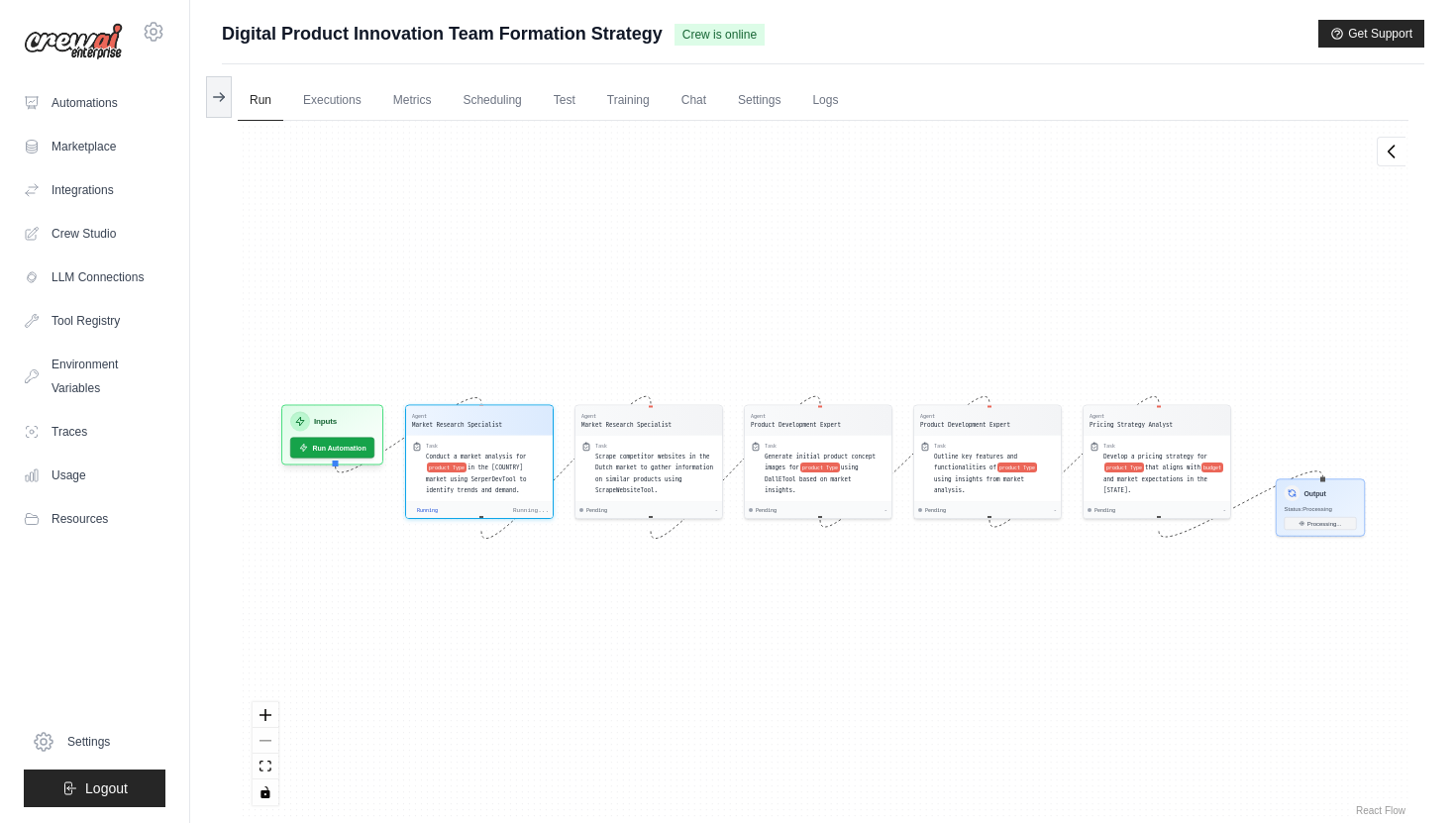 scroll, scrollTop: 240, scrollLeft: 0, axis: vertical 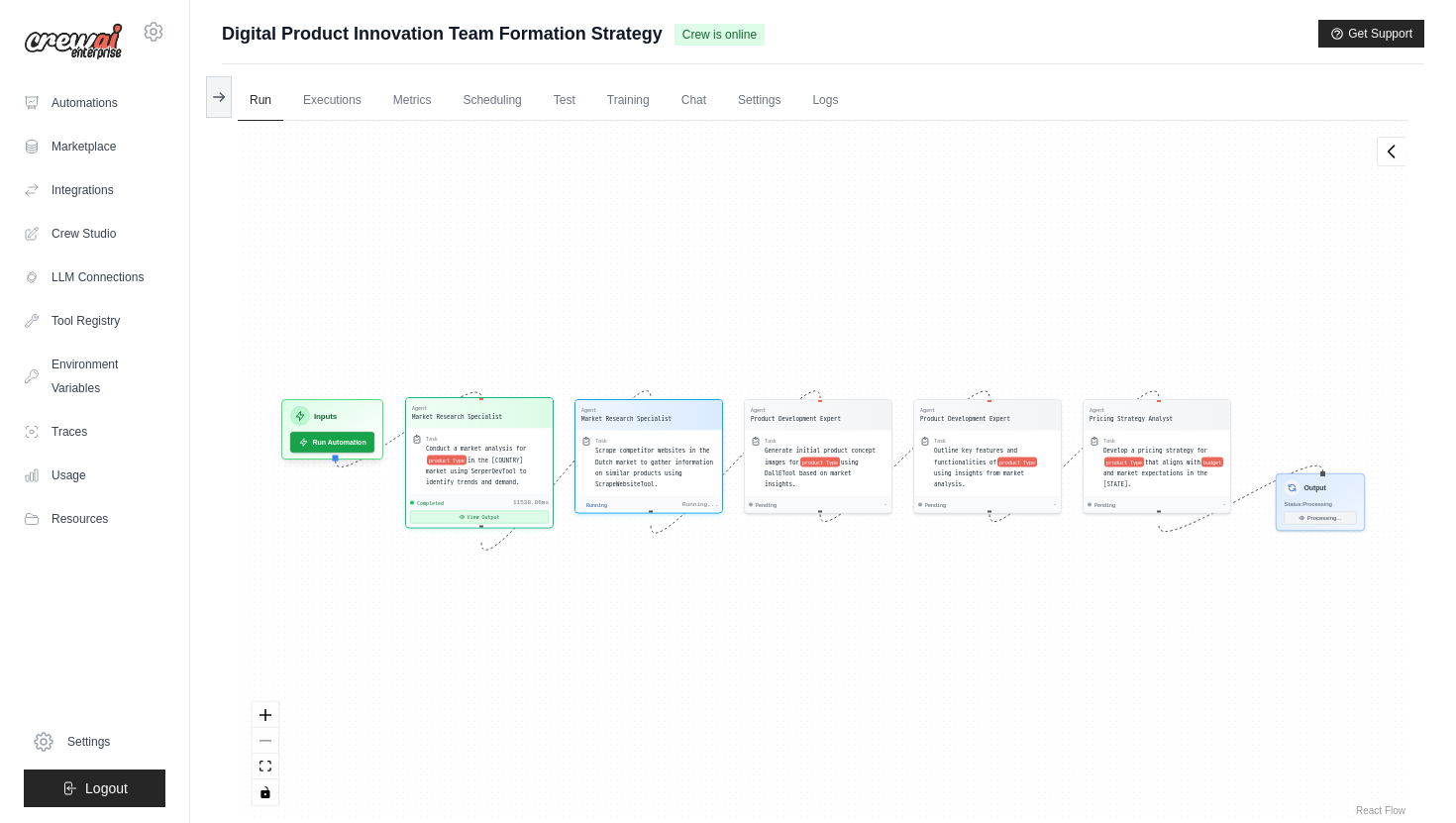click on "View Output" at bounding box center [479, 517] 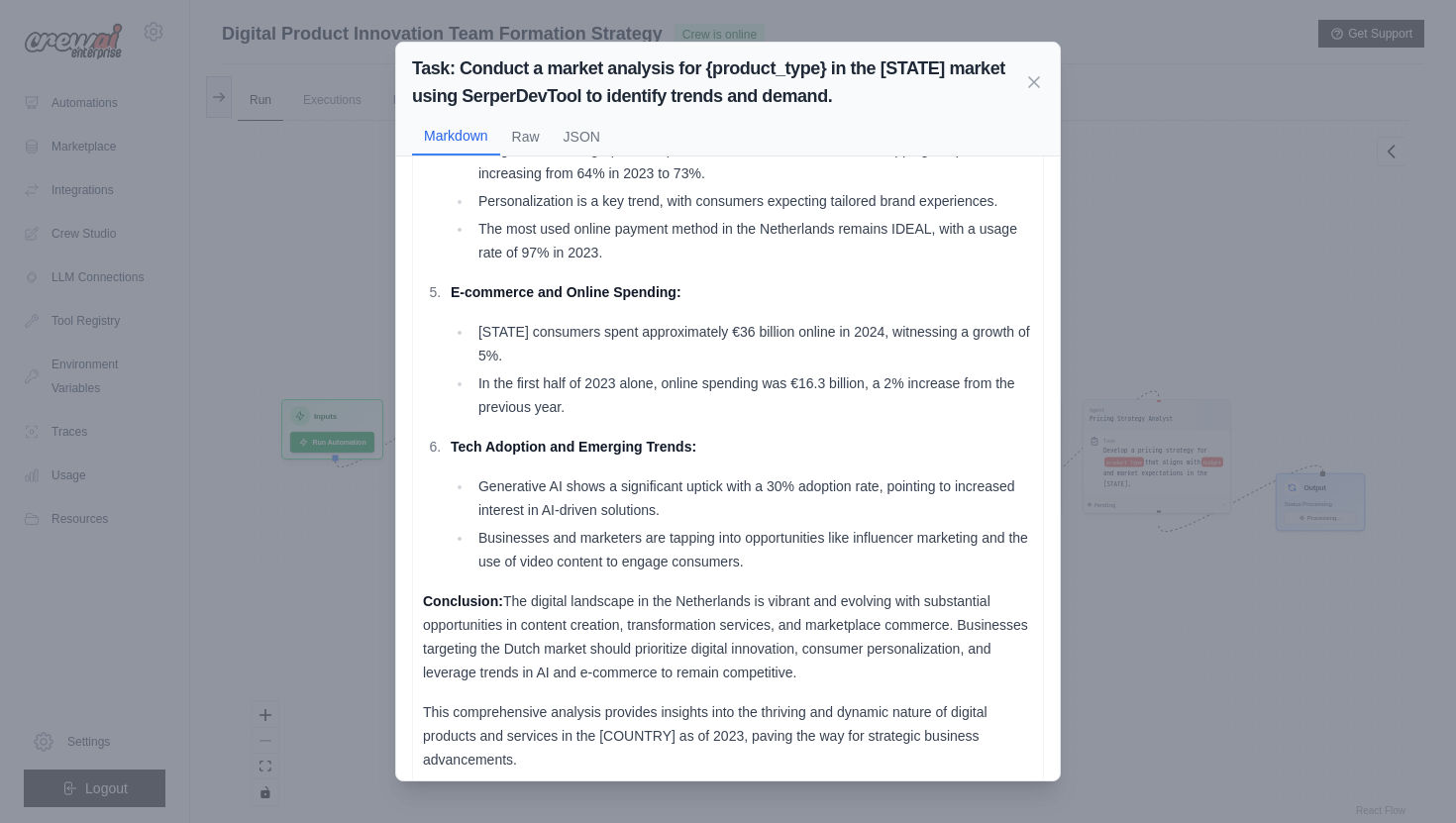 scroll, scrollTop: 716, scrollLeft: 0, axis: vertical 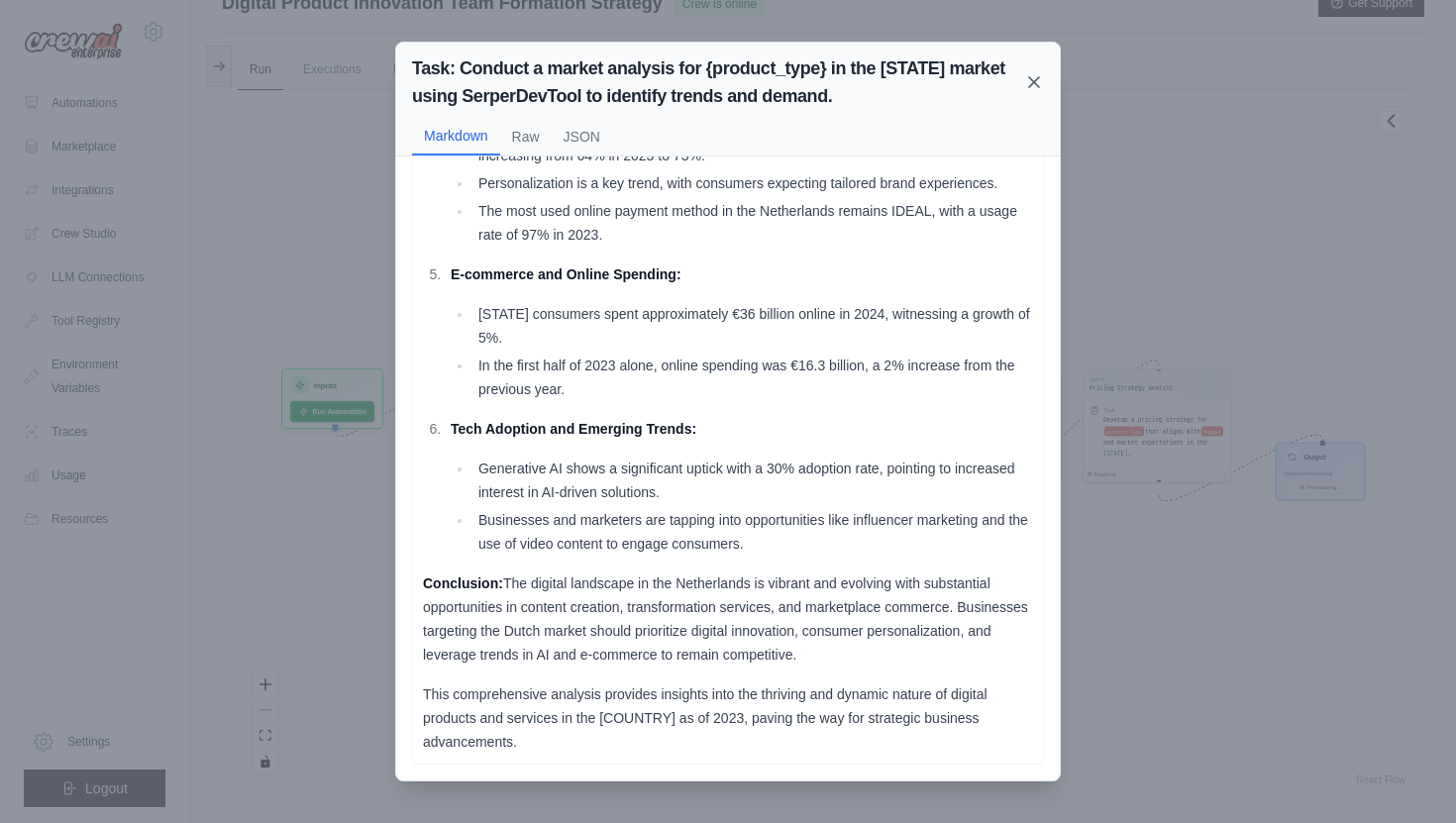 click 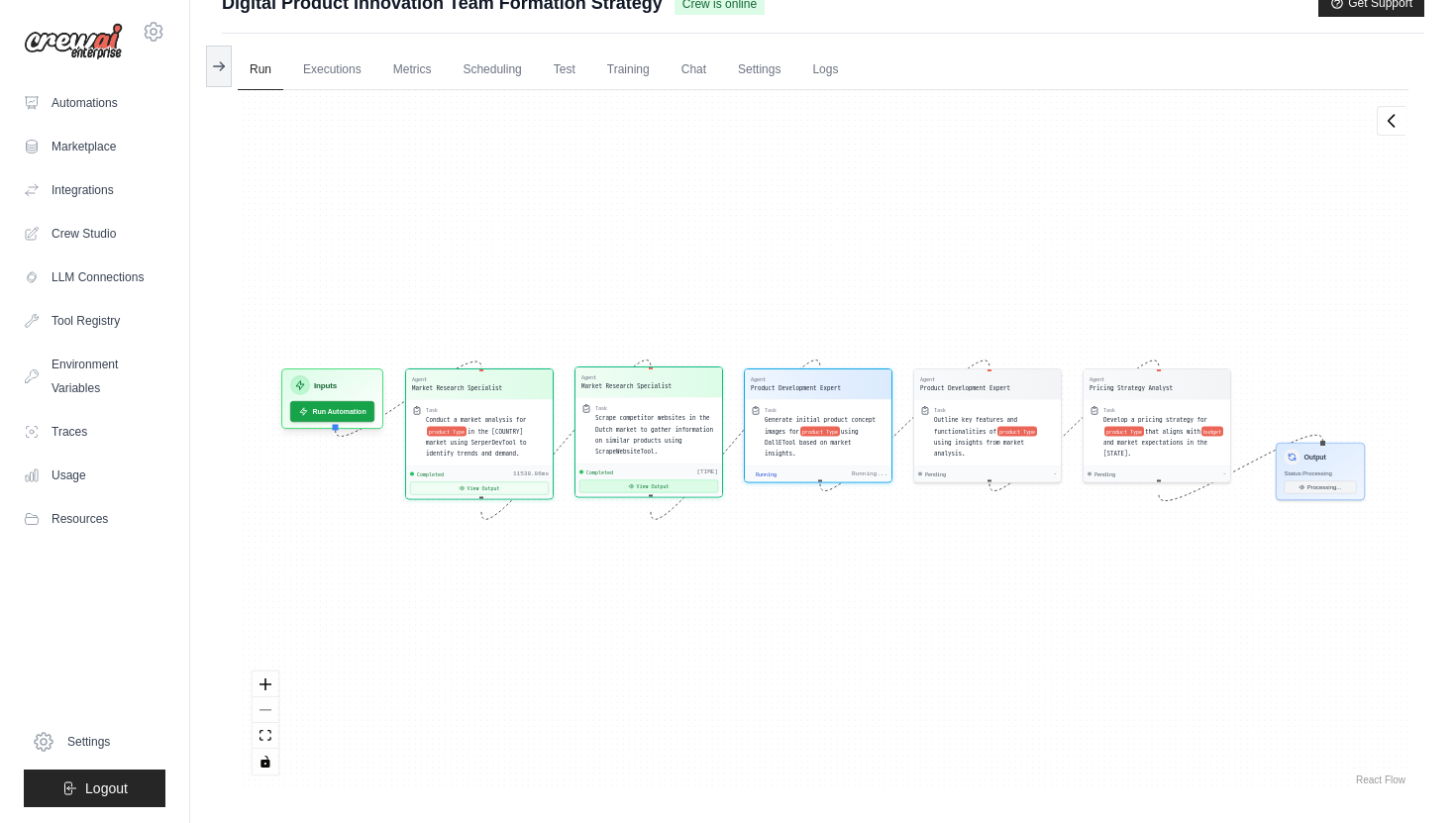 click on "View Output" at bounding box center (649, 486) 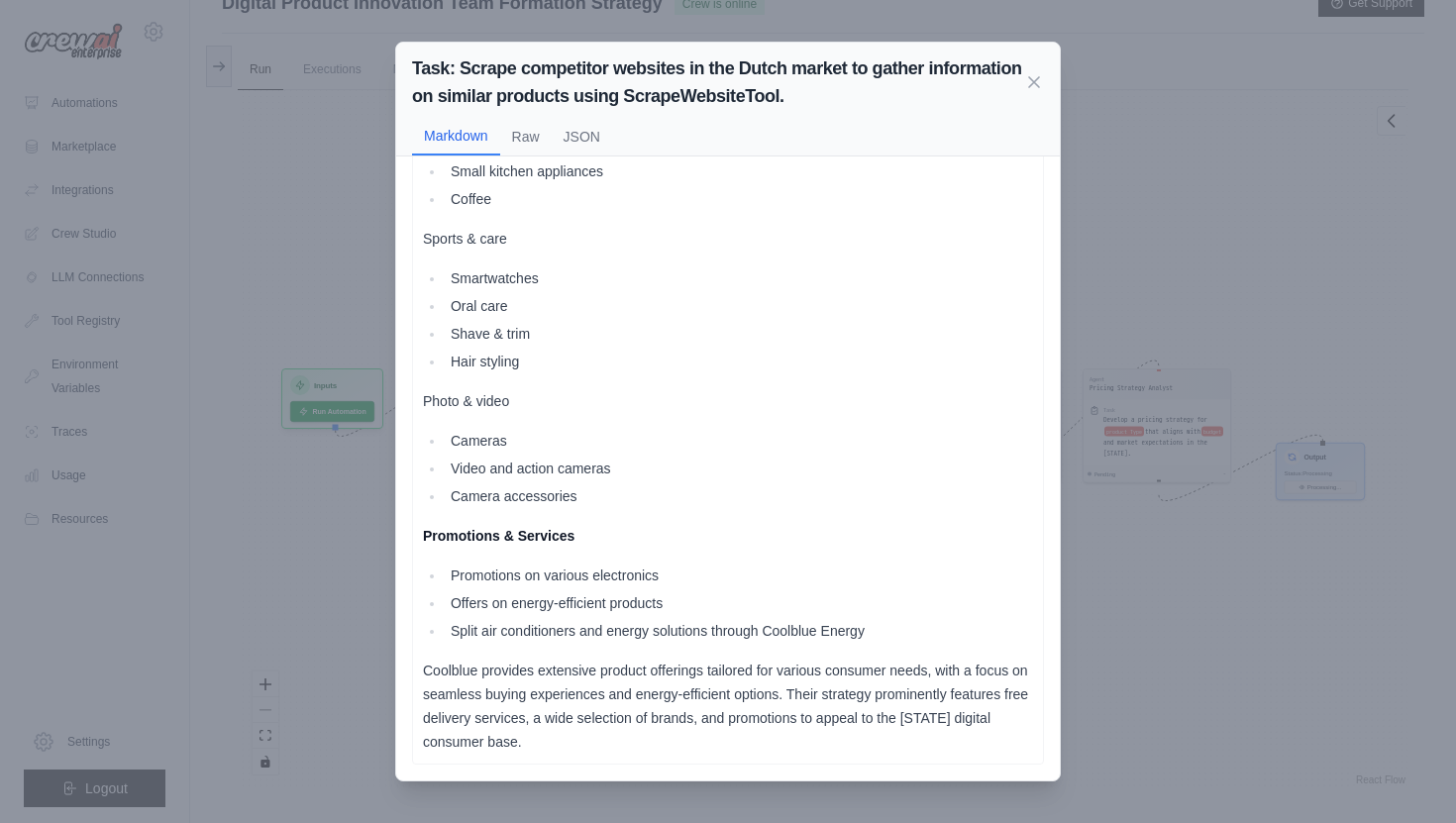 scroll, scrollTop: 0, scrollLeft: 0, axis: both 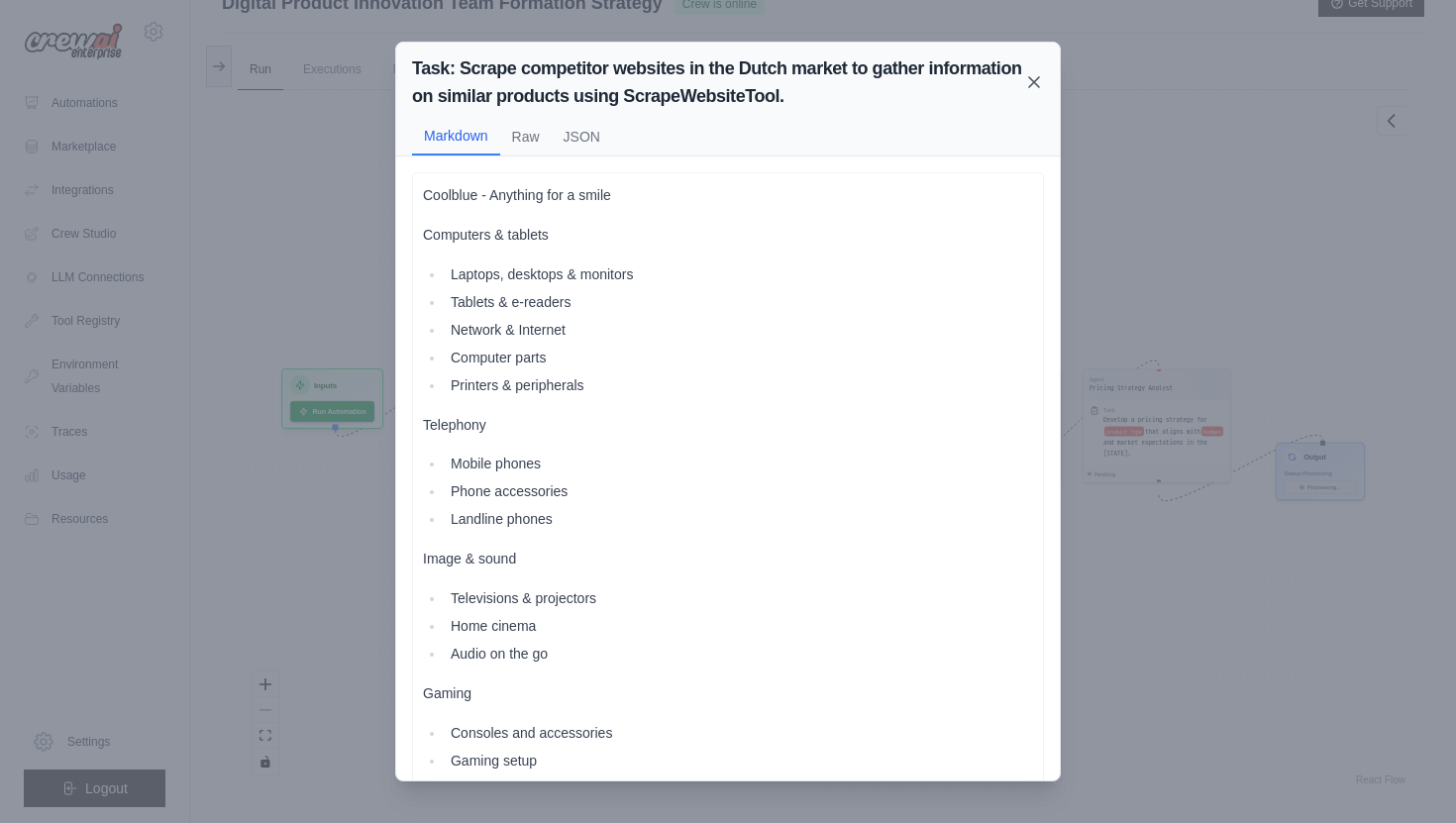 click 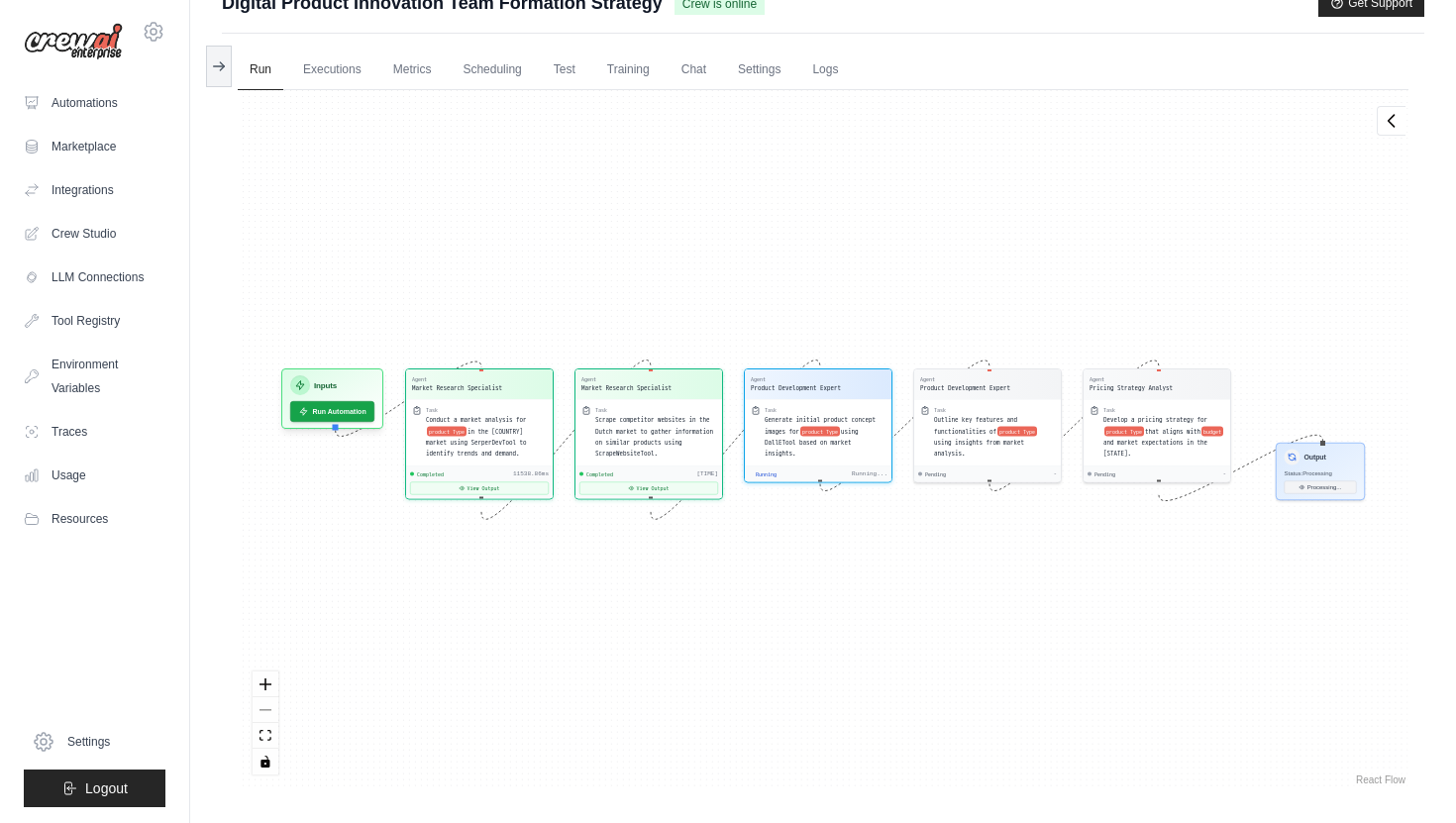 scroll, scrollTop: 765, scrollLeft: 0, axis: vertical 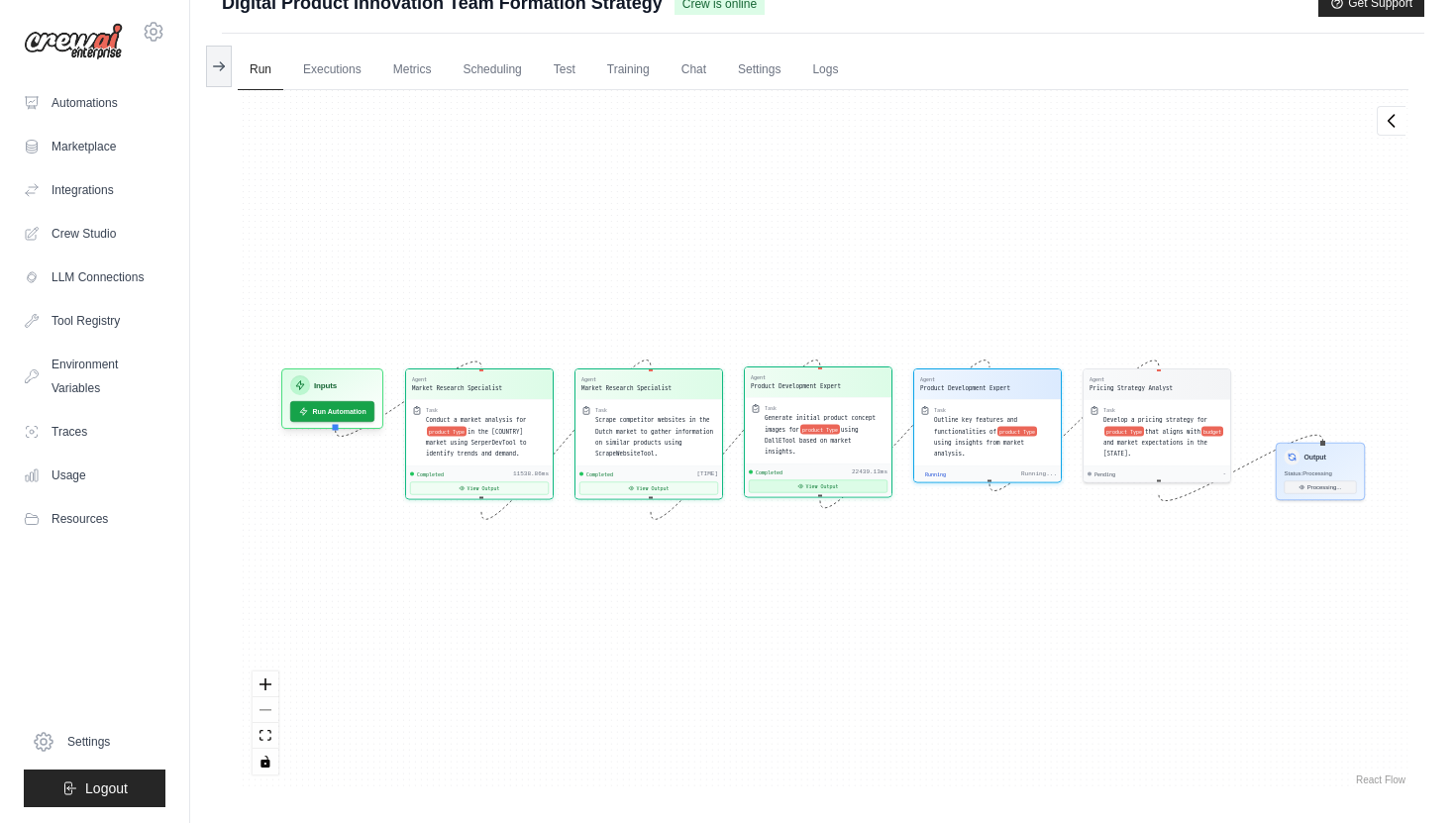click on "View Output" at bounding box center (818, 486) 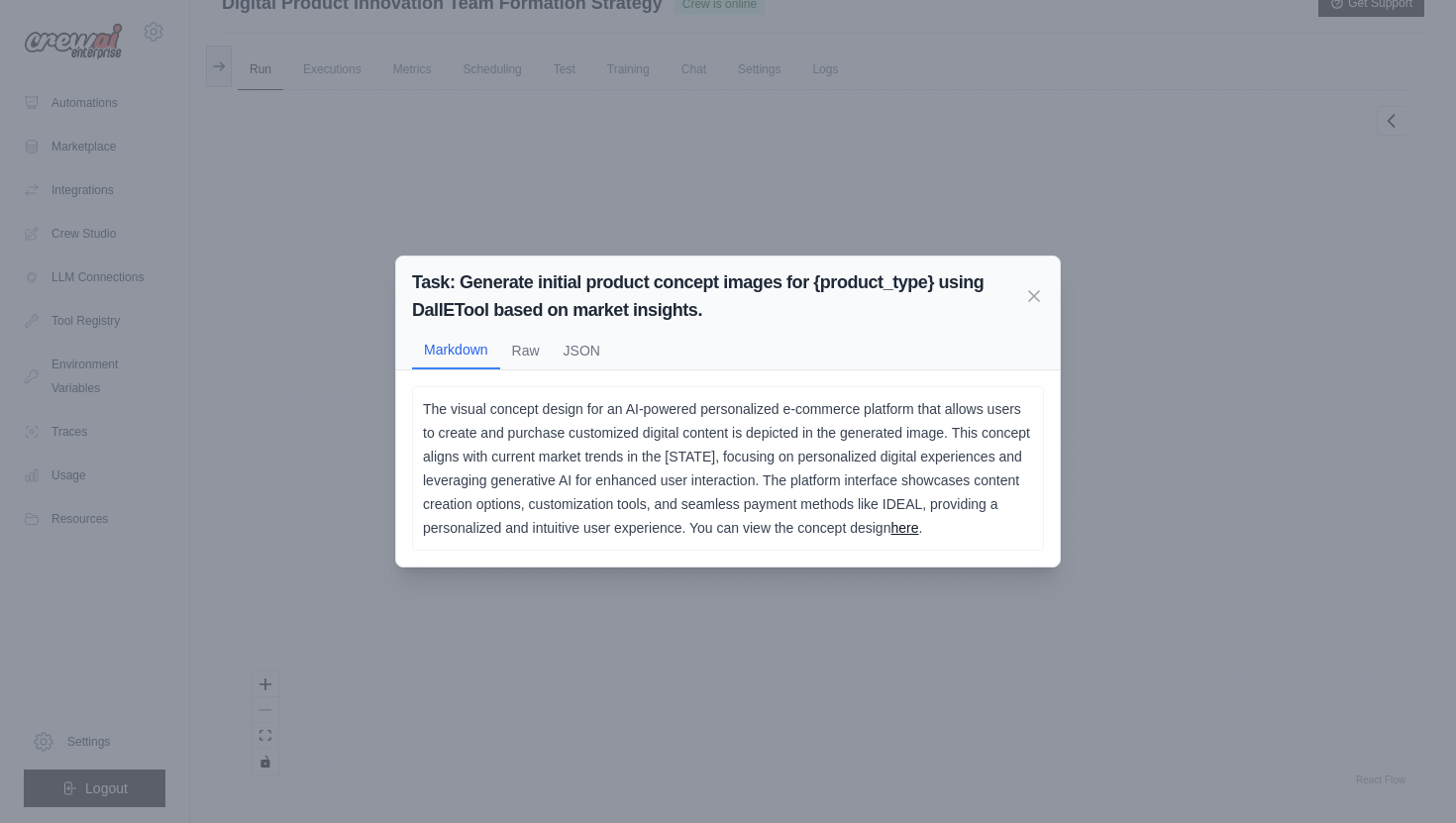 scroll, scrollTop: 1011, scrollLeft: 0, axis: vertical 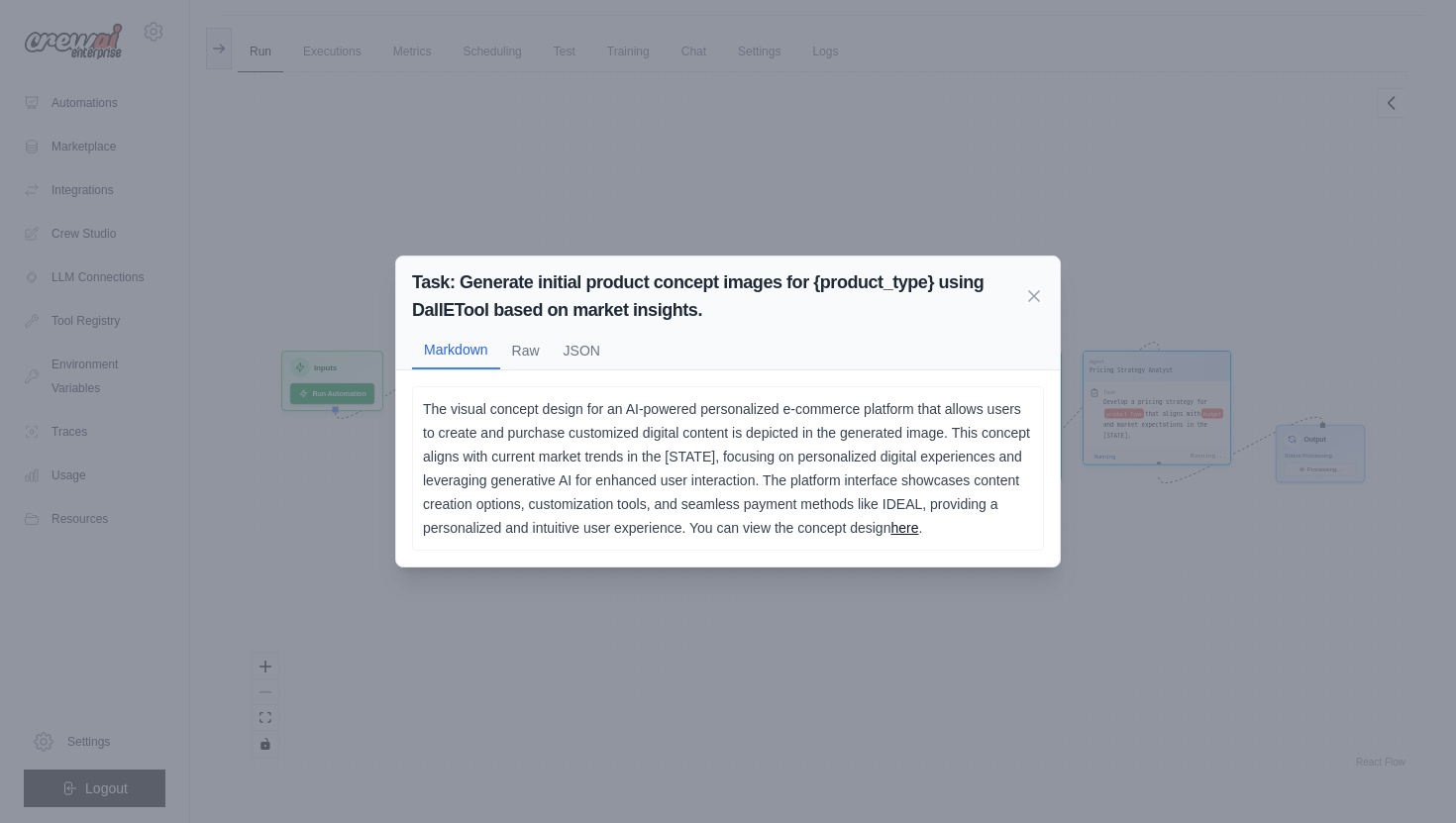 click on "here" at bounding box center [904, 528] 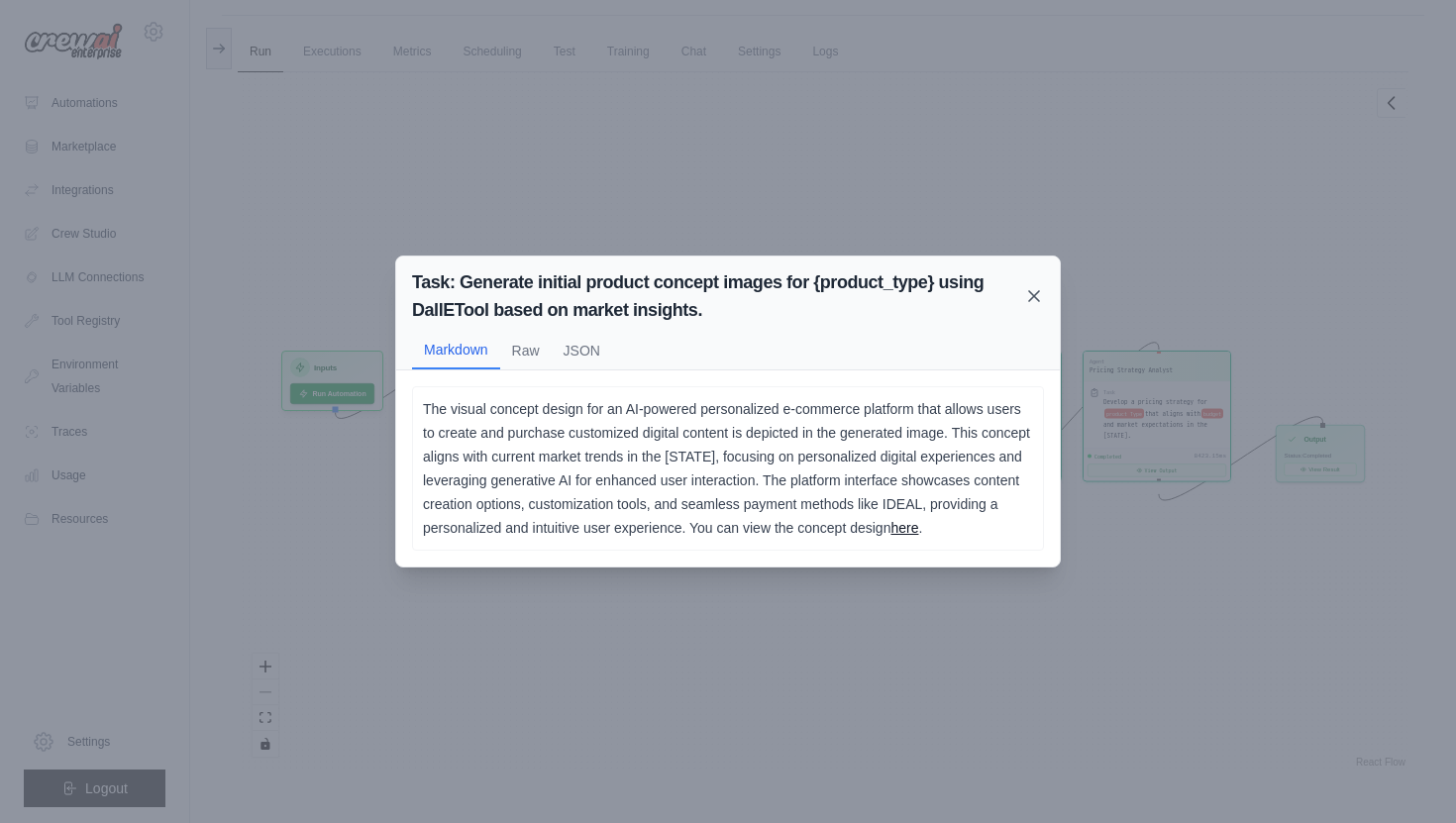 click 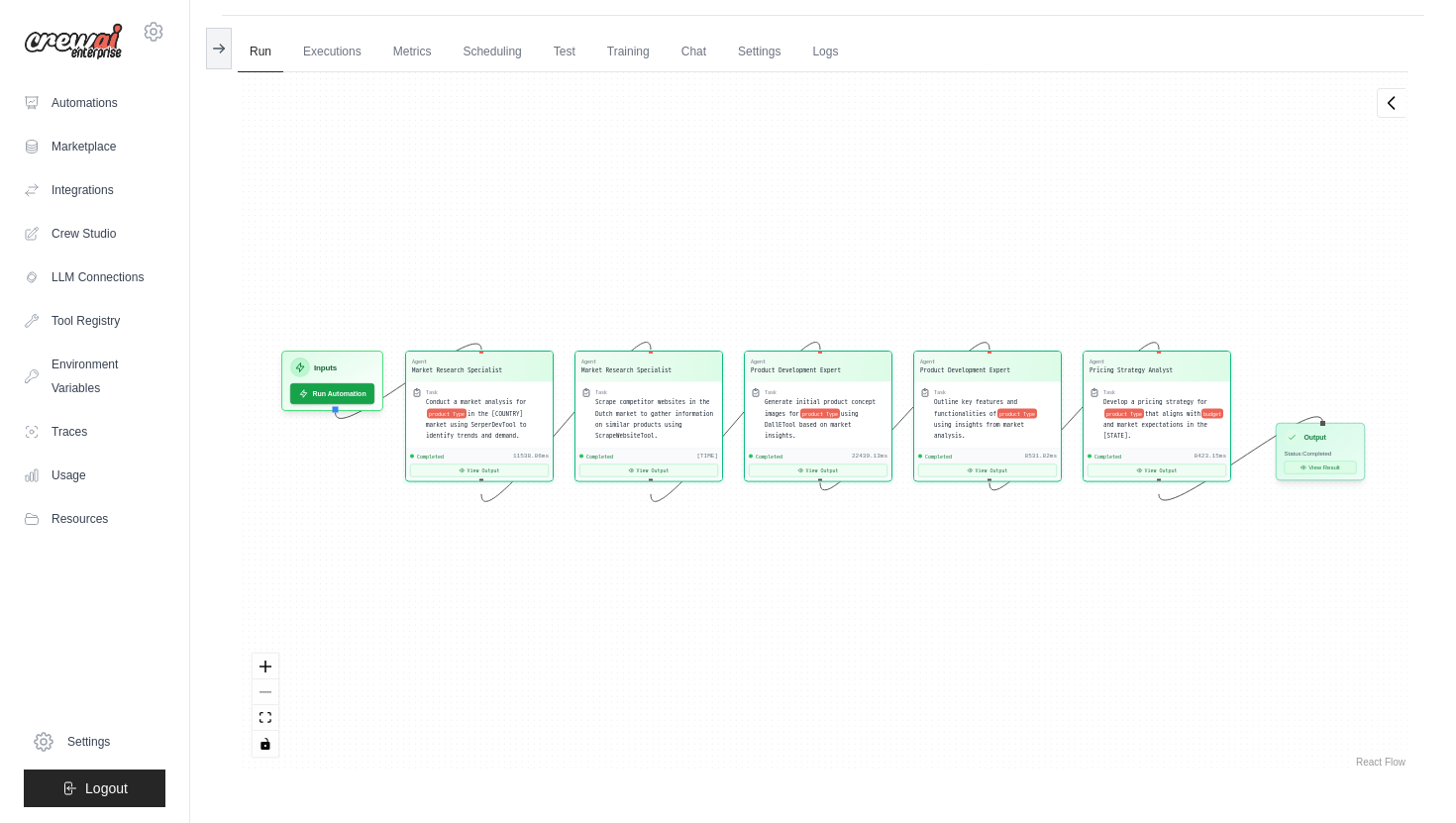 click on "View Result" at bounding box center [1320, 467] 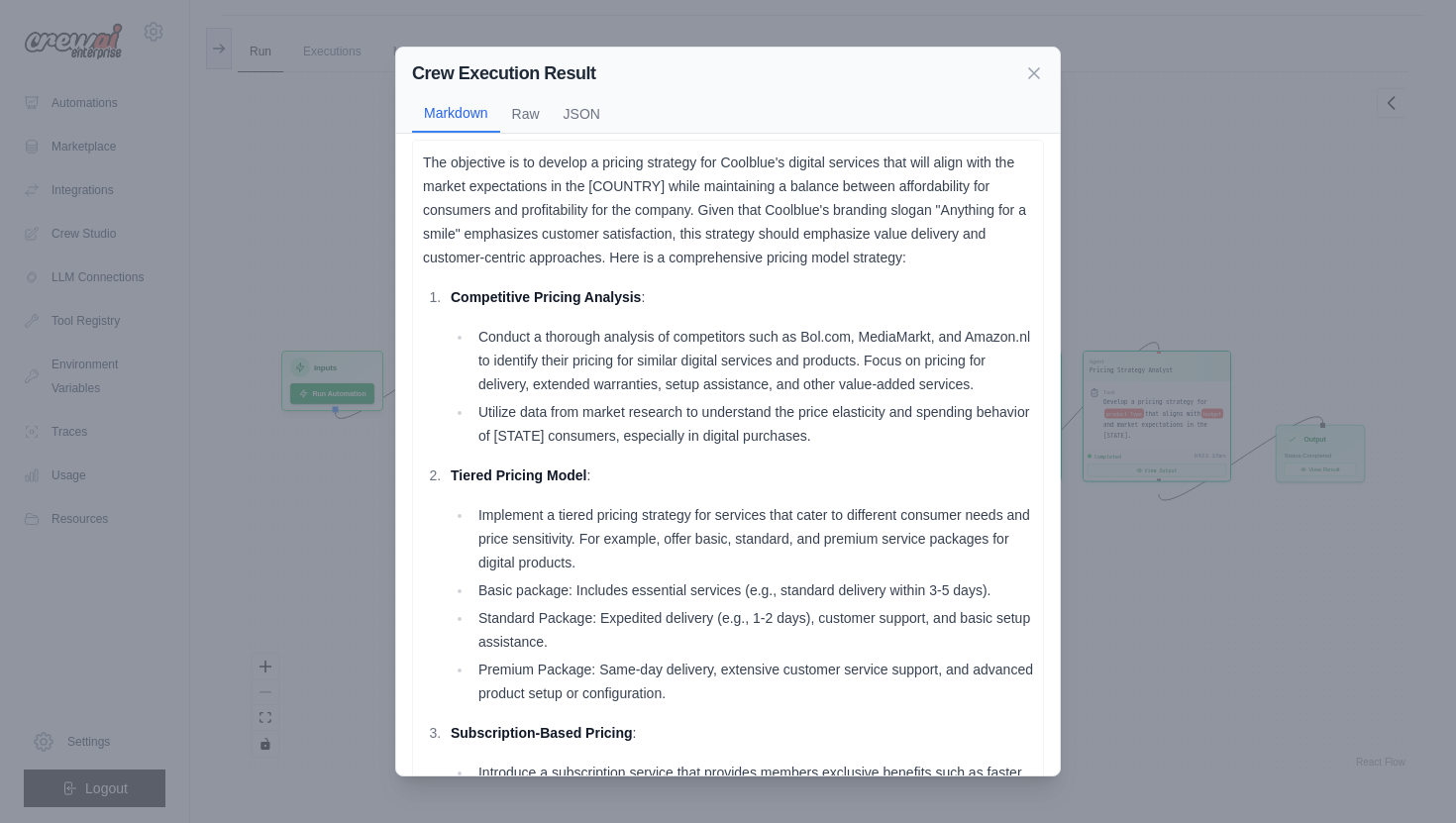 scroll, scrollTop: 0, scrollLeft: 0, axis: both 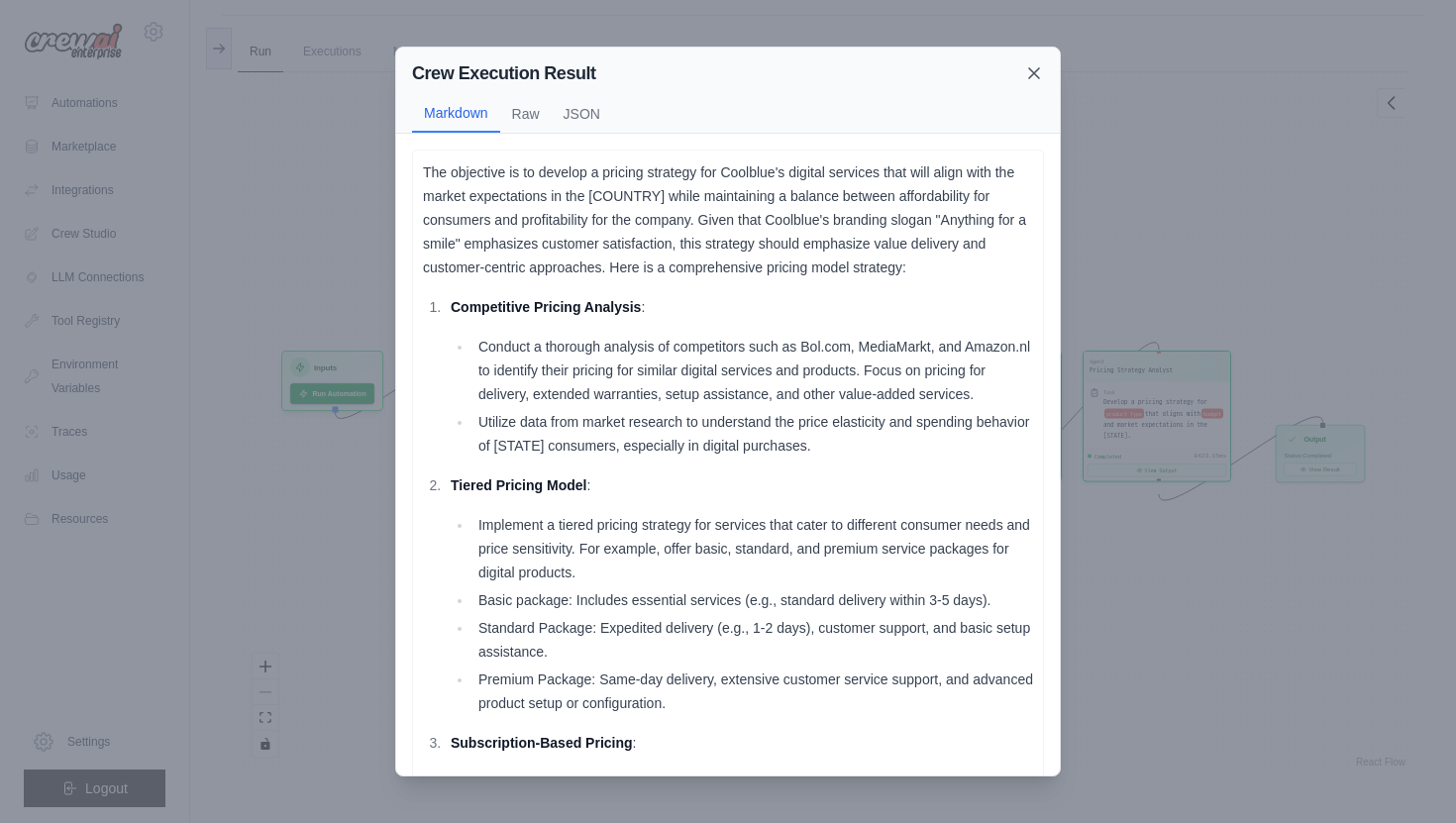 click 